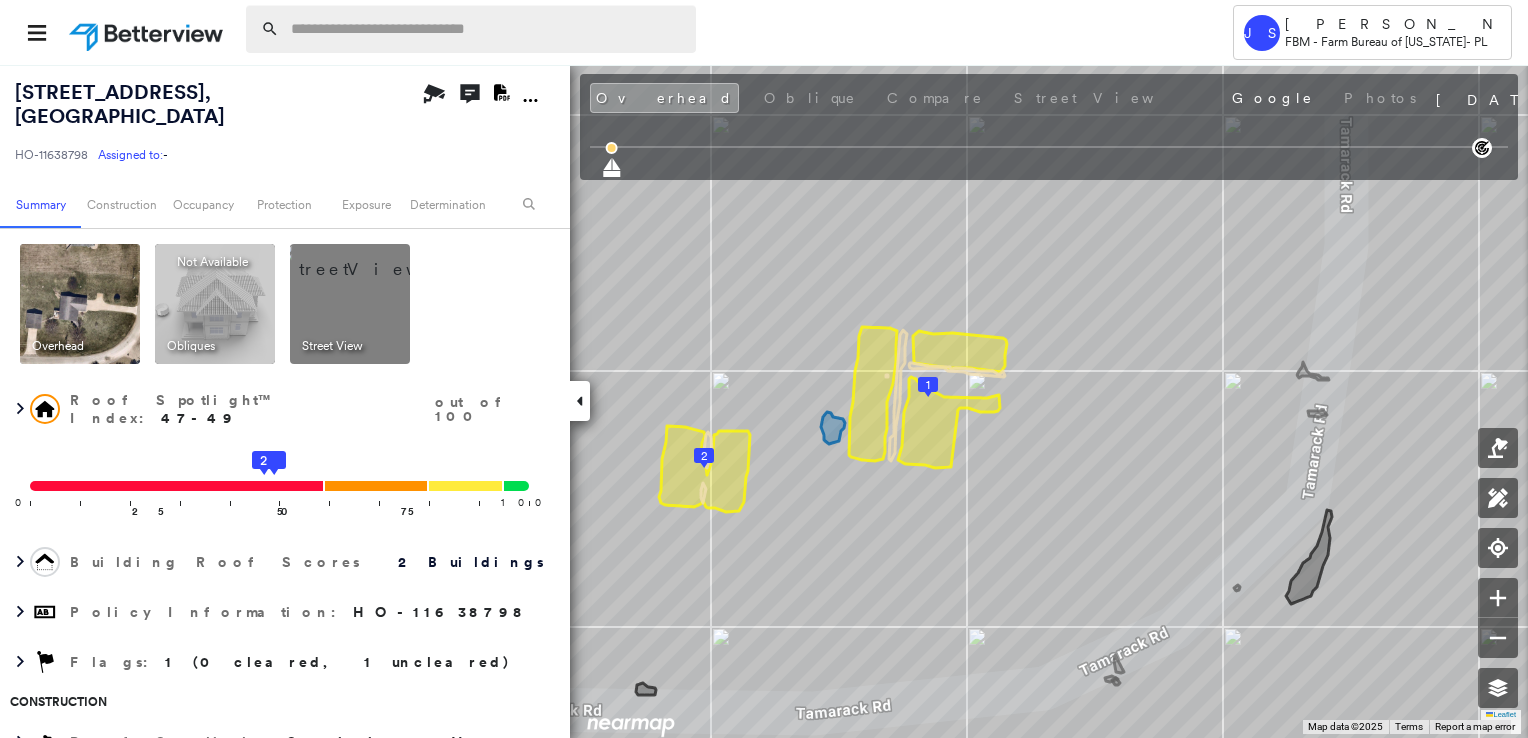 scroll, scrollTop: 0, scrollLeft: 0, axis: both 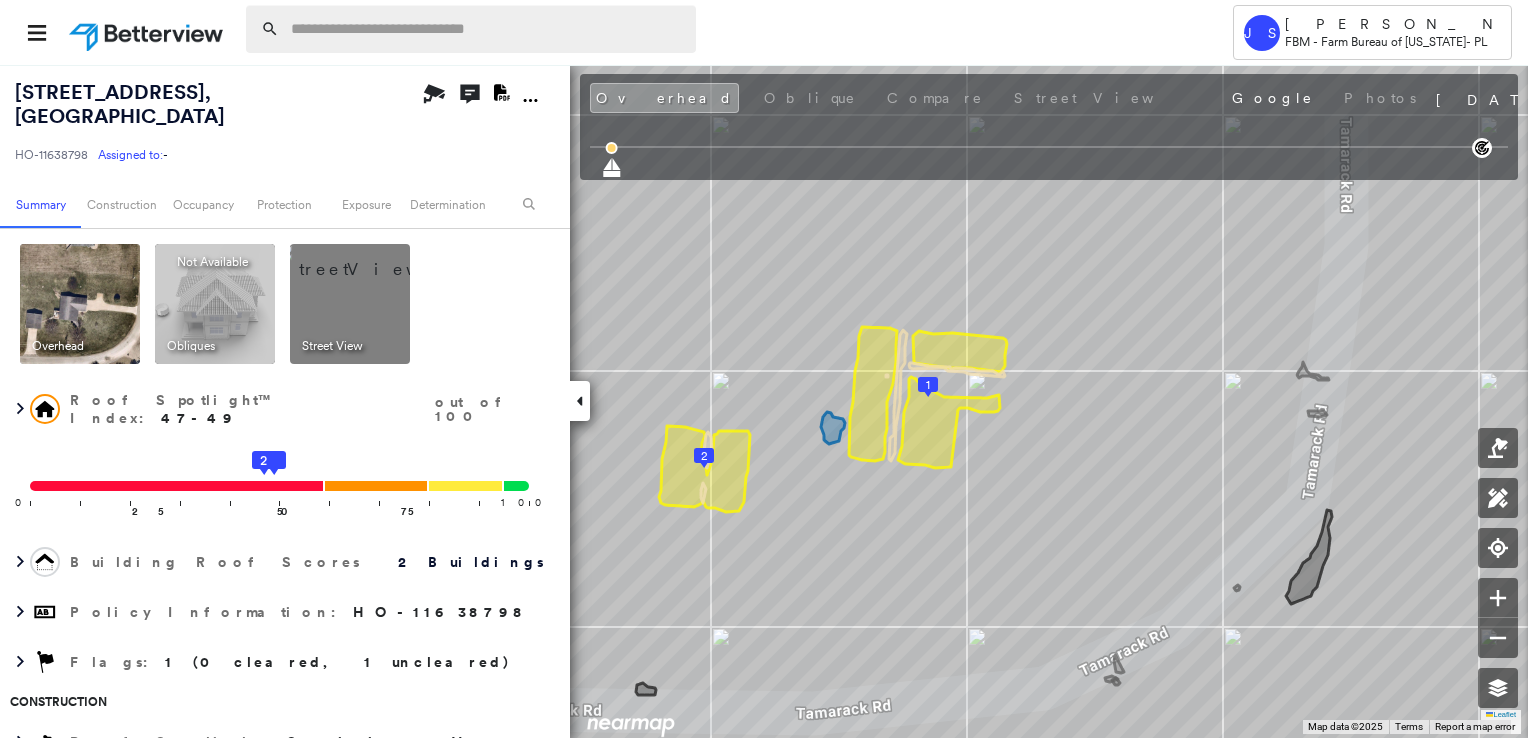 paste on "**********" 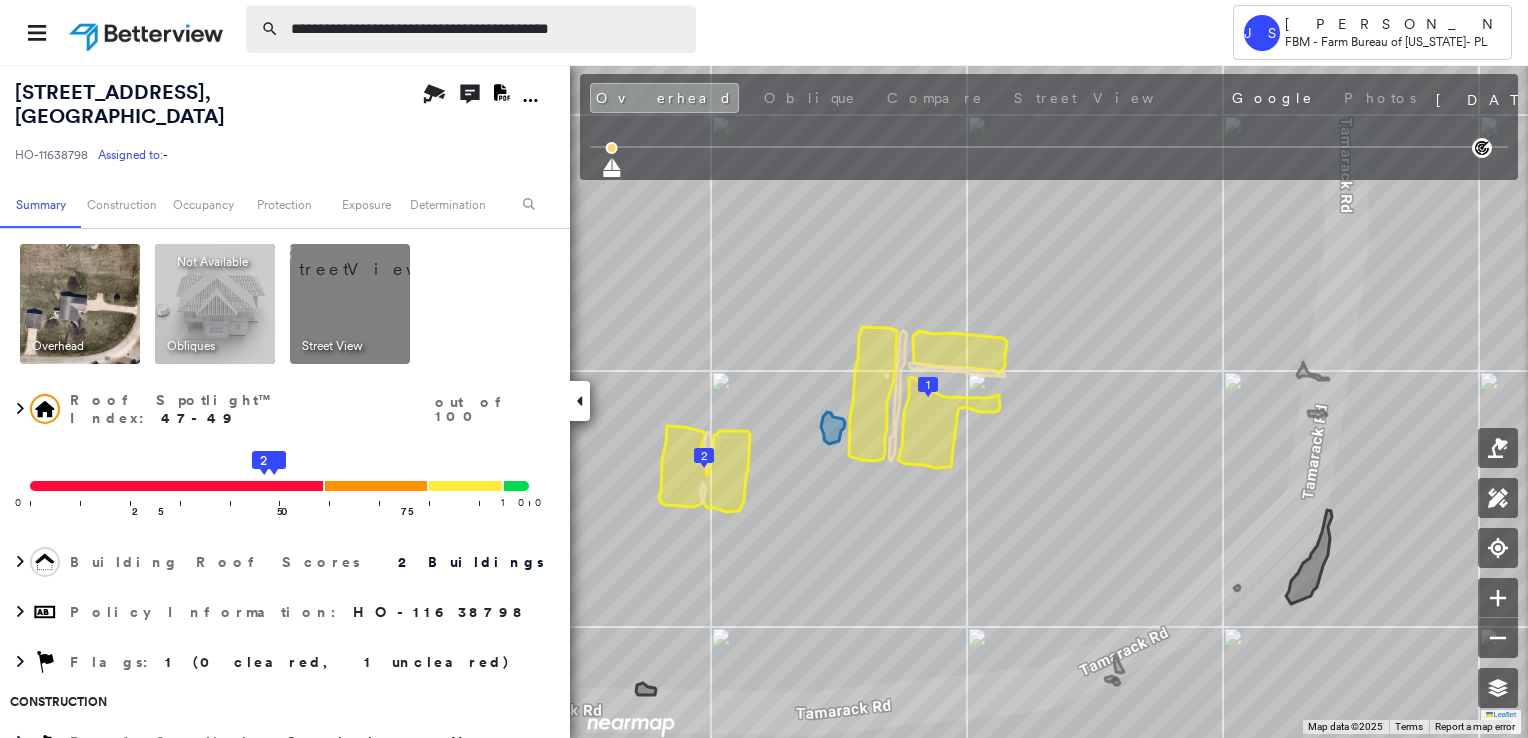 click on "**********" at bounding box center (487, 29) 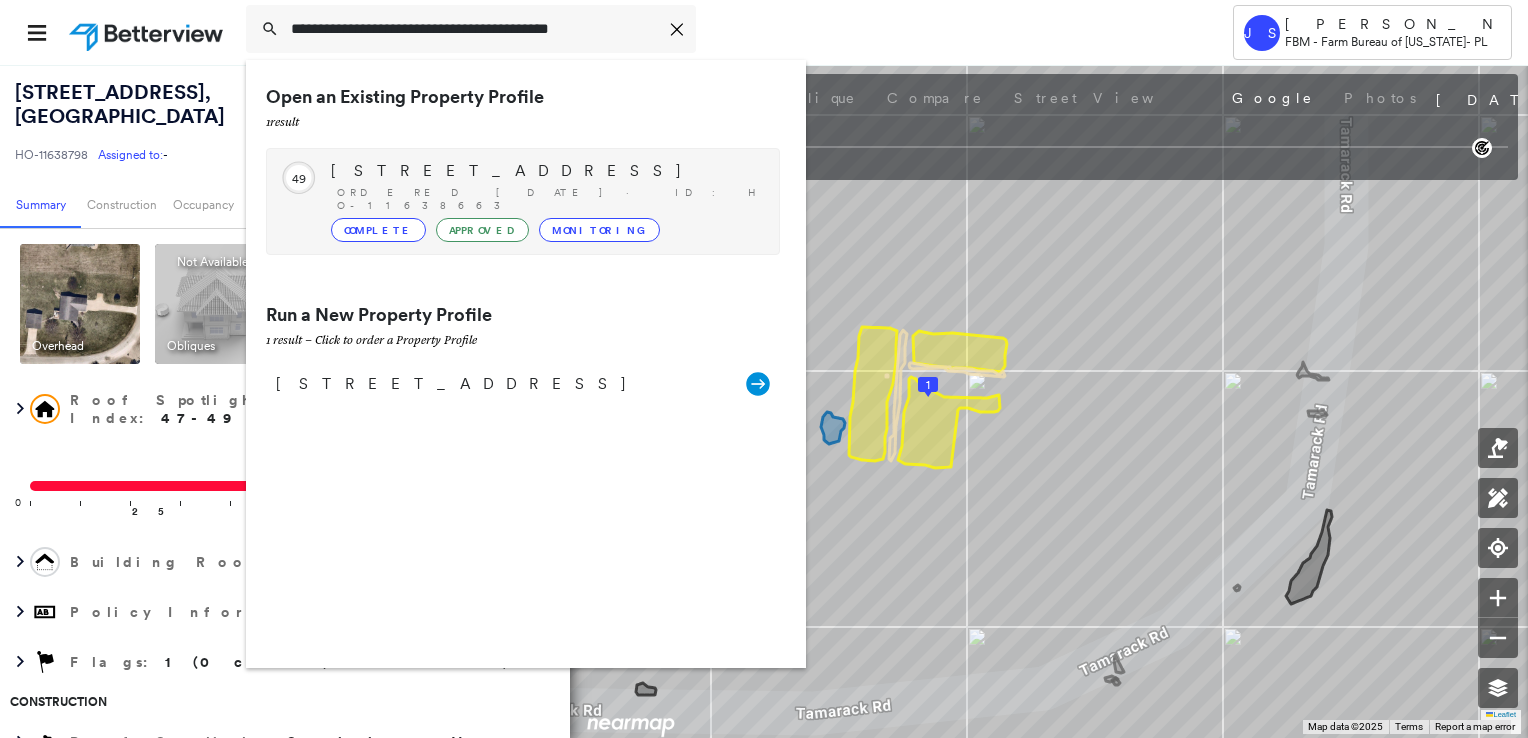 type on "**********" 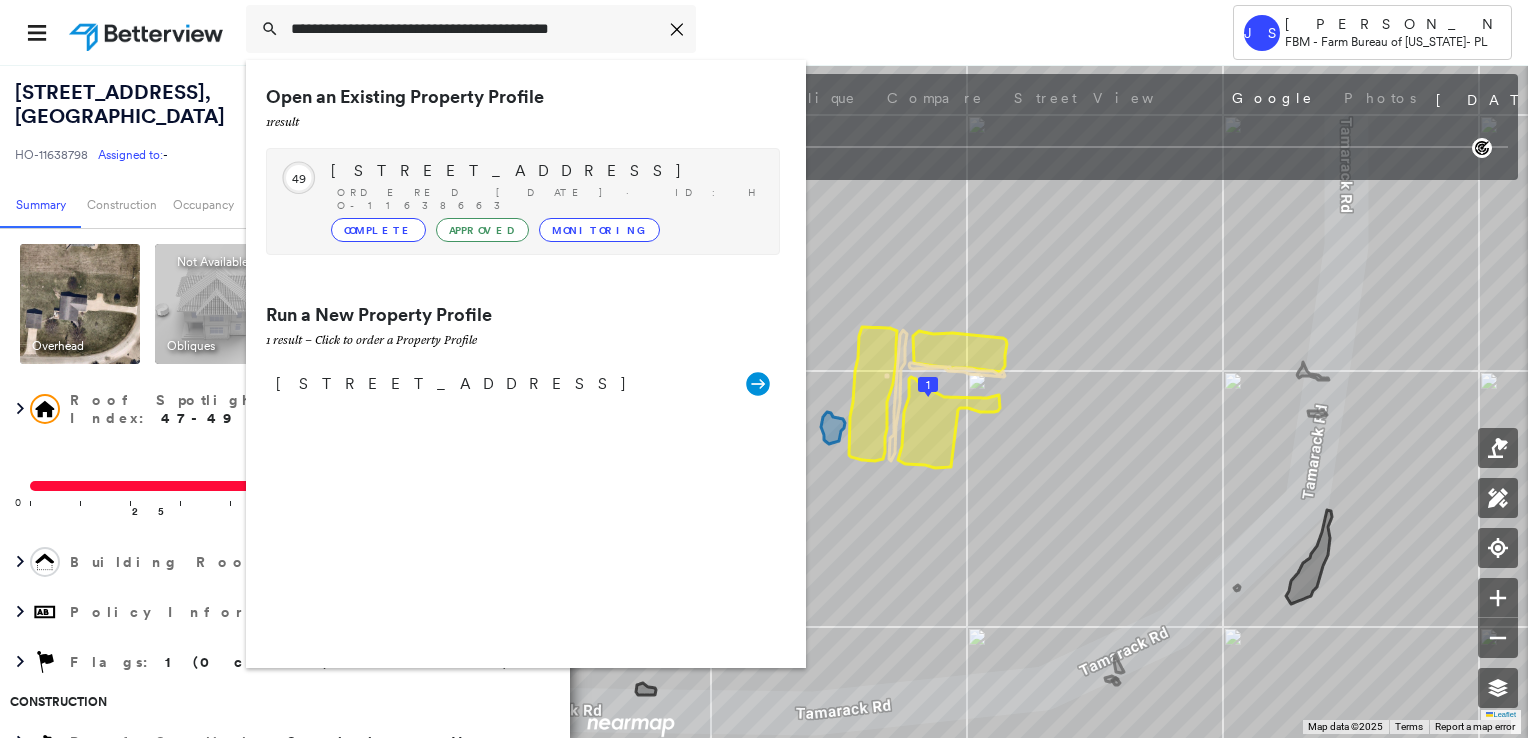 click on "[STREET_ADDRESS]" at bounding box center [545, 171] 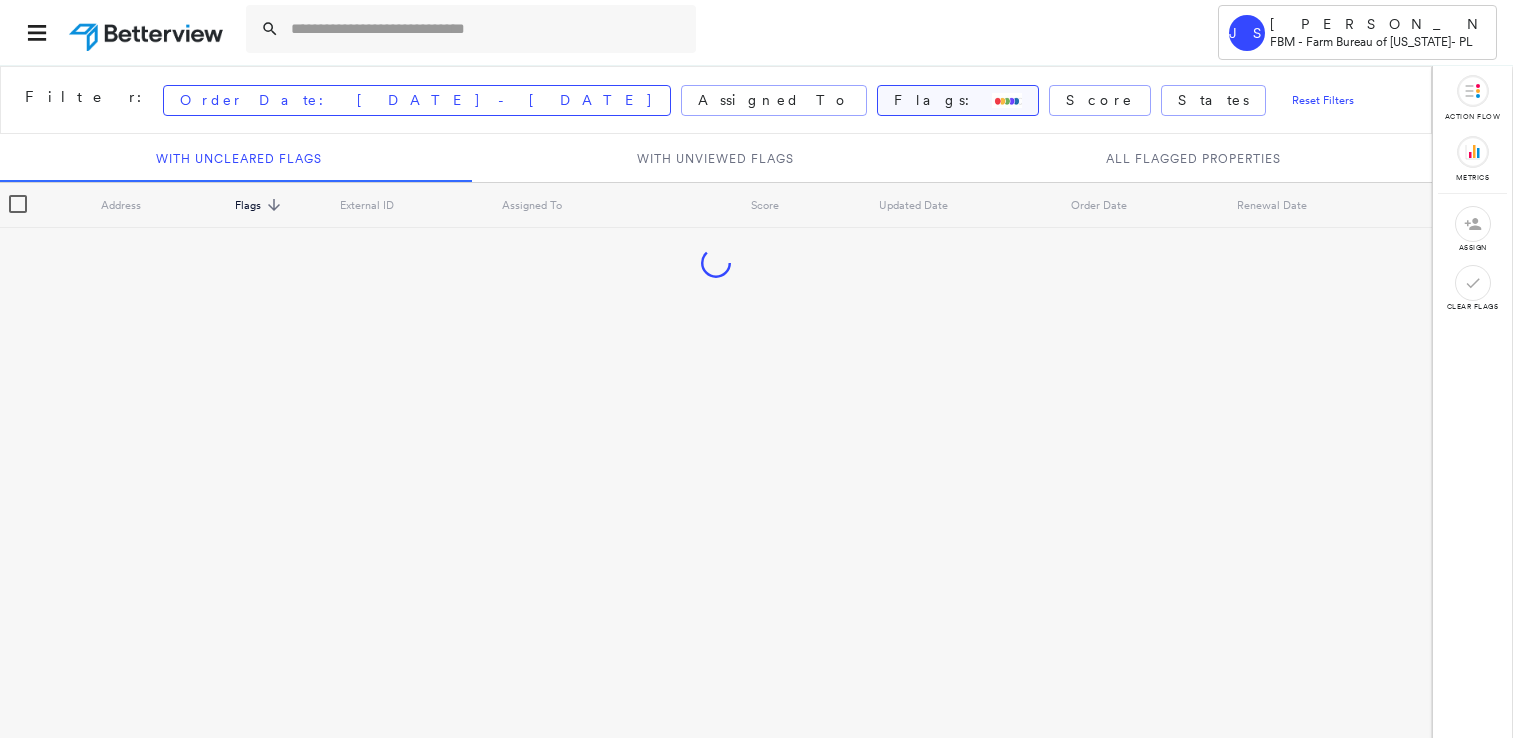 scroll, scrollTop: 0, scrollLeft: 0, axis: both 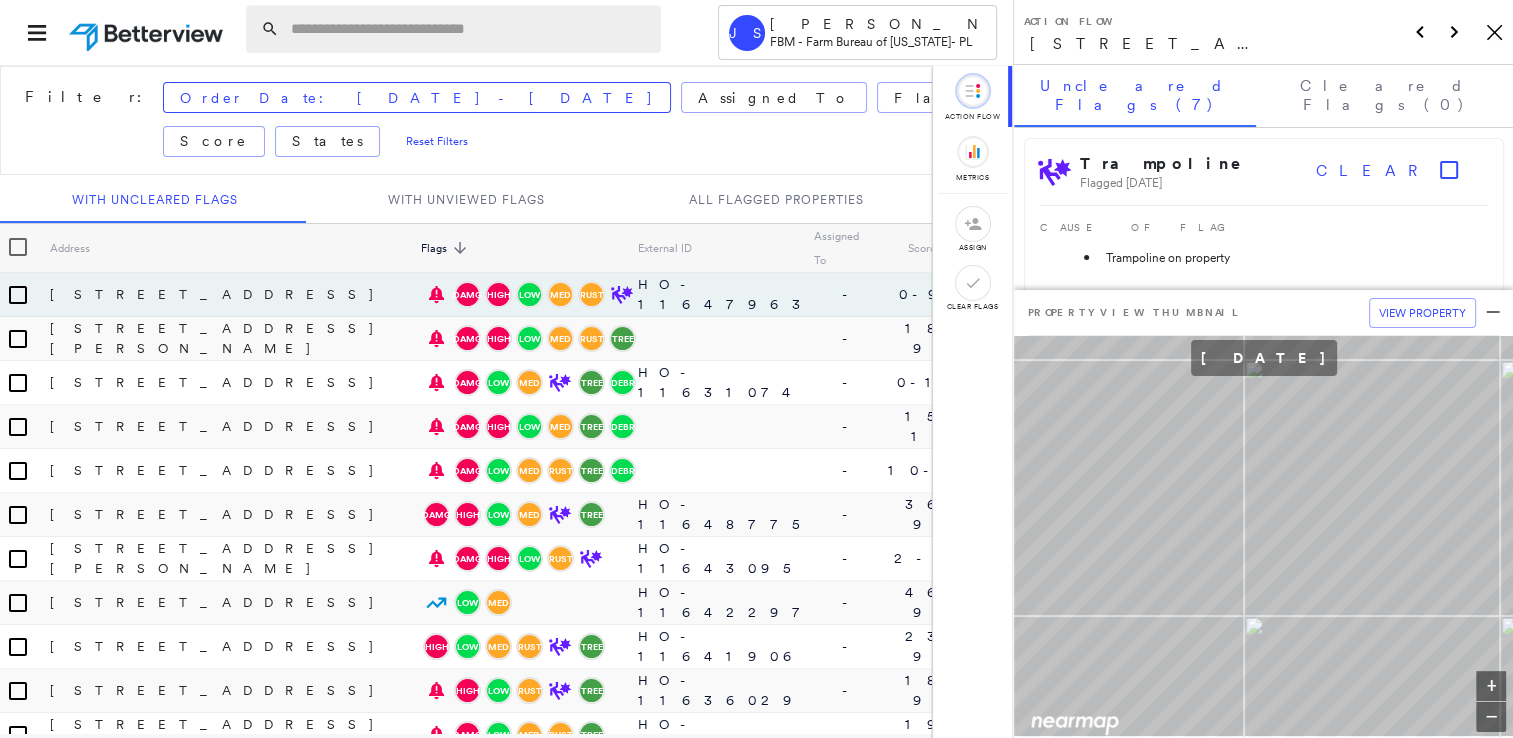 click at bounding box center [470, 29] 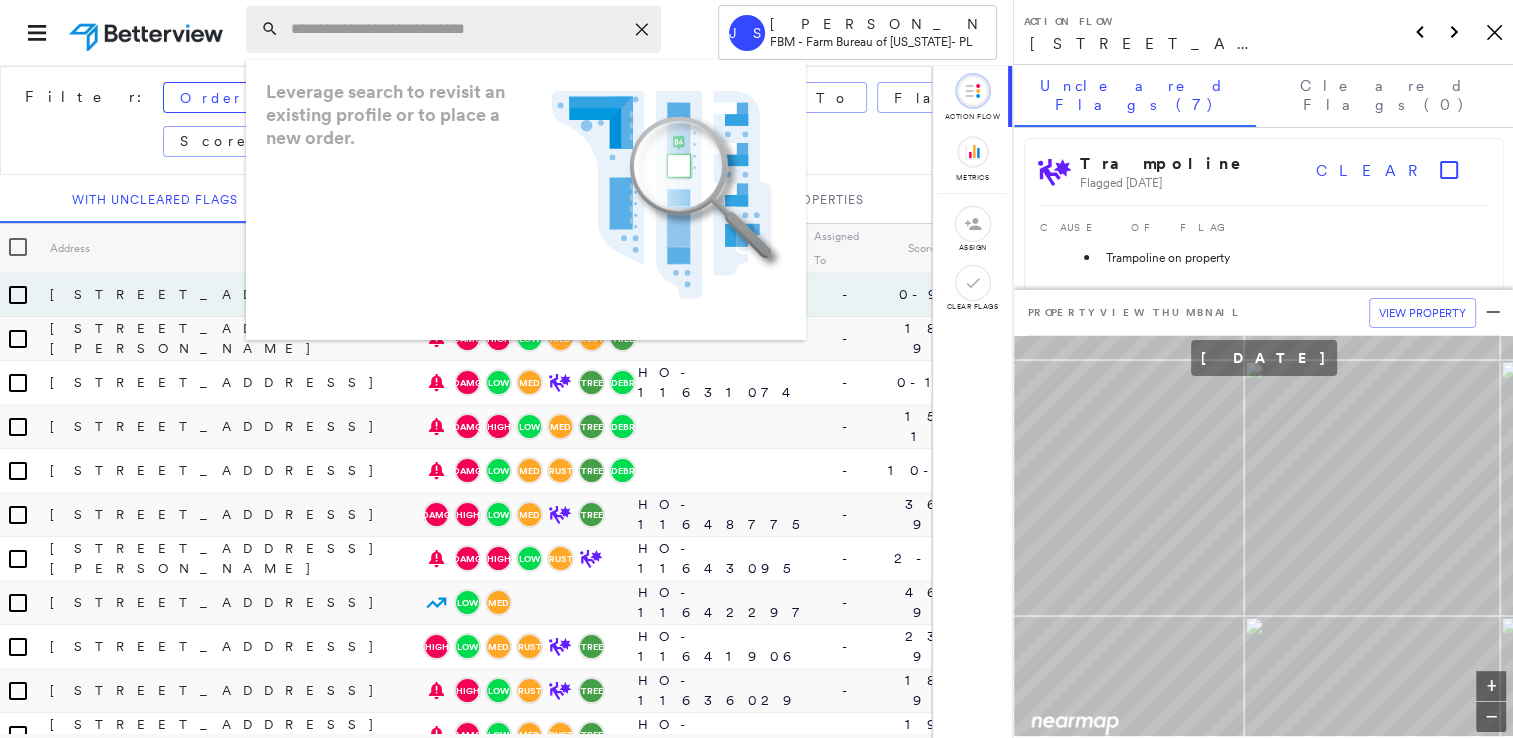 paste on "**********" 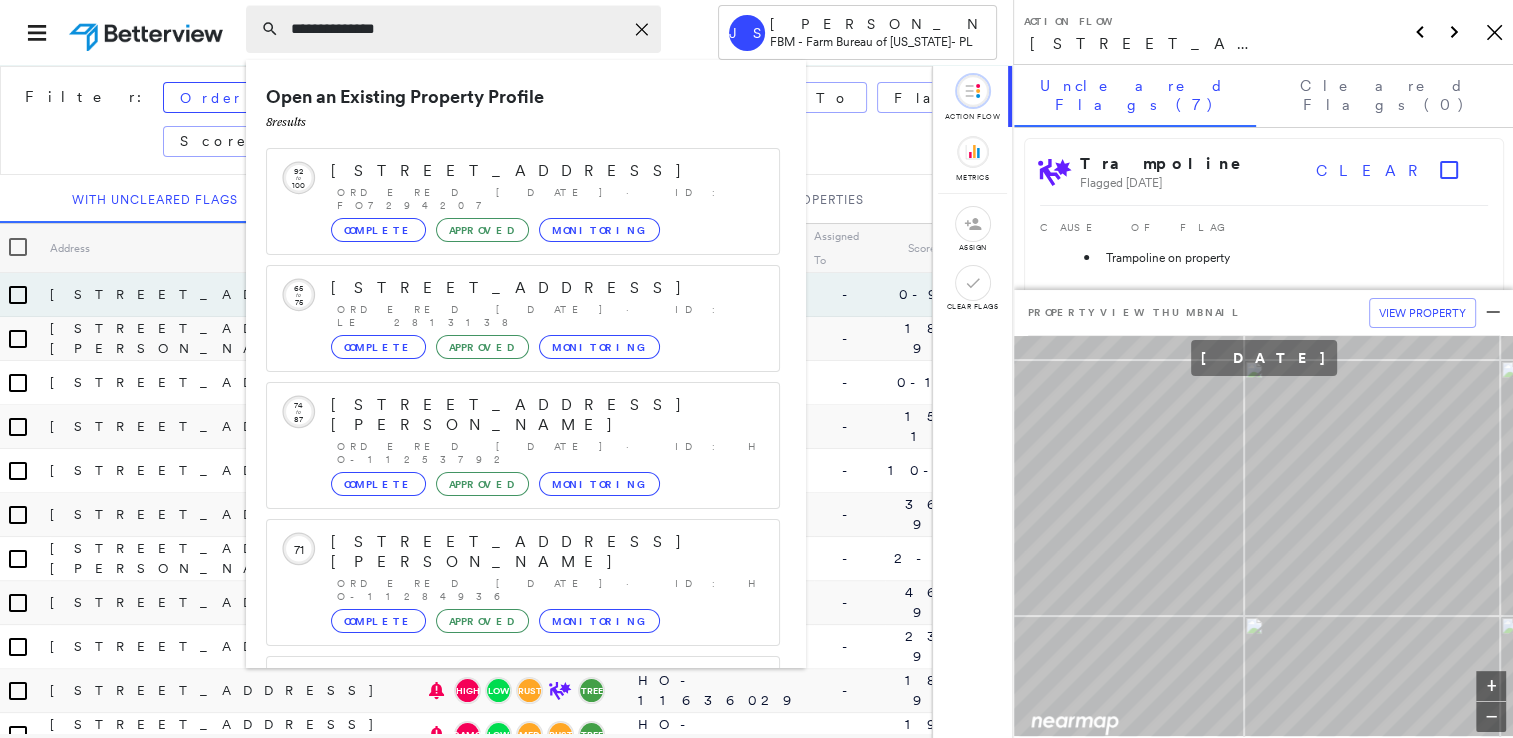 type on "**********" 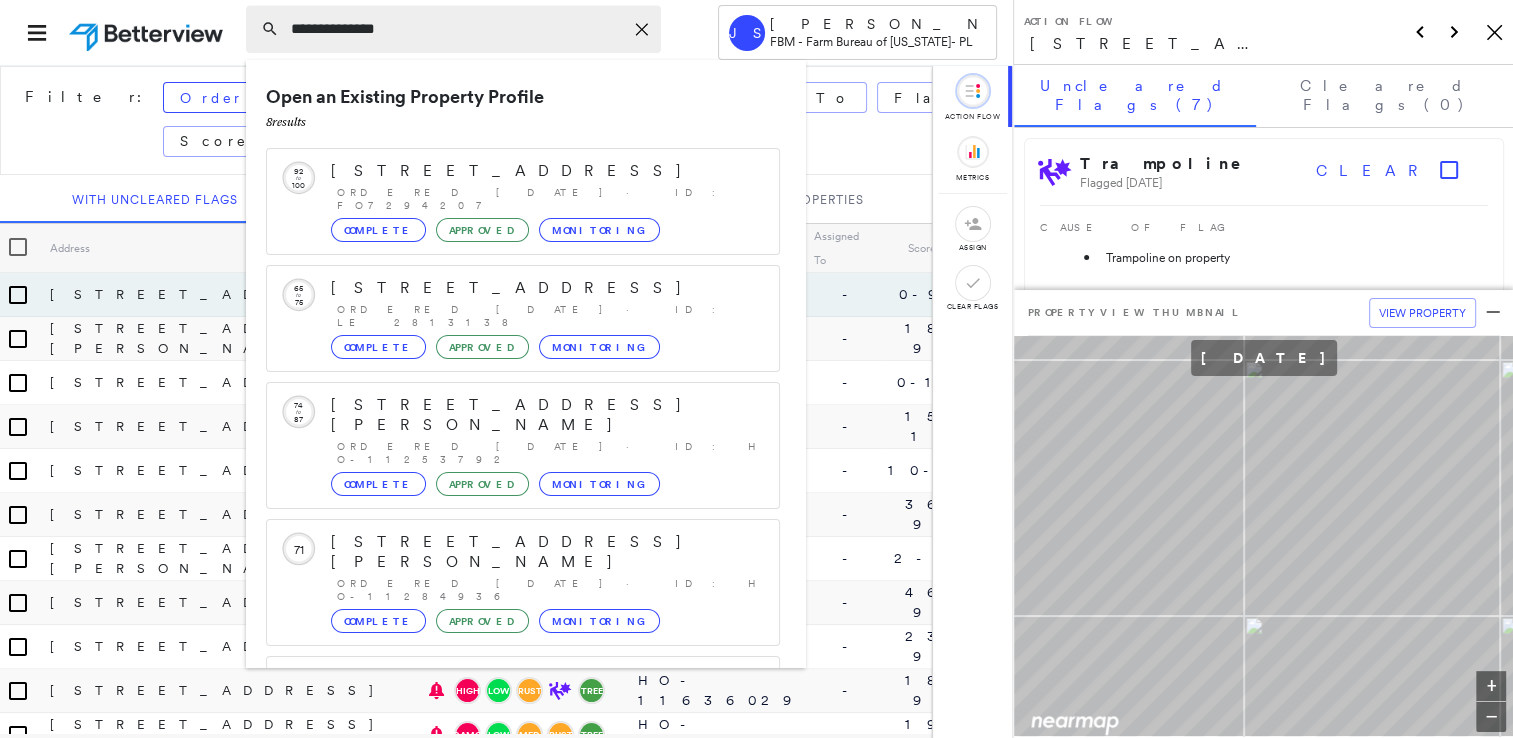click on "Icon_Closemodal" 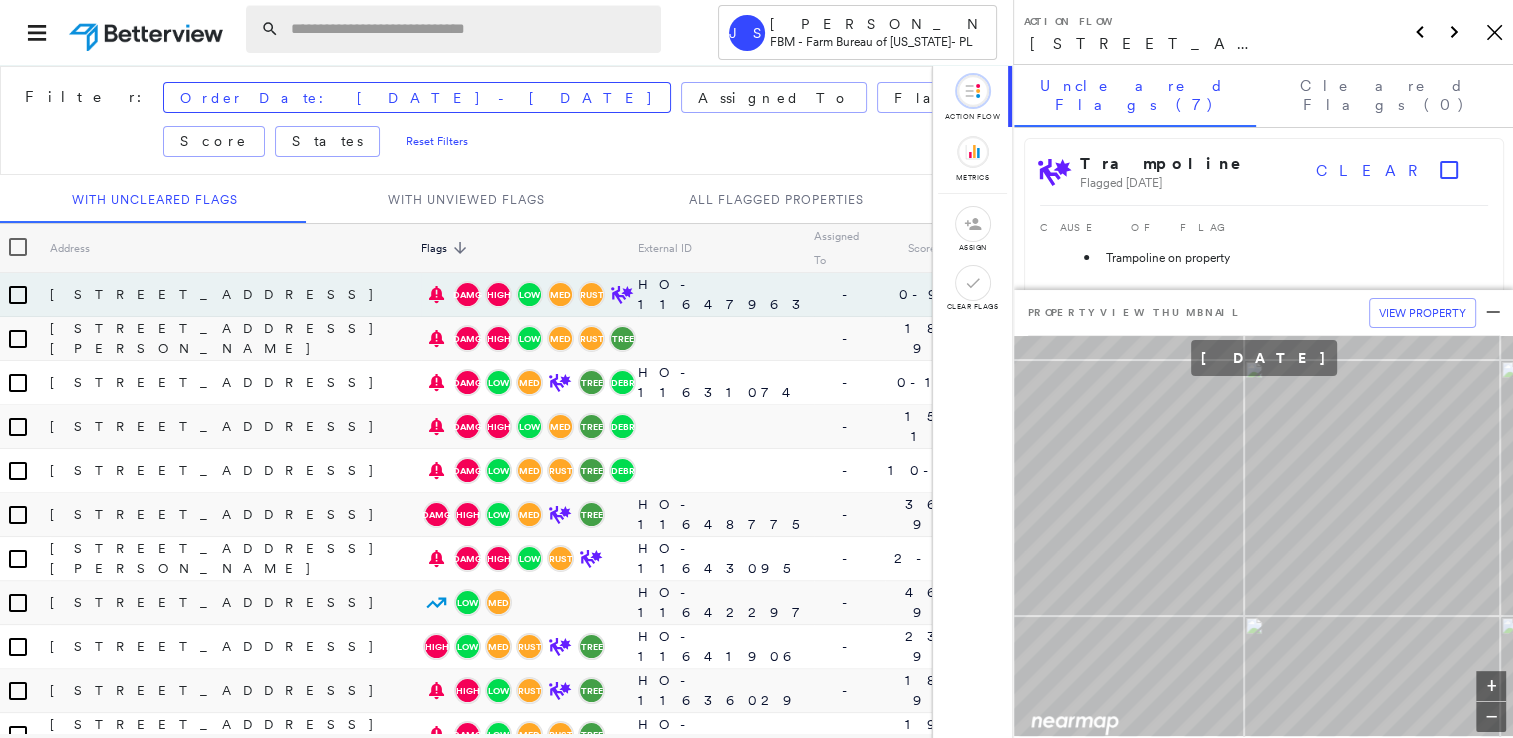 paste on "**********" 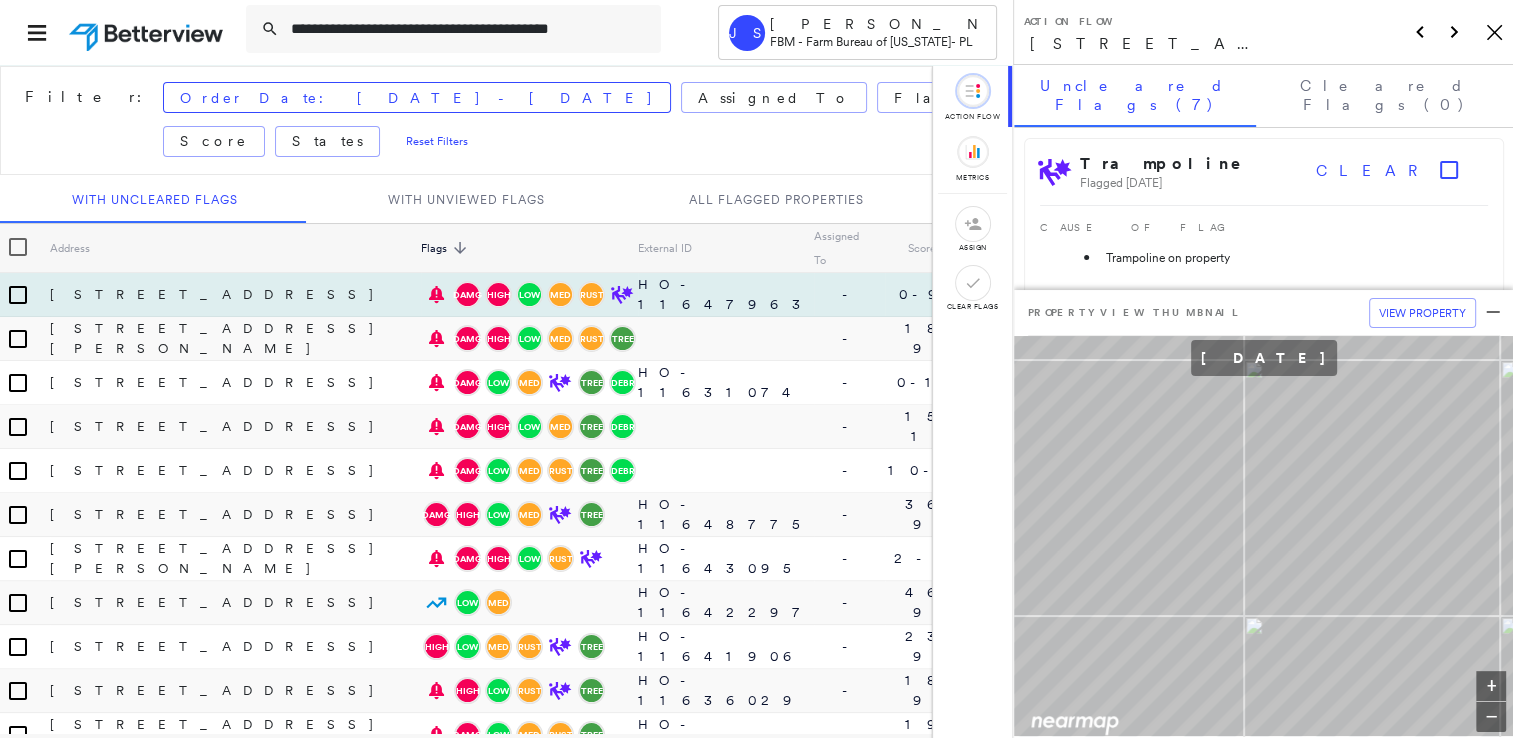 scroll, scrollTop: 0, scrollLeft: 10, axis: horizontal 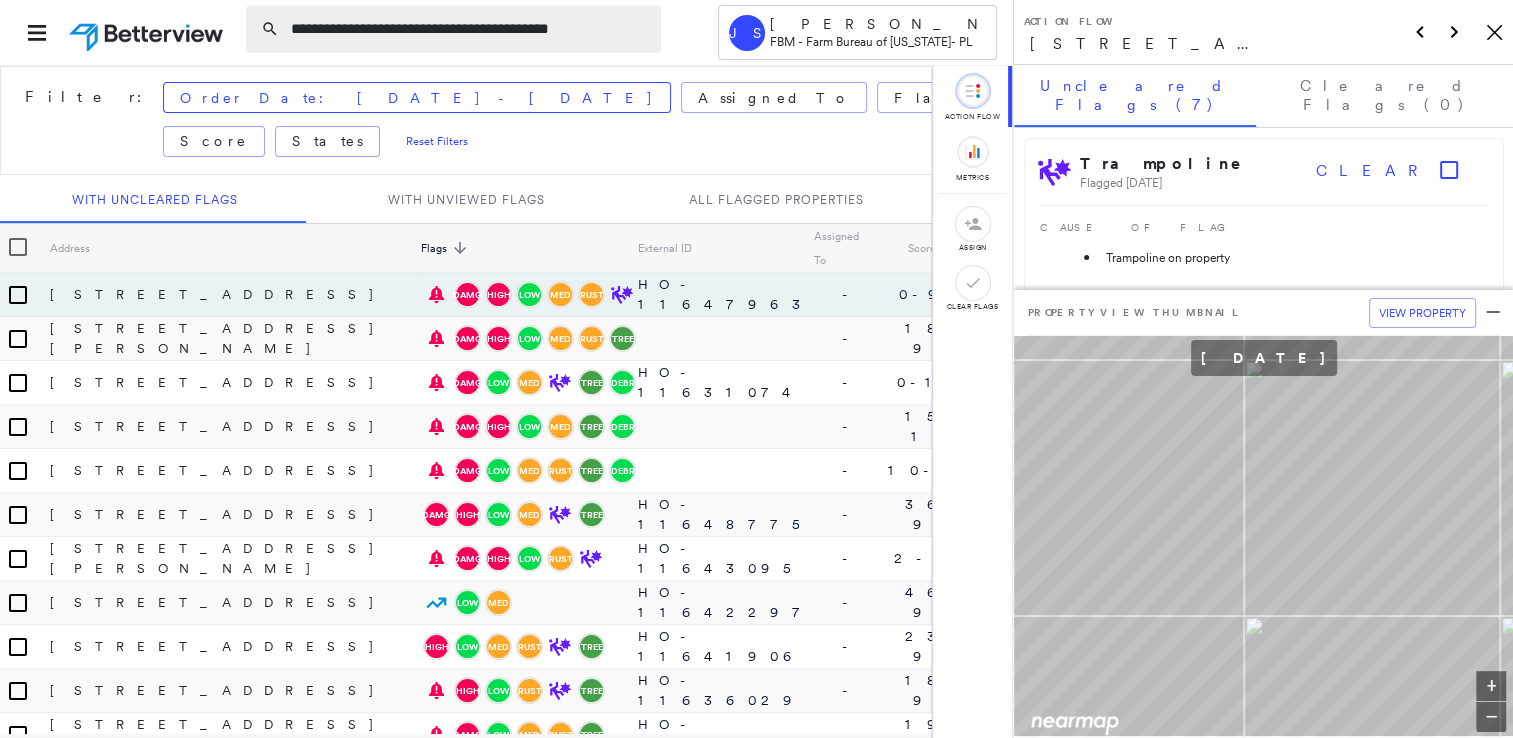 click on "**********" at bounding box center (470, 29) 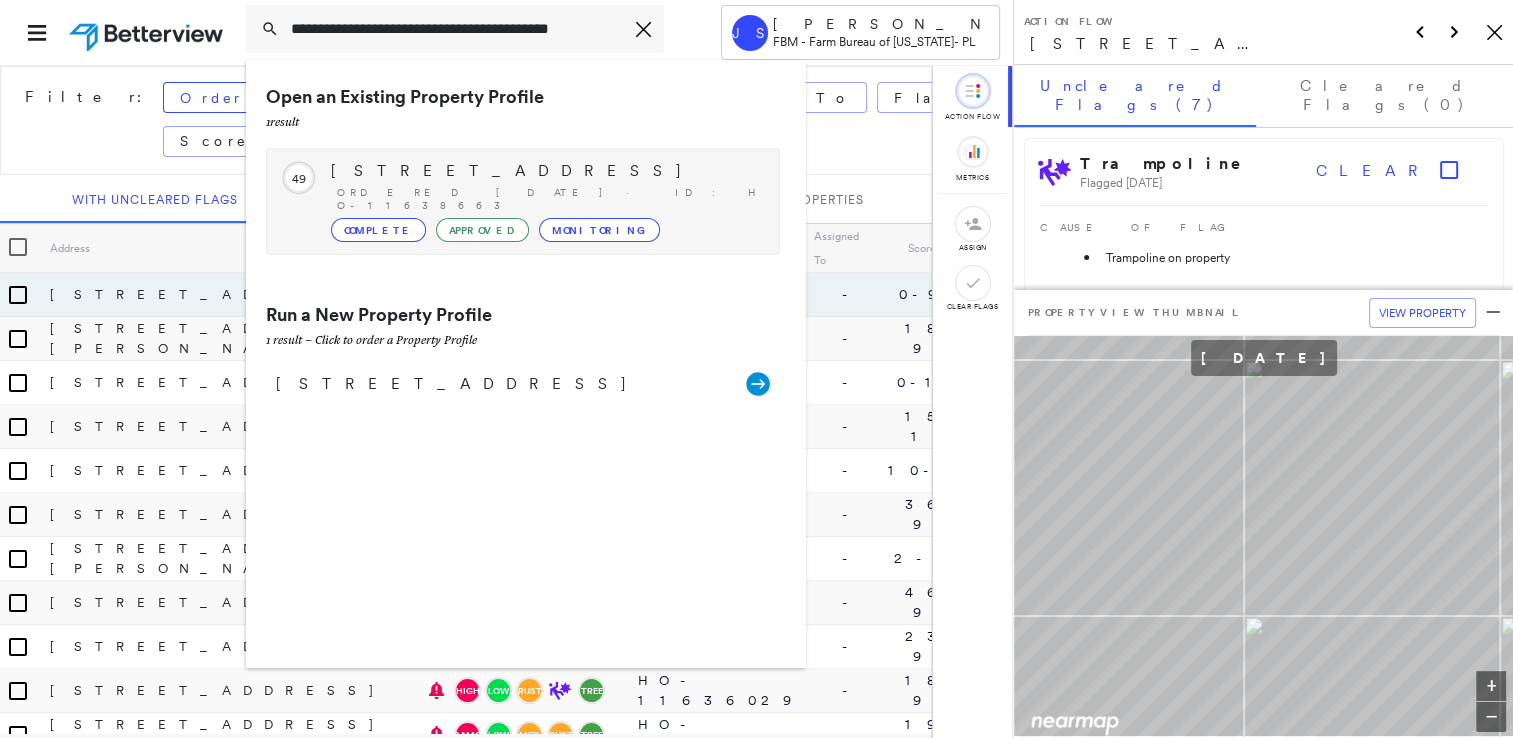 click on "[STREET_ADDRESS]" at bounding box center (545, 171) 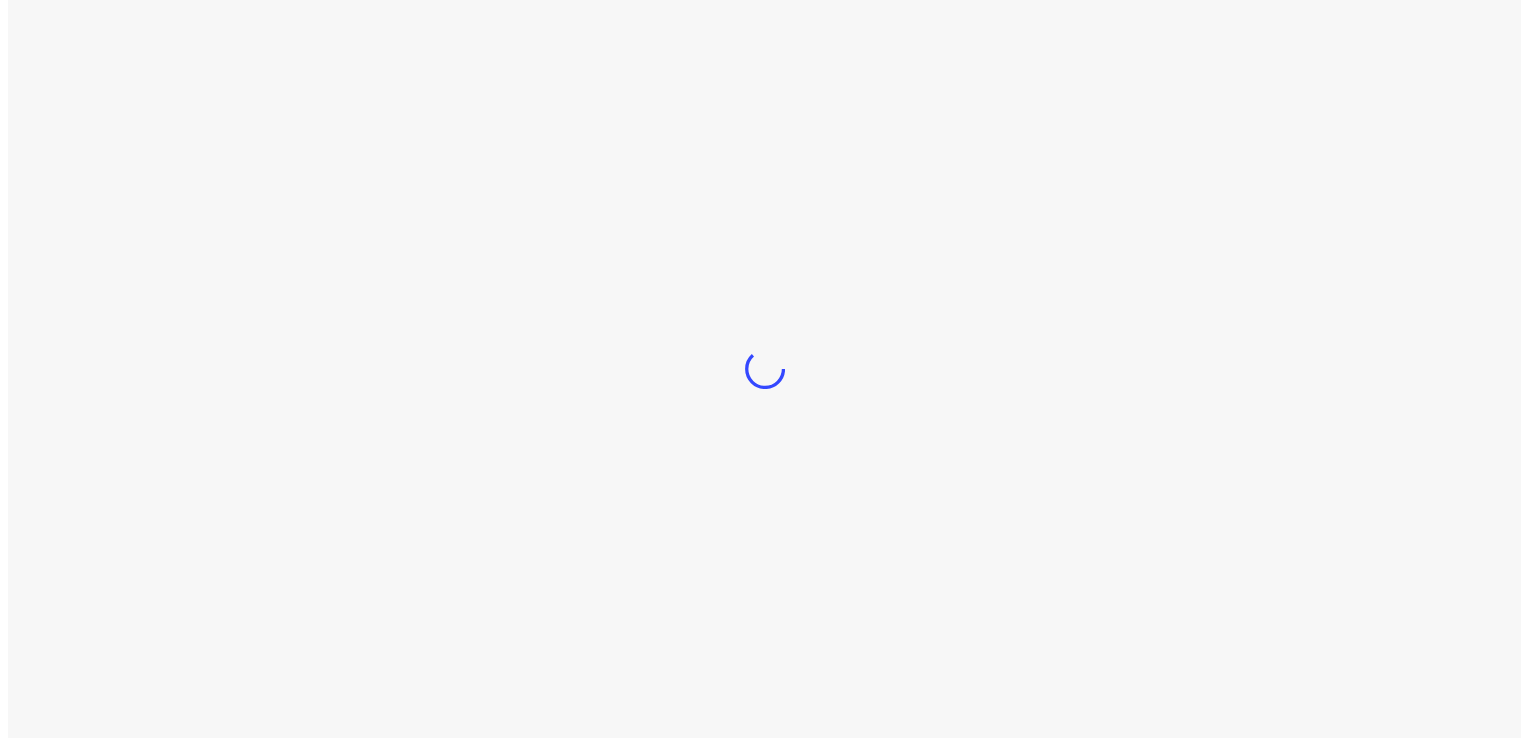 scroll, scrollTop: 0, scrollLeft: 0, axis: both 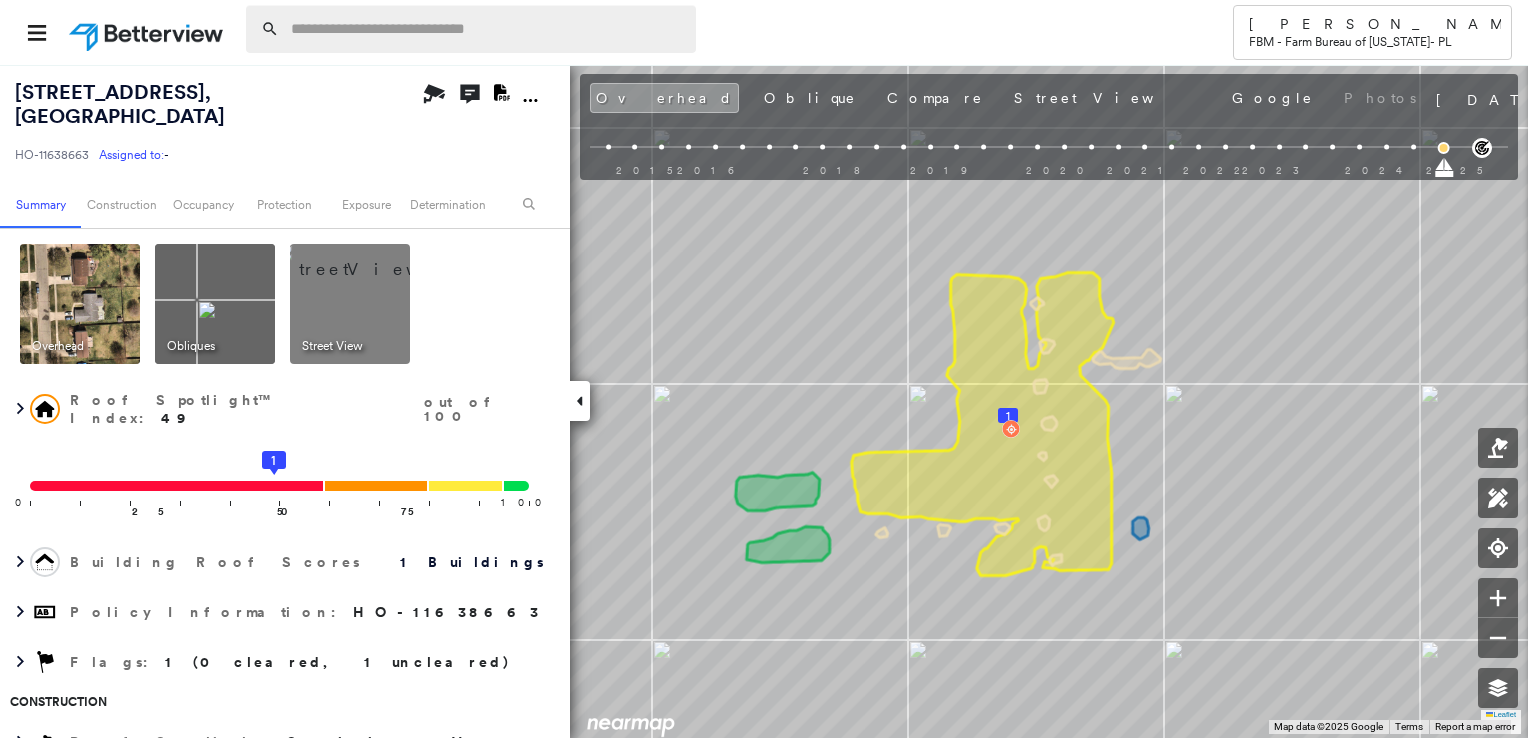 click at bounding box center (487, 29) 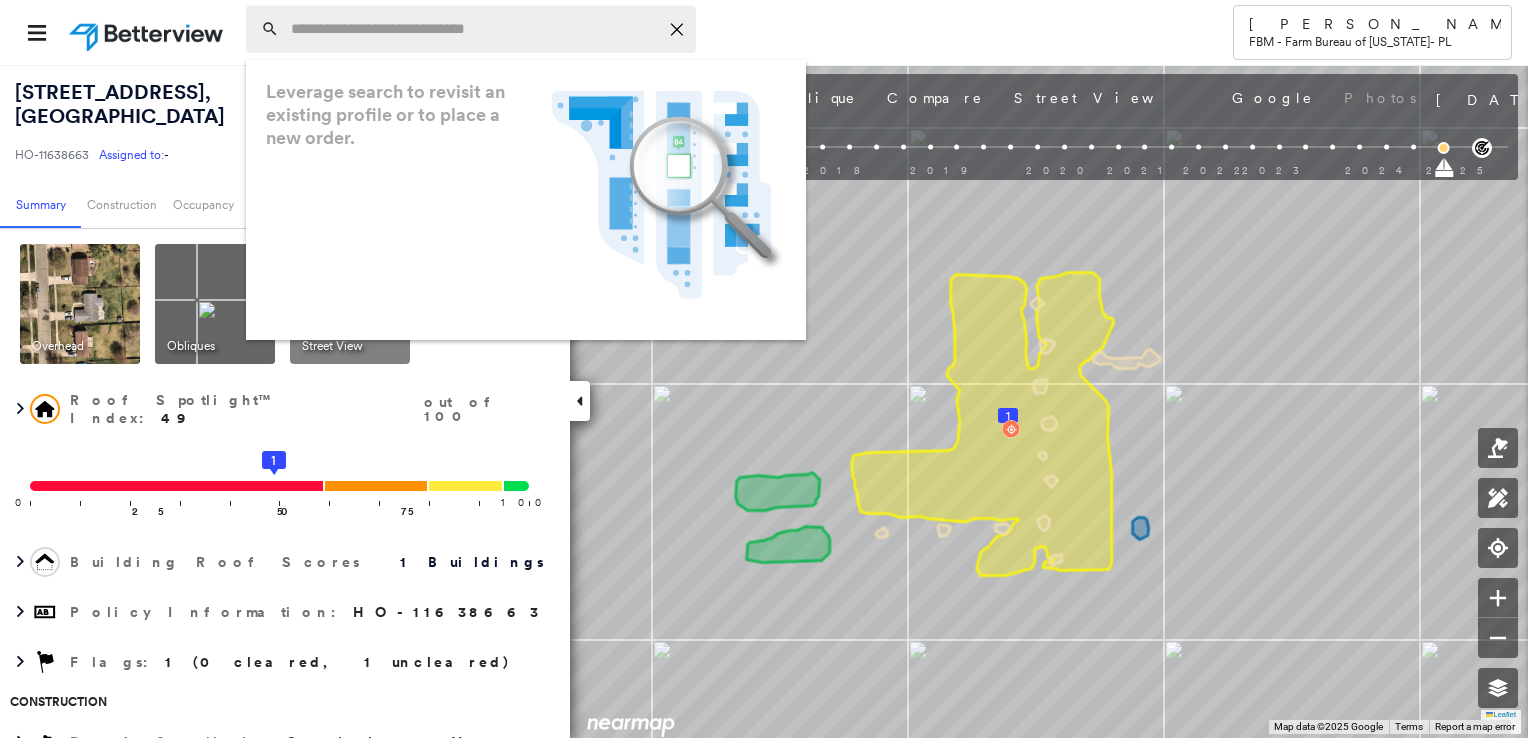 paste on "**********" 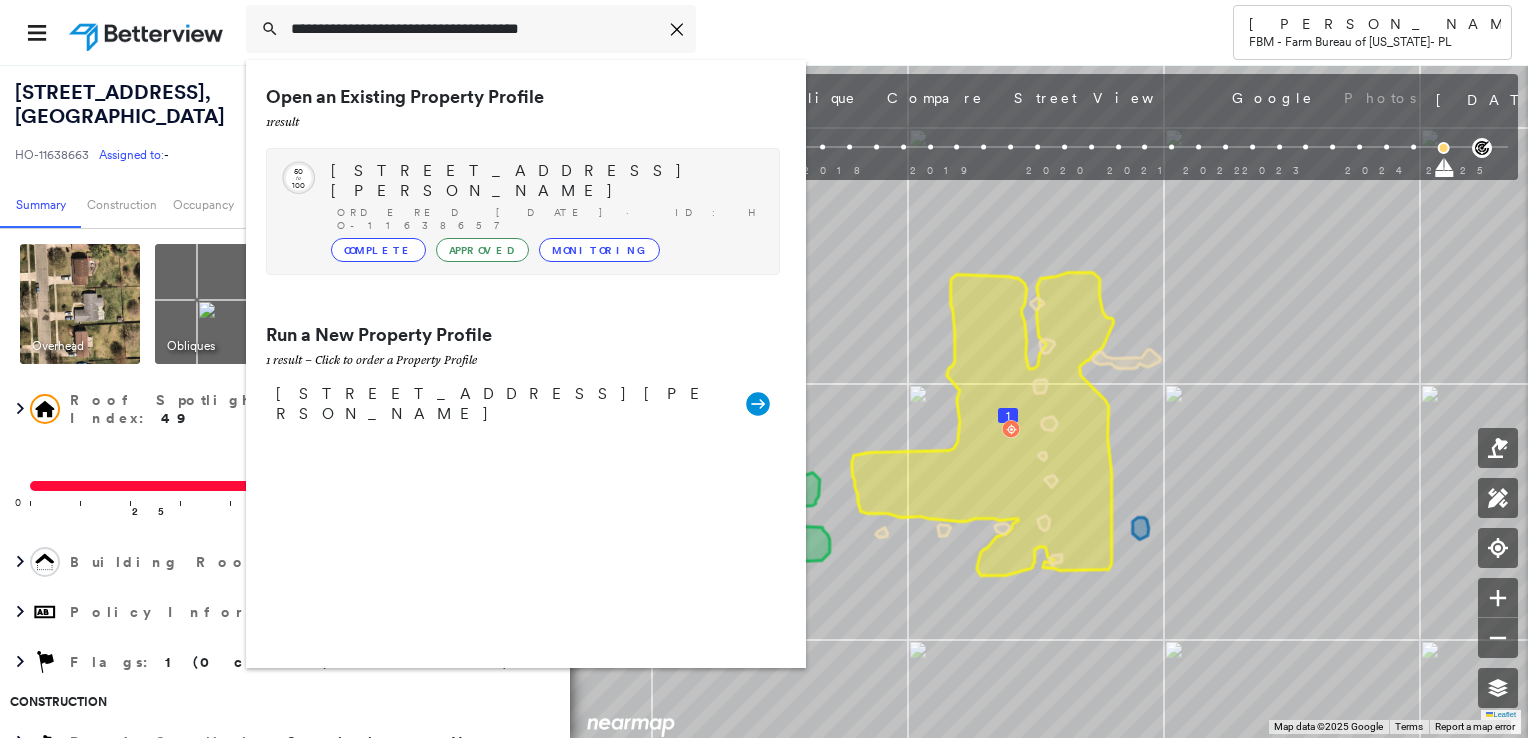 type on "**********" 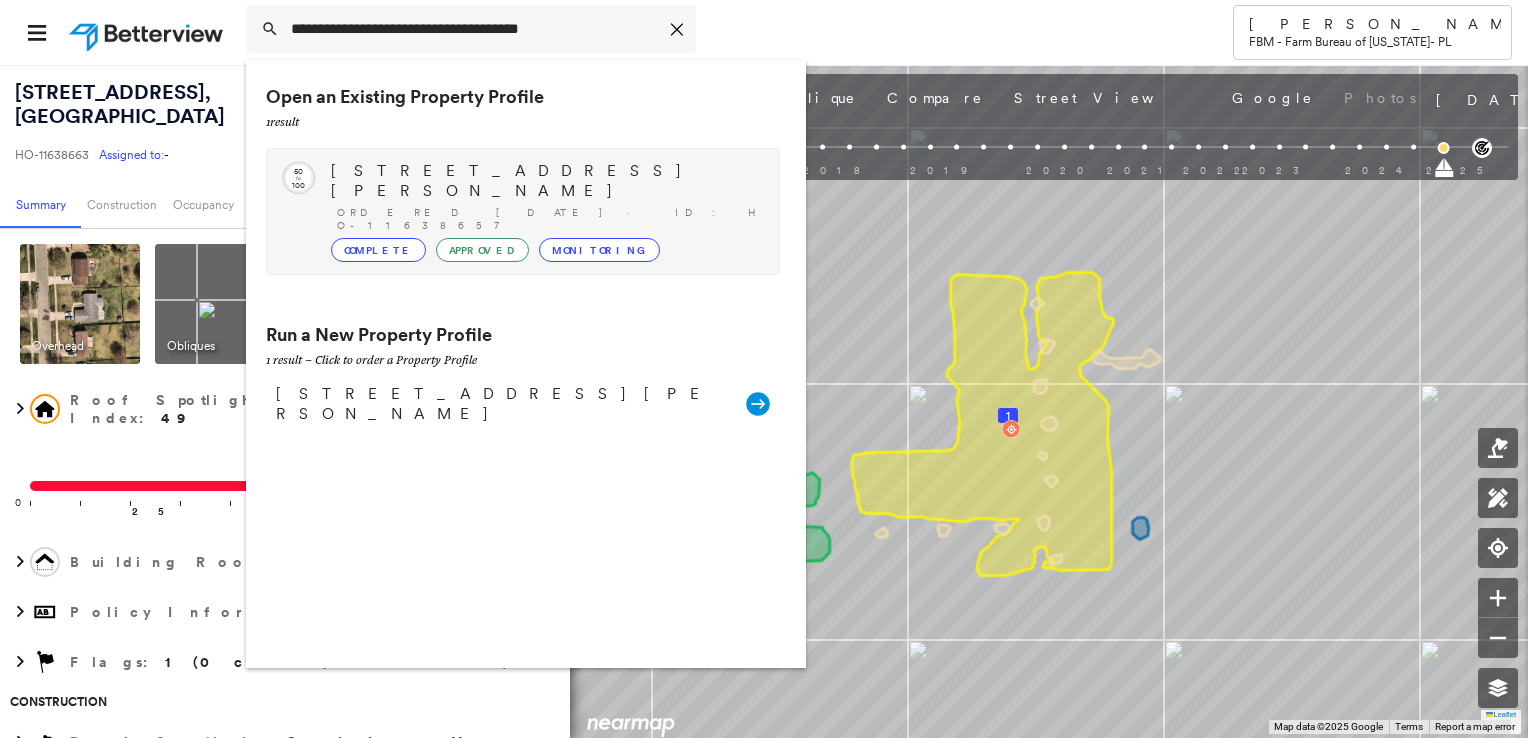 click on "13700 E DIANE DR, CAMDEN, MI 49232" at bounding box center (545, 181) 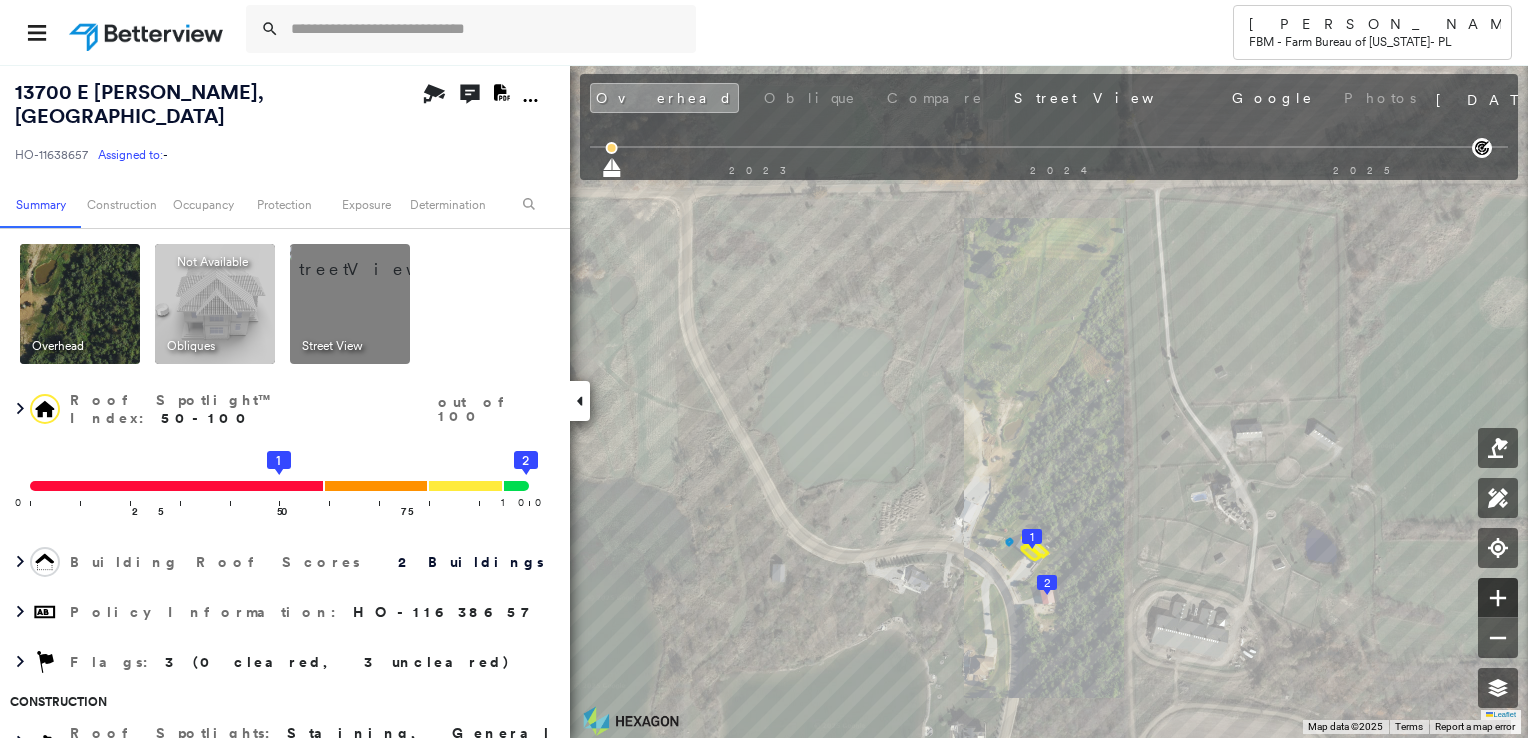 click 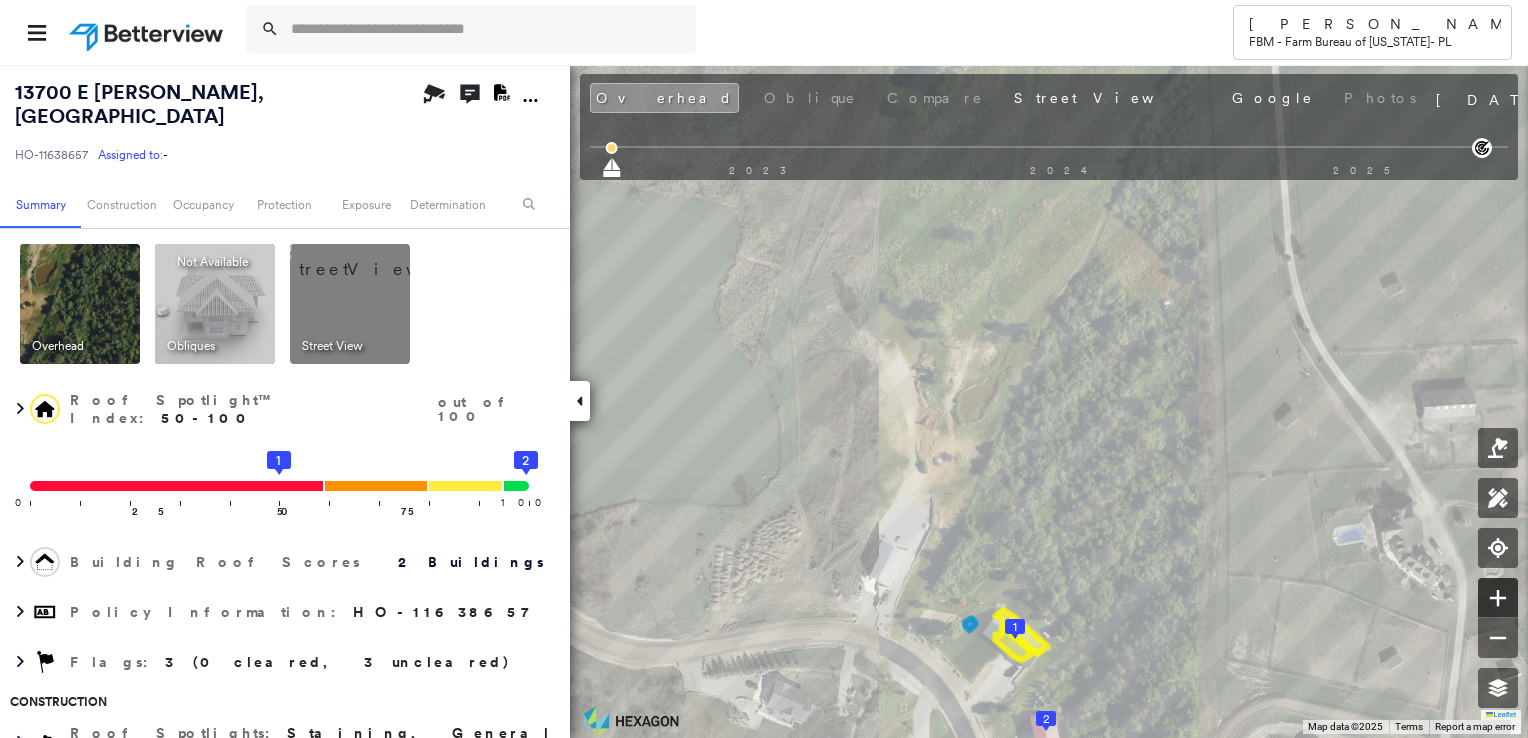 click 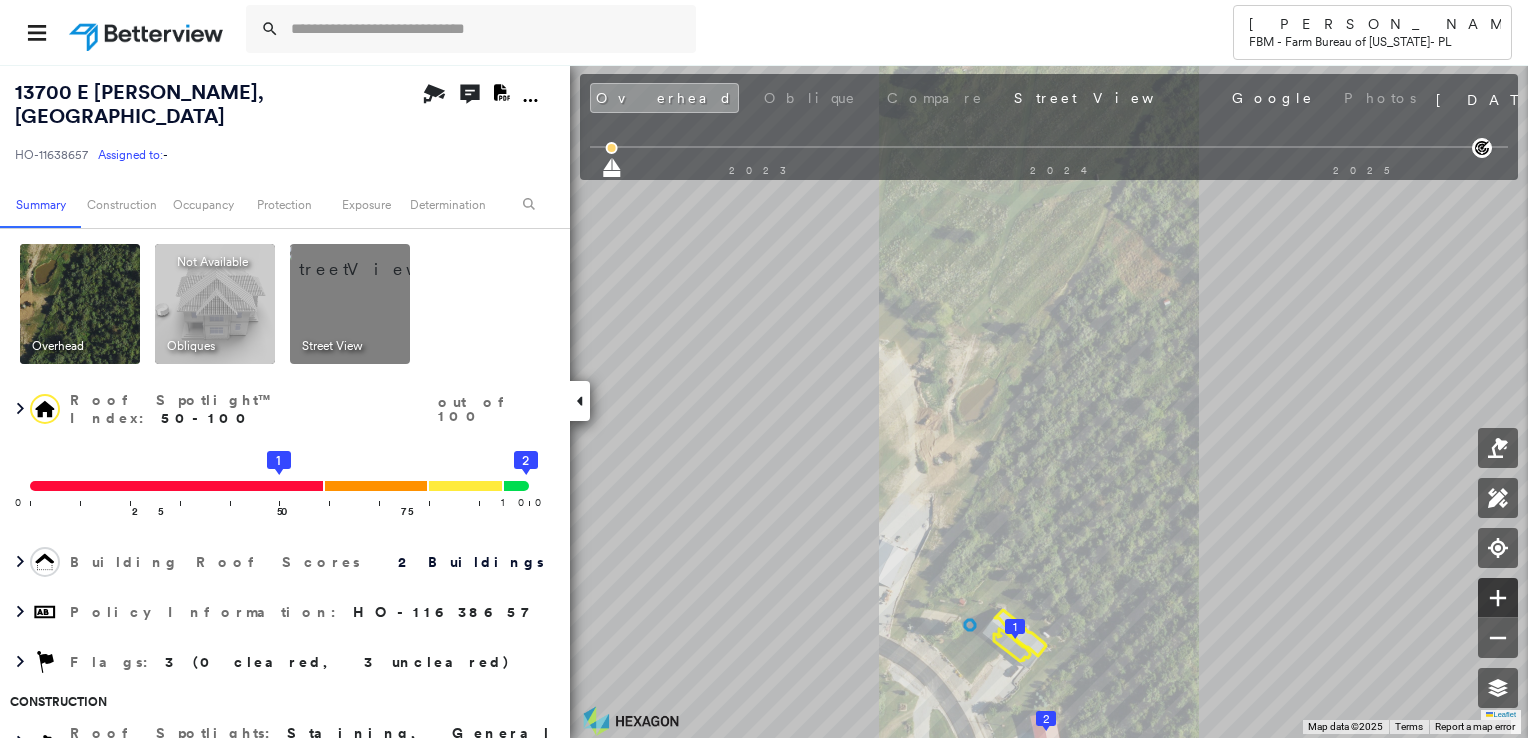 click 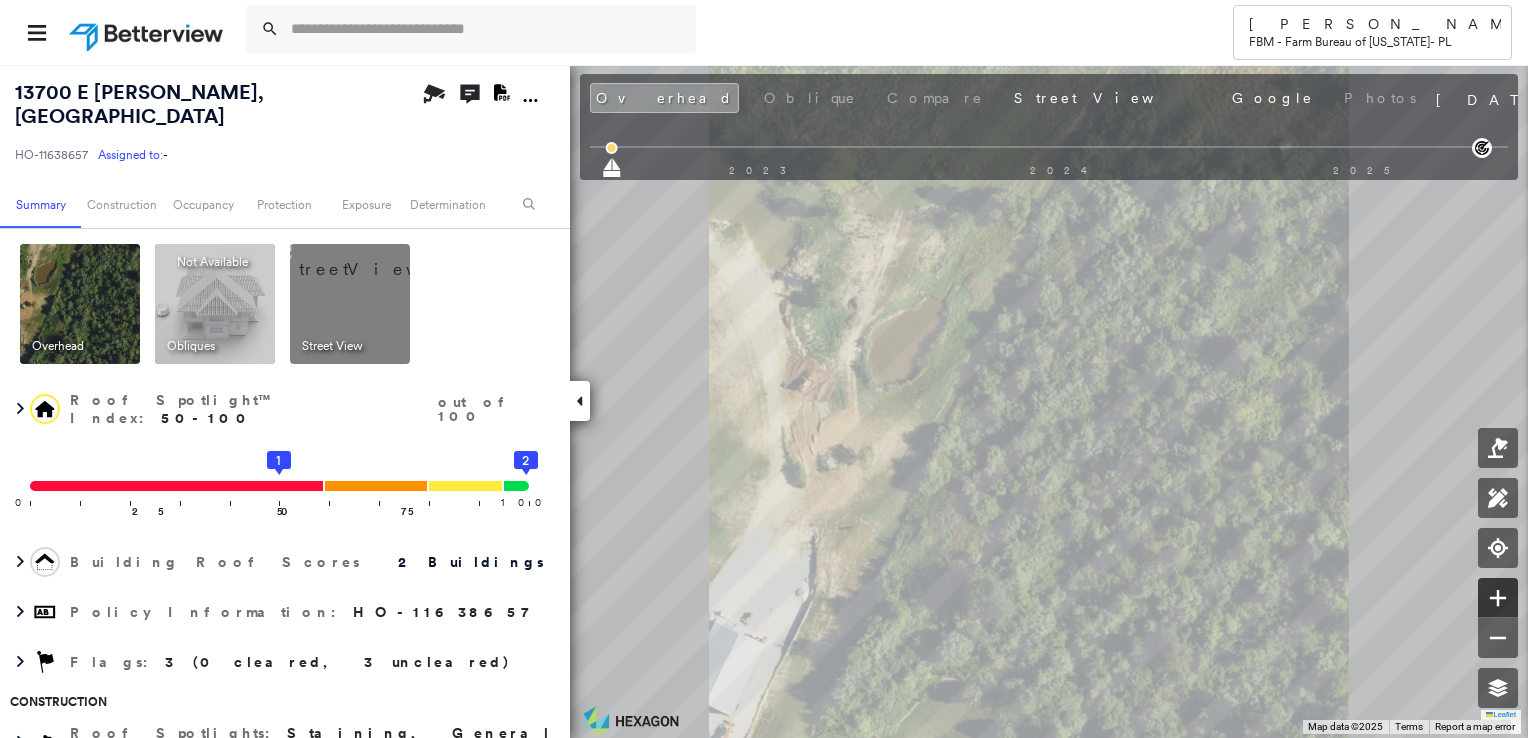click 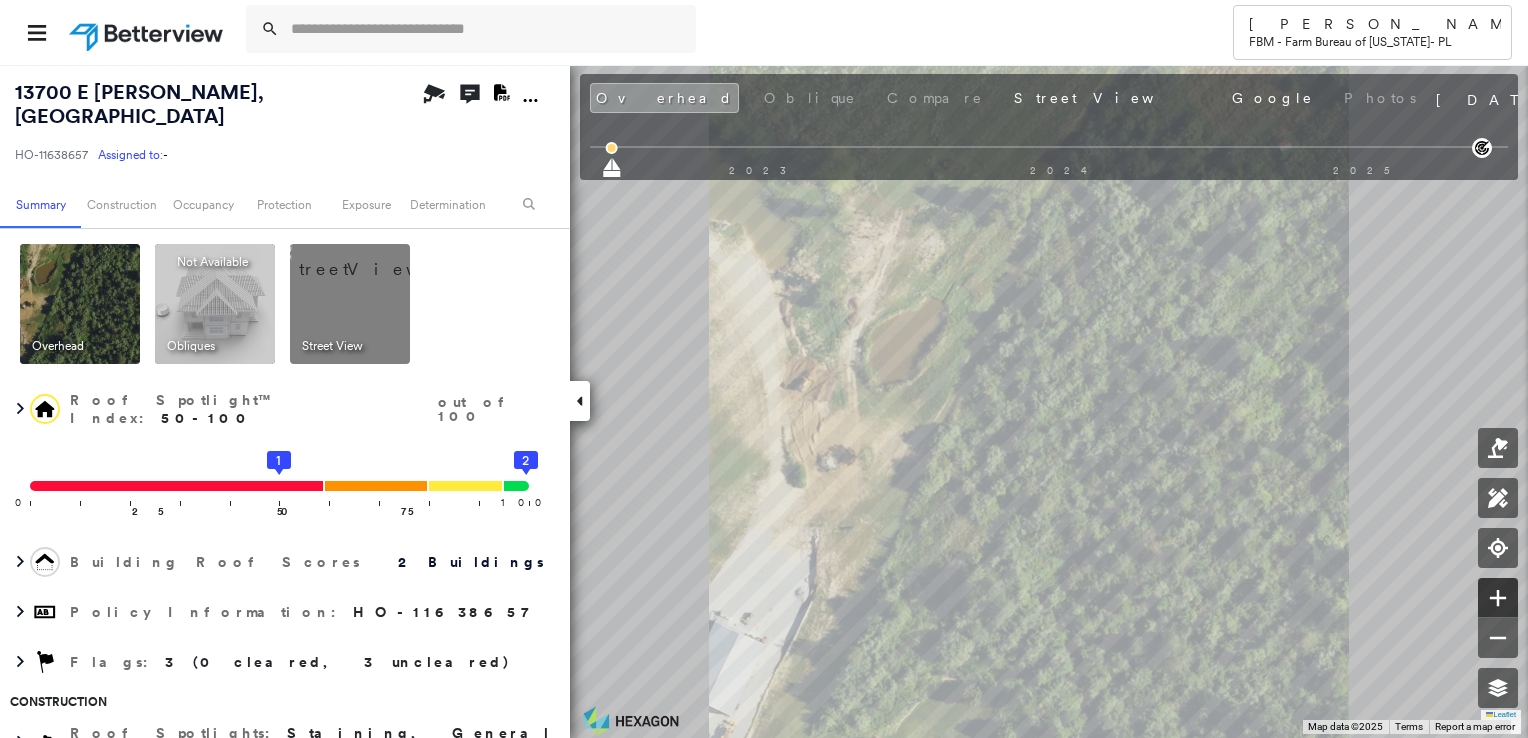 click 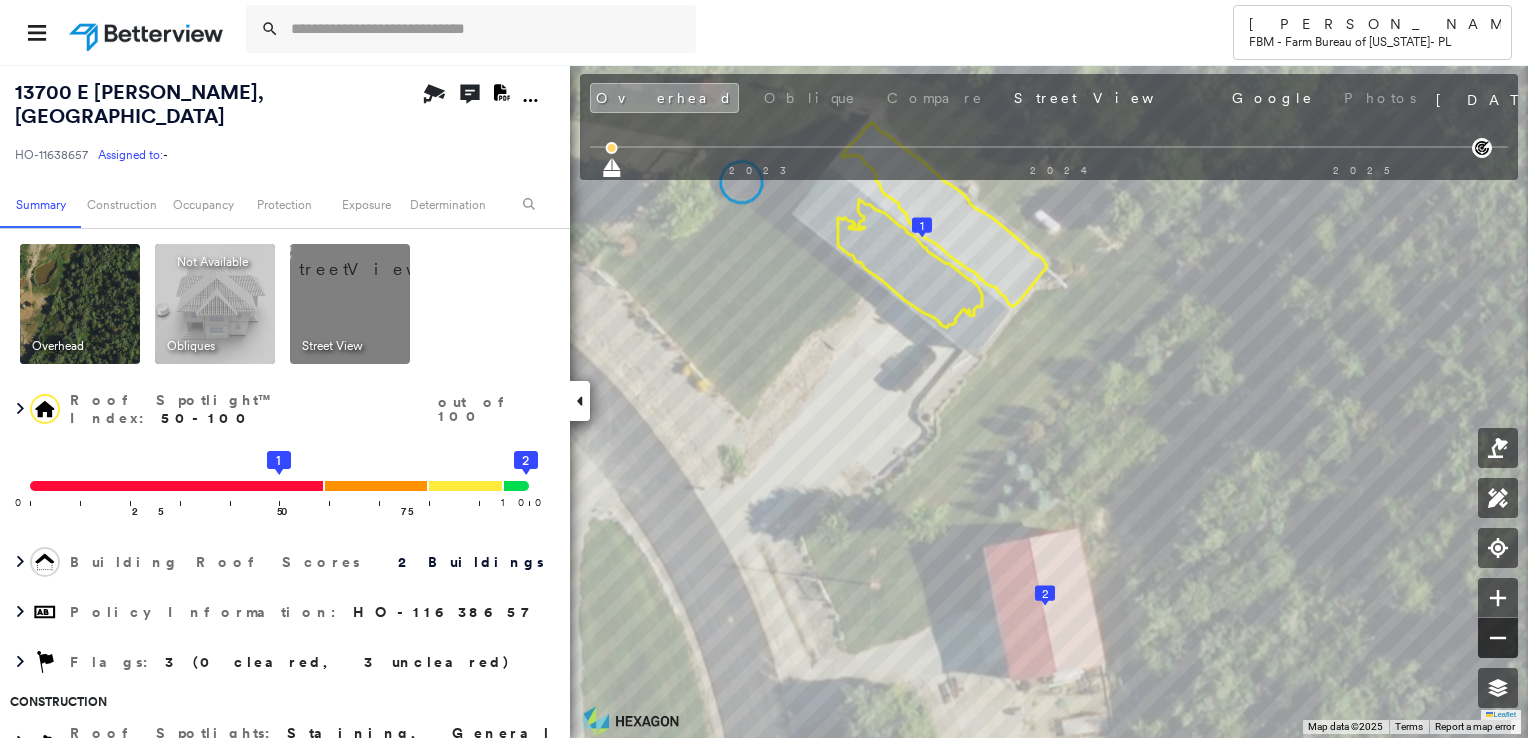 click 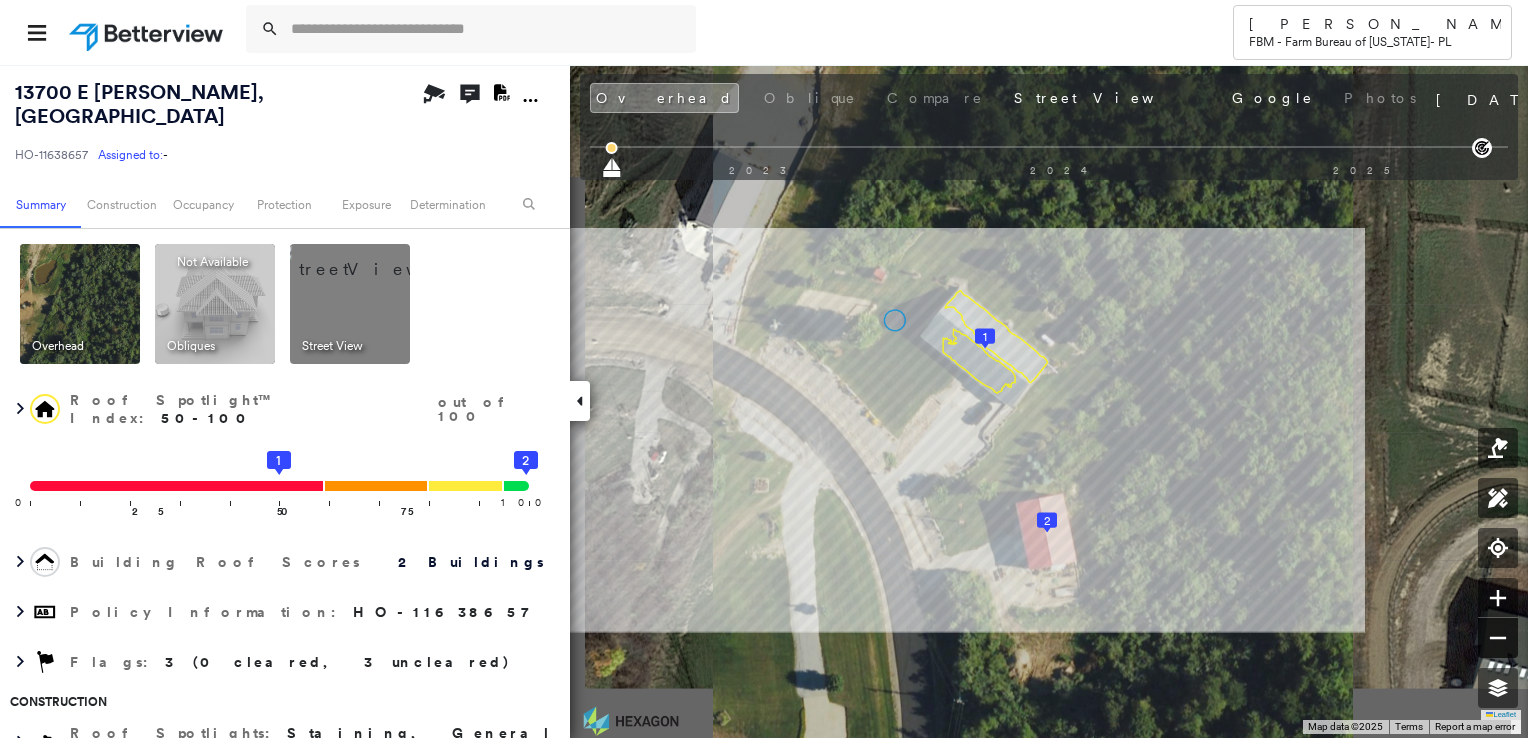 click 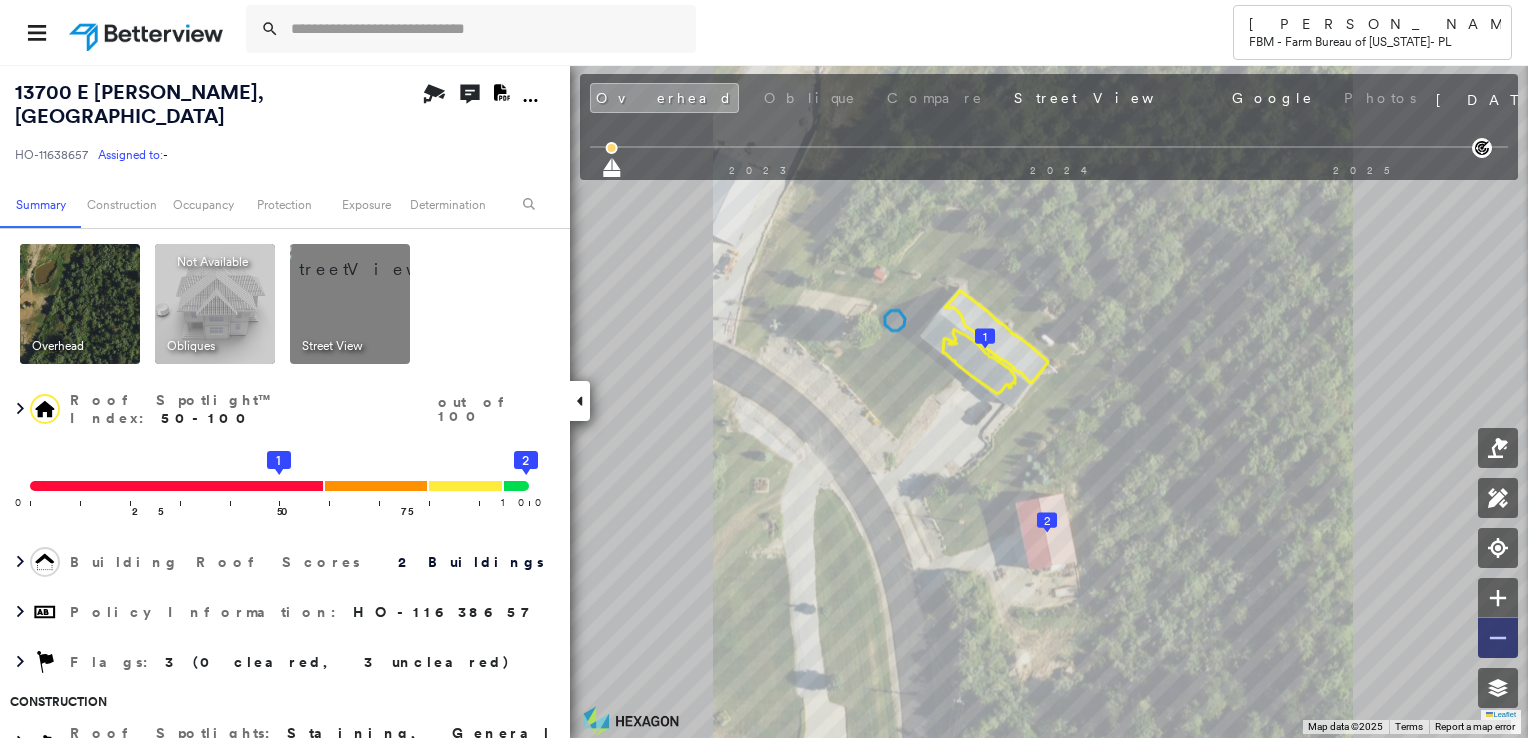 click 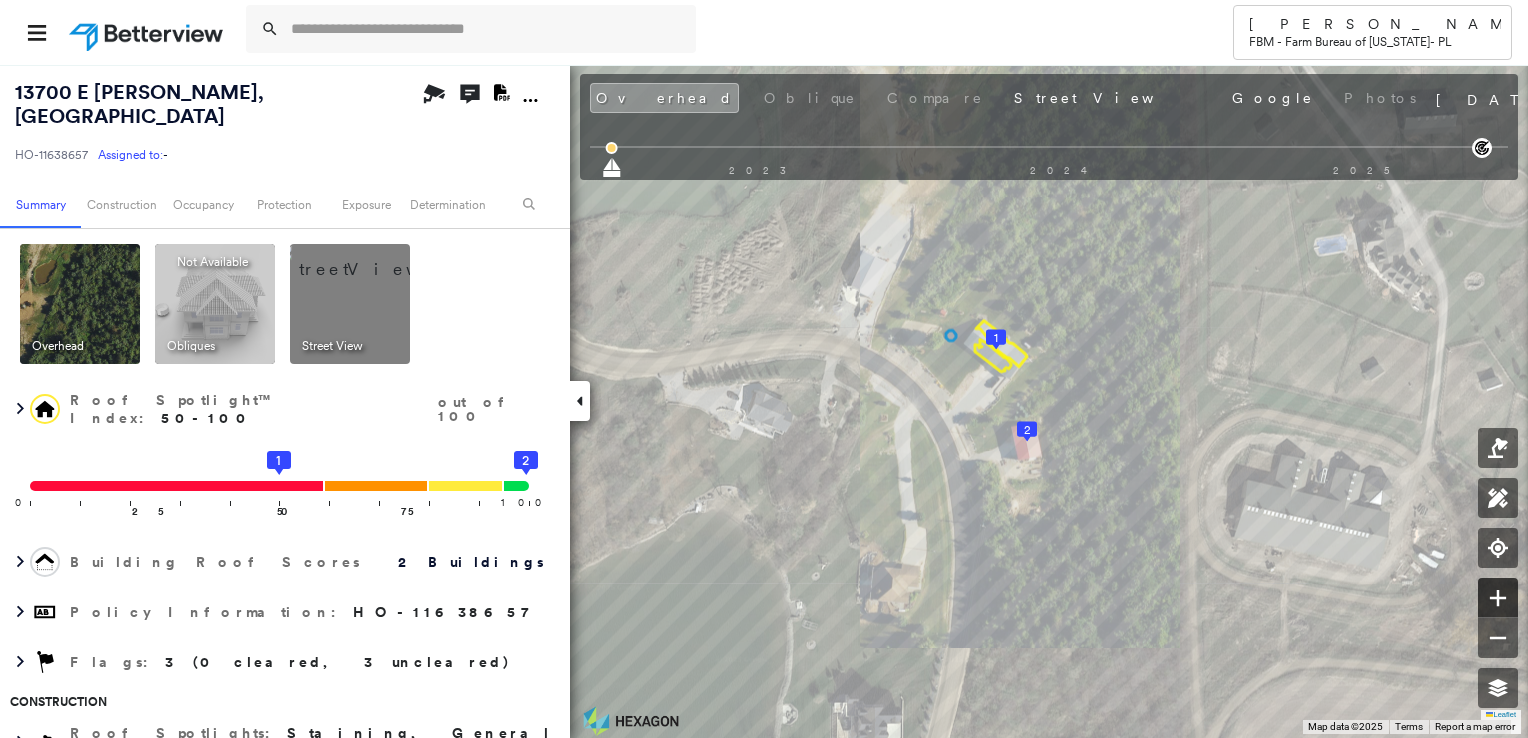 click 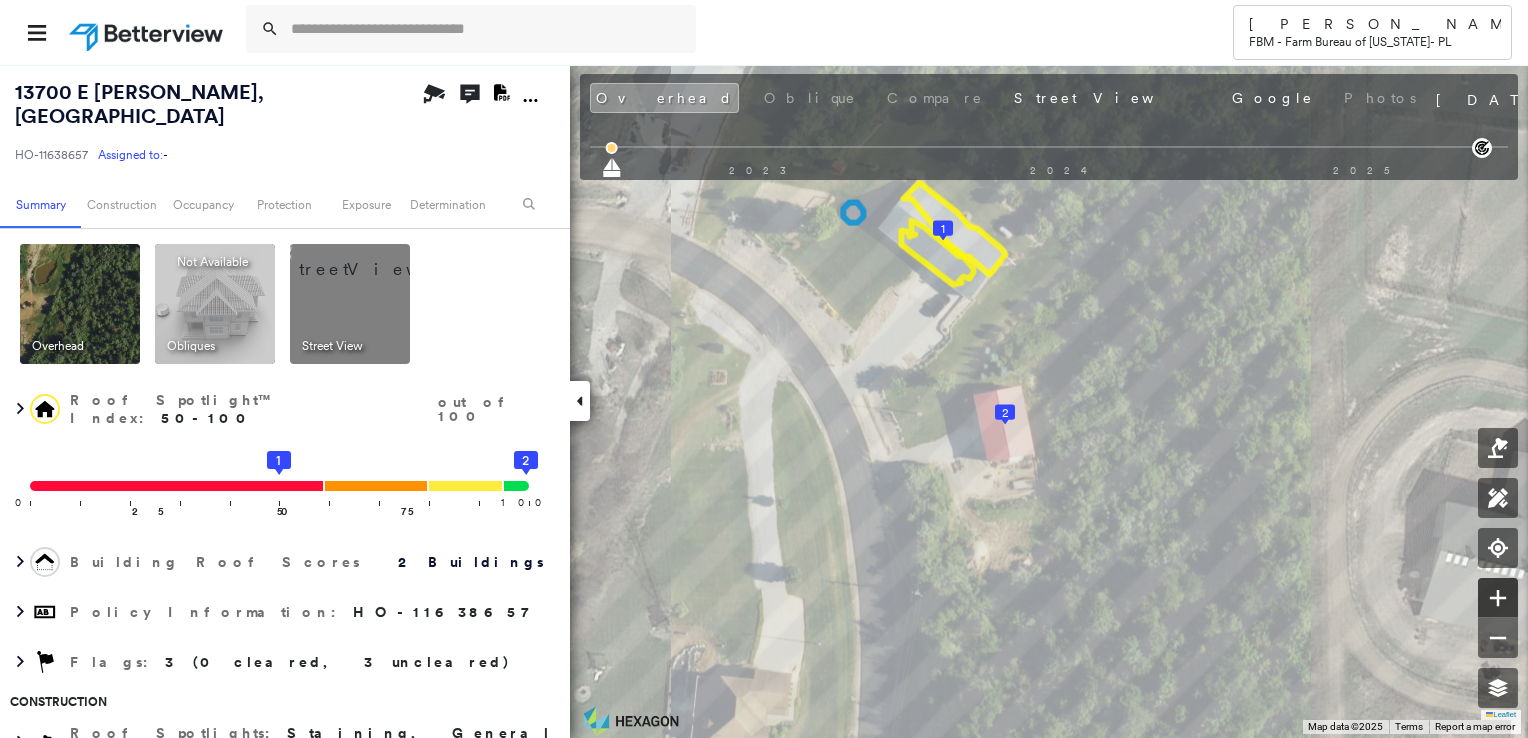 click 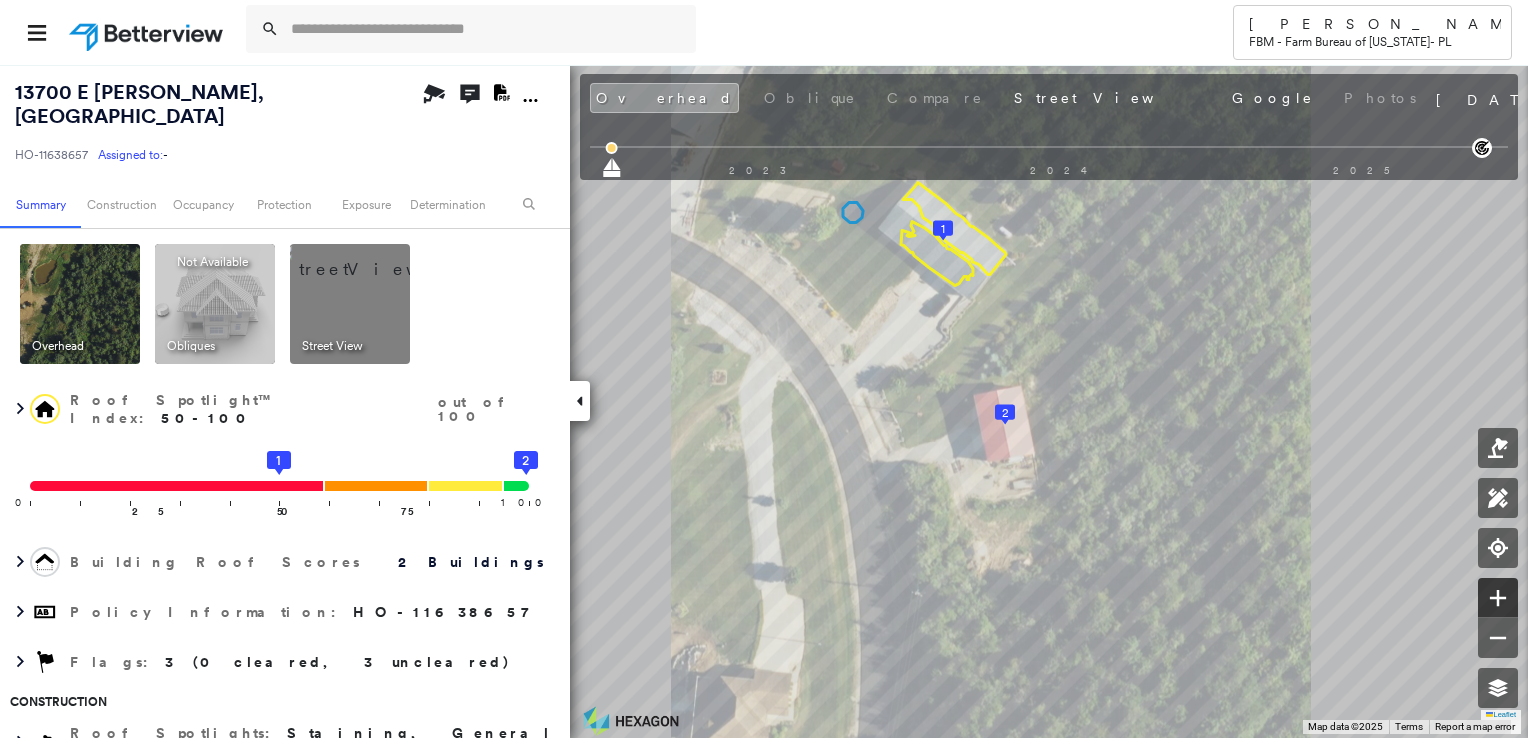 click 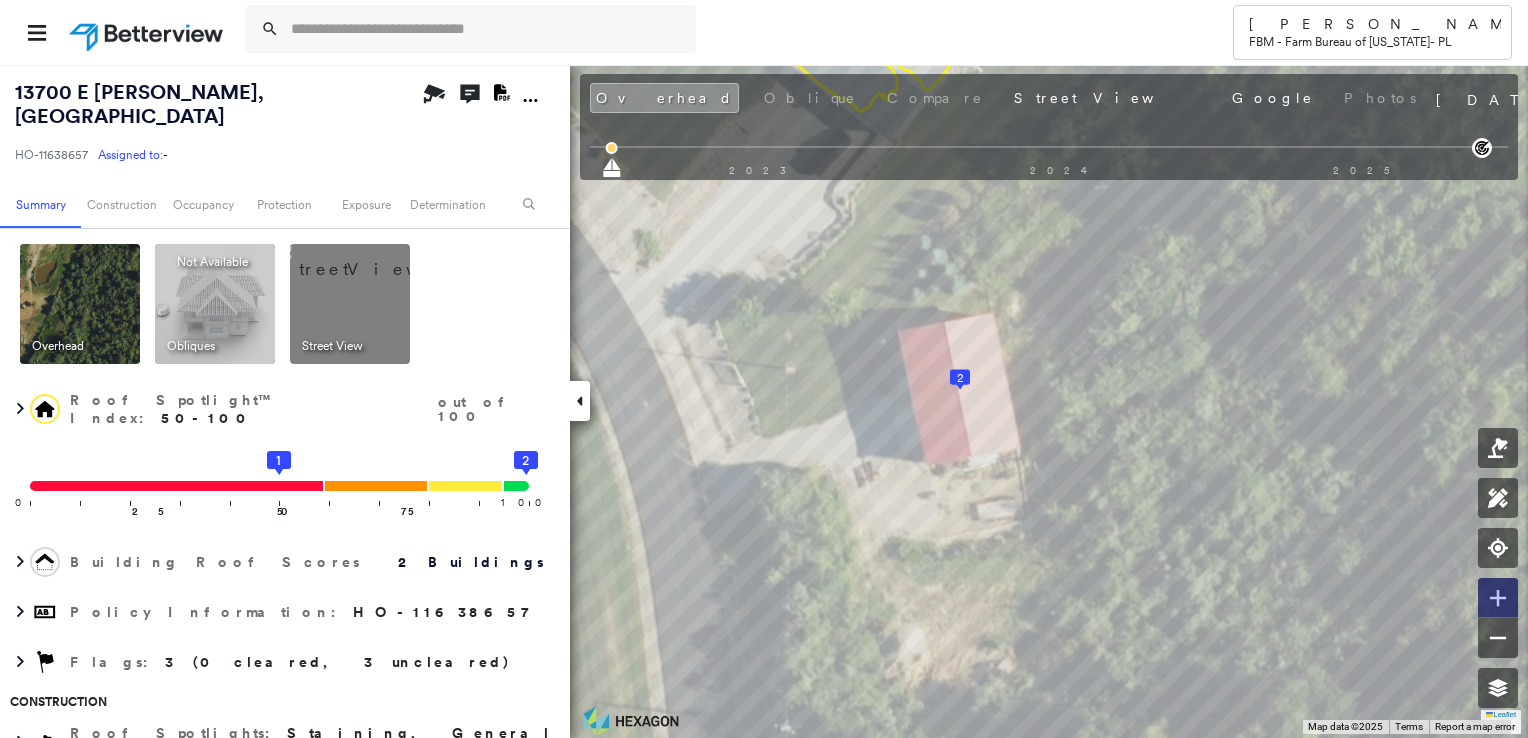 click 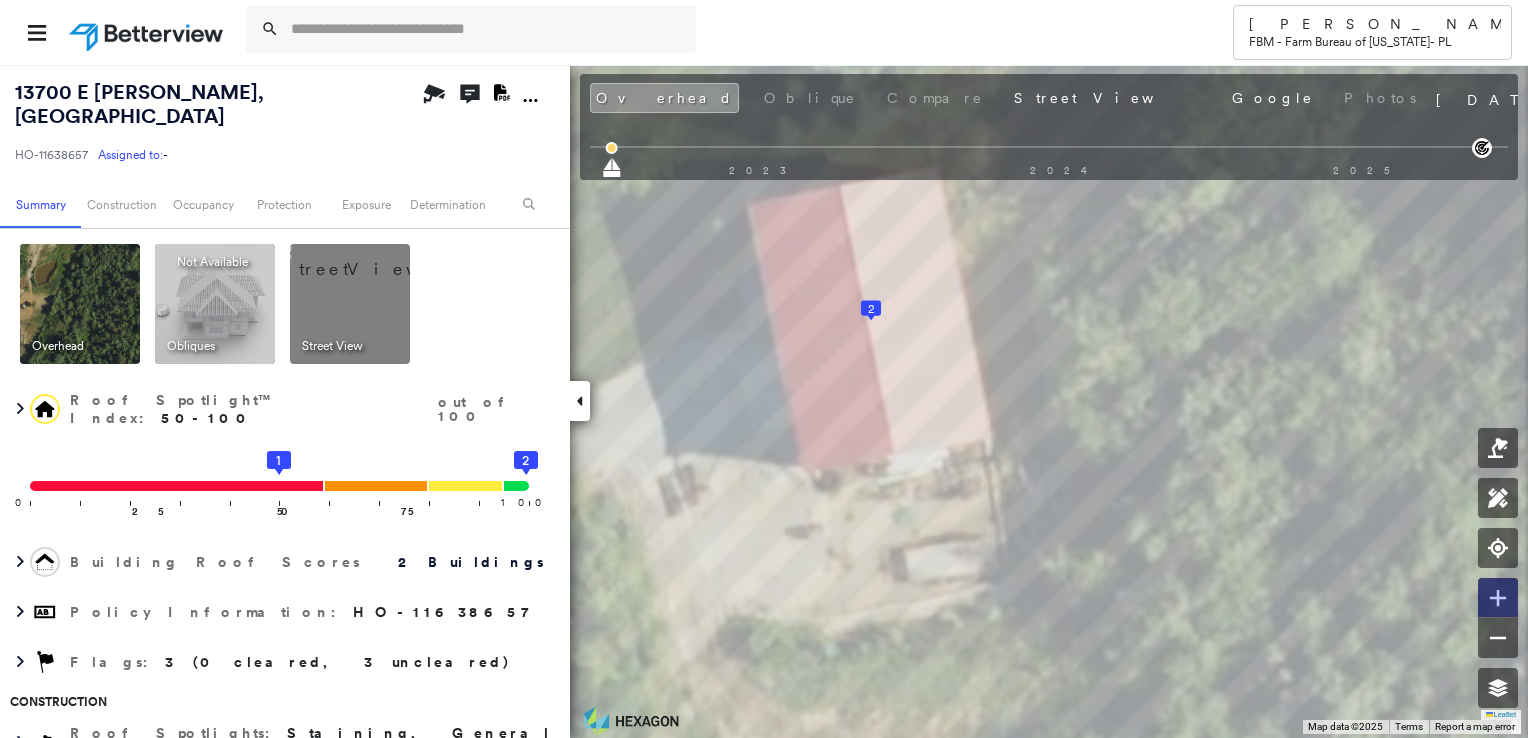 click 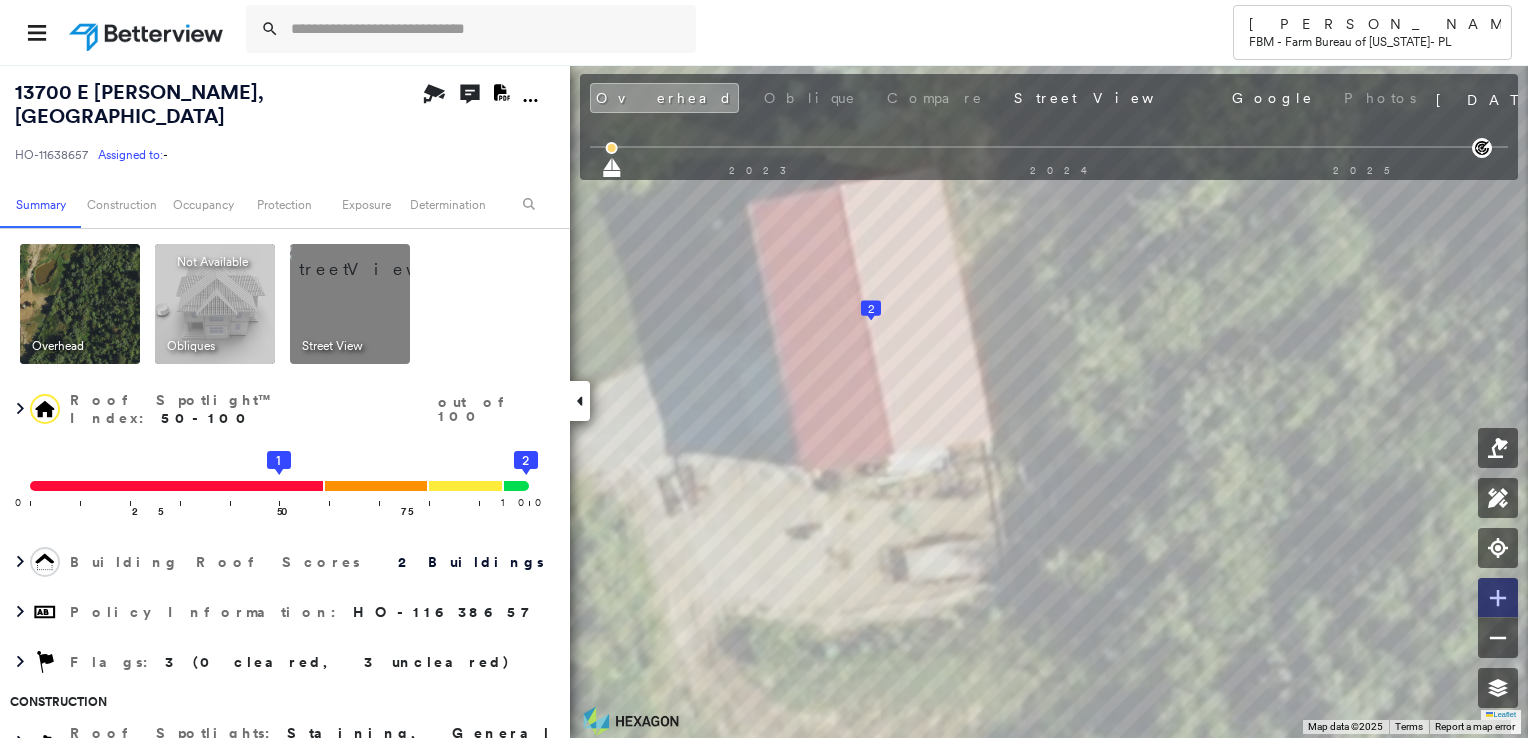 click 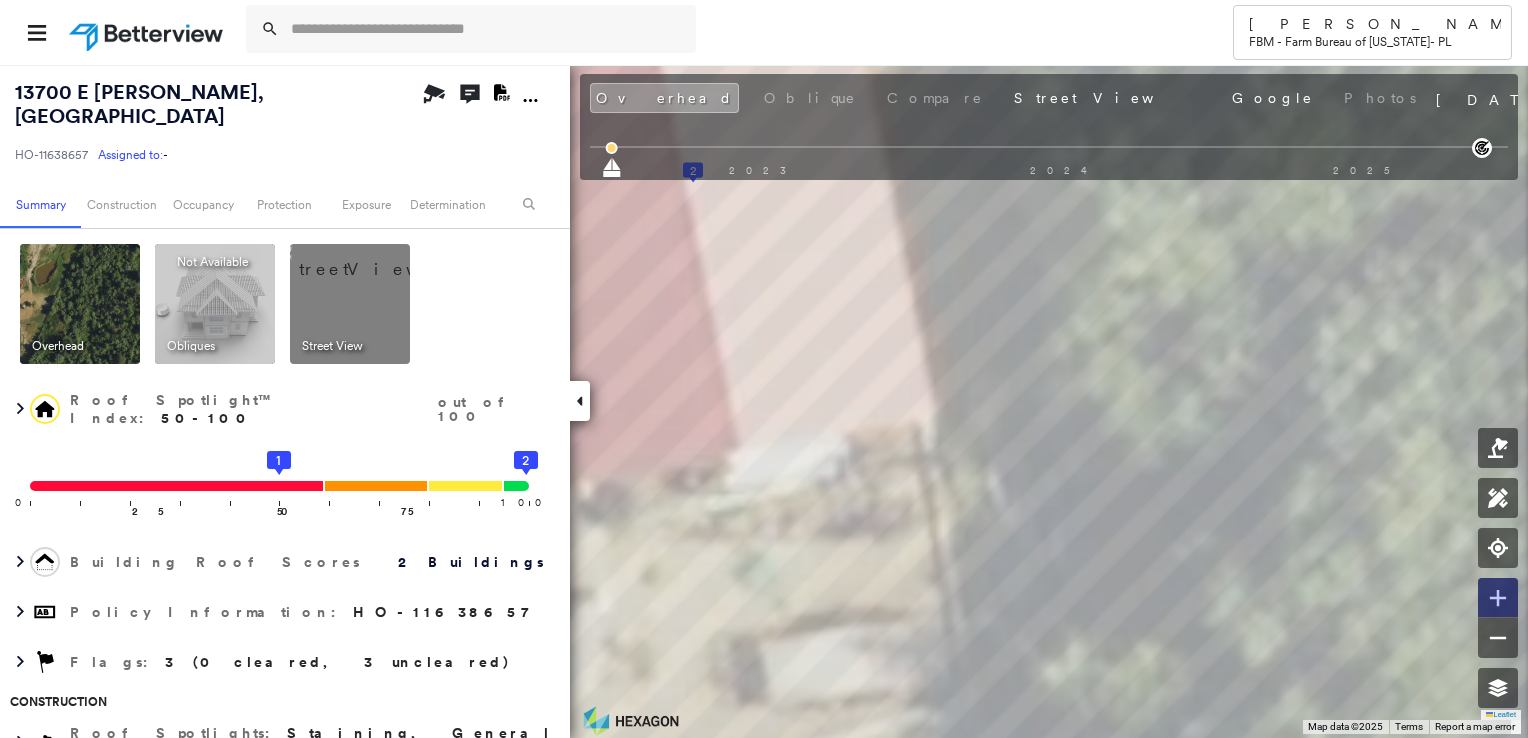 click 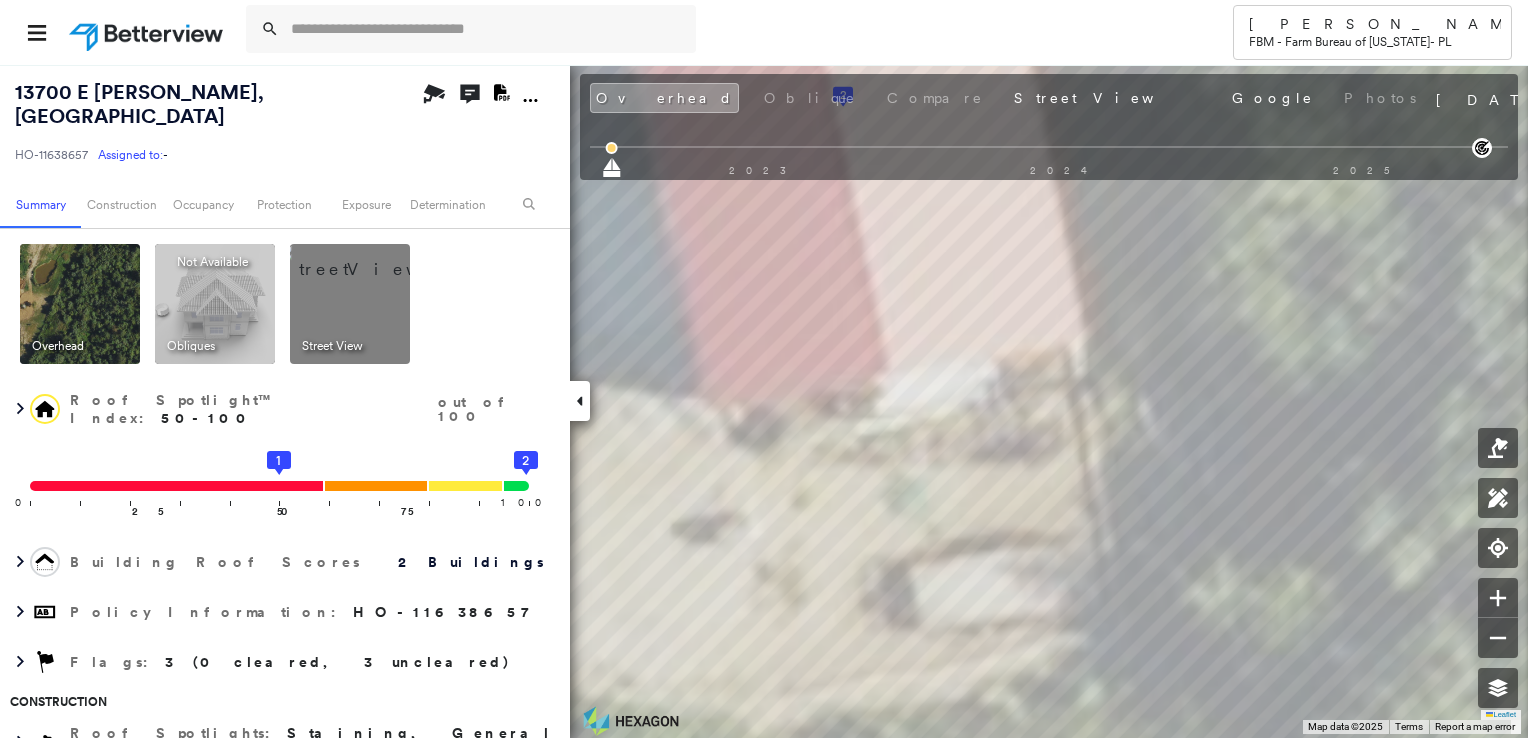 click at bounding box center (374, 259) 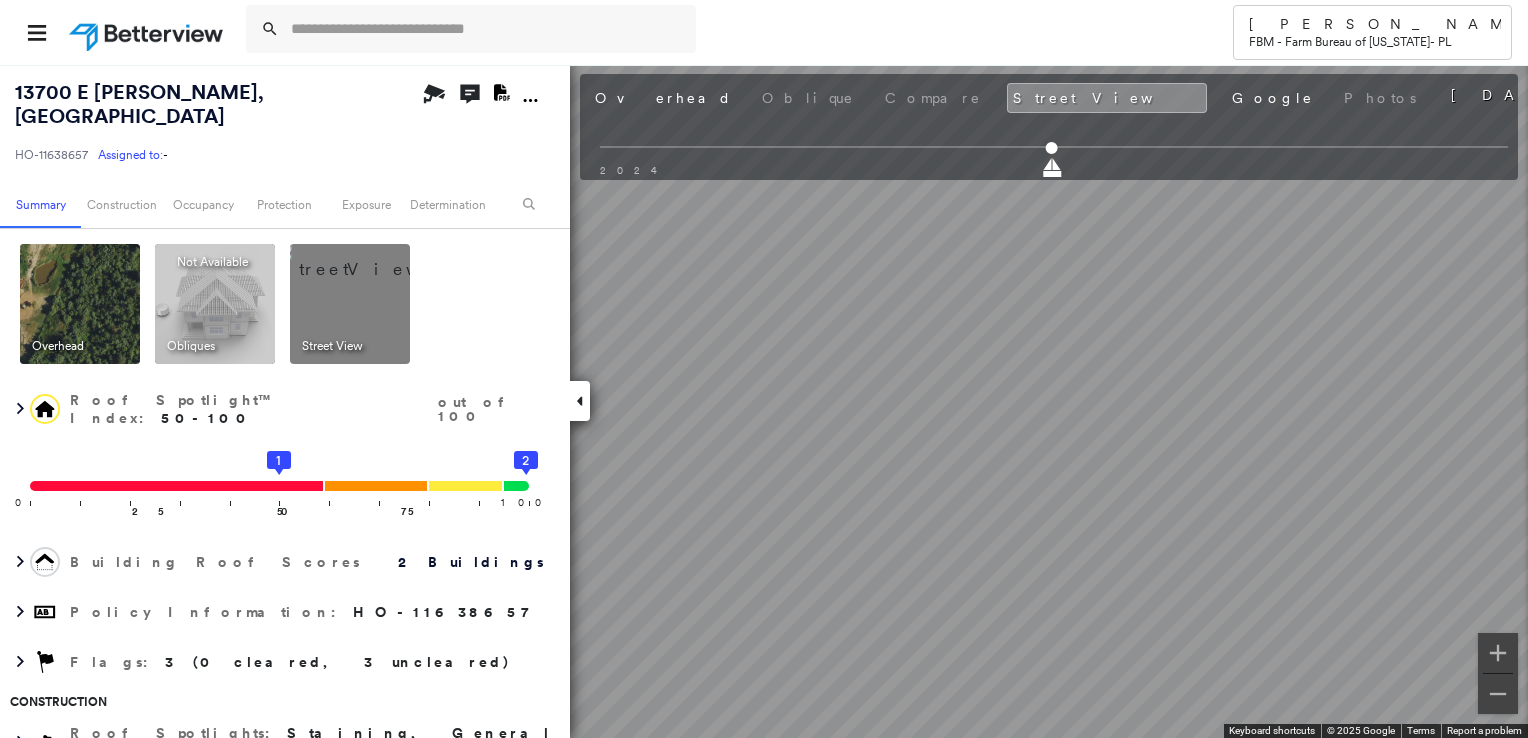 click on "Tower Jordan Schneider FBM - Farm Bureau of Michigan  -   PL 13700 E DIANE DR ,  CAMDEN, MI 49232 HO-11638657 Assigned to:  - Assigned to:  - HO-11638657 Assigned to:  - Open Comments Download PDF Report Summary Construction Occupancy Protection Exposure Determination Overhead Obliques Not Available ; Street View Roof Spotlight™ Index :  50-100 out of 100 0 100 25 50 1 75 2 Building Roof Scores 2 Buildings Policy Information :  HO-11638657 Flags :  3 (0 cleared, 3 uncleared) Construction Roof Spotlights :  Staining, General Wear Property Features :  Trampoline Roof Size & Shape :  2 buildings  Occupancy Protection Exposure FEMA Risk Index Additional Perils Determination Flags :  3 (0 cleared, 3 uncleared) Uncleared Flags (3) Cleared Flags  (0) Trampoline Flagged 06/30/25 Clear Med Medium Priority Flagged 06/30/25 Clear Low Low Priority Flagged 06/30/25 Clear Action Taken New Entry History Quote/New Business Terms & Conditions Added ACV Endorsement Added Cosmetic Endorsement Inspection/Loss Control General" at bounding box center (764, 369) 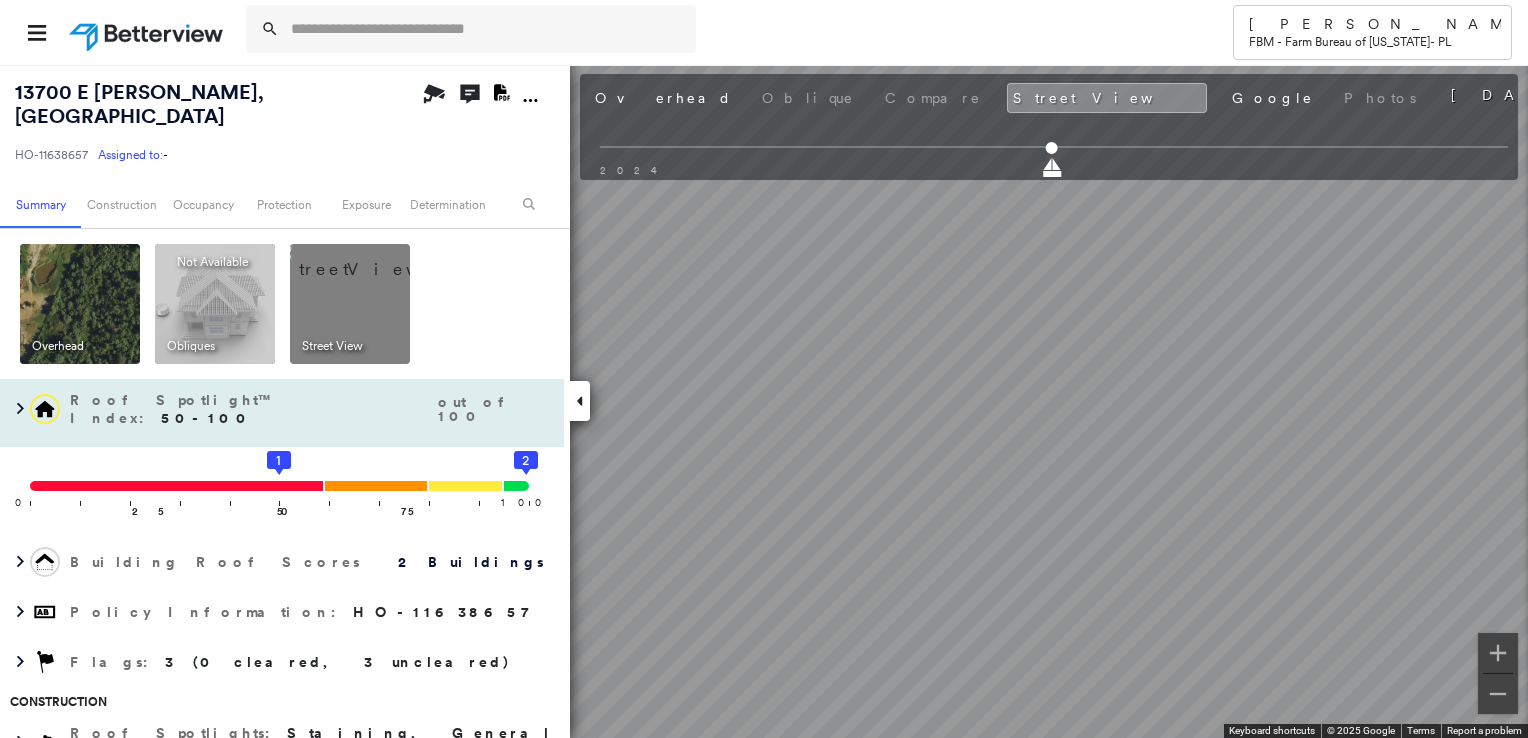 click on "13700 E DIANE DR ,  CAMDEN, MI 49232 HO-11638657 Assigned to:  - Assigned to:  - HO-11638657 Assigned to:  - Open Comments Download PDF Report Summary Construction Occupancy Protection Exposure Determination Overhead Obliques Not Available ; Street View Roof Spotlight™ Index :  50-100 out of 100 0 100 25 50 1 75 2 Building Roof Scores 2 Buildings Policy Information :  HO-11638657 Flags :  3 (0 cleared, 3 uncleared) Construction Roof Spotlights :  Staining, General Wear Property Features :  Trampoline Roof Size & Shape :  2 buildings  Occupancy Protection Exposure FEMA Risk Index Additional Perils Determination Flags :  3 (0 cleared, 3 uncleared) Uncleared Flags (3) Cleared Flags  (0) Trampoline Flagged 06/30/25 Clear Med Medium Priority Flagged 06/30/25 Clear Low Low Priority Flagged 06/30/25 Clear Action Taken New Entry History Quote/New Business Terms & Conditions Added ACV Endorsement Added Cosmetic Endorsement Inspection/Loss Control Report Information Added to Inspection Survey General Save Renewal" at bounding box center [764, 401] 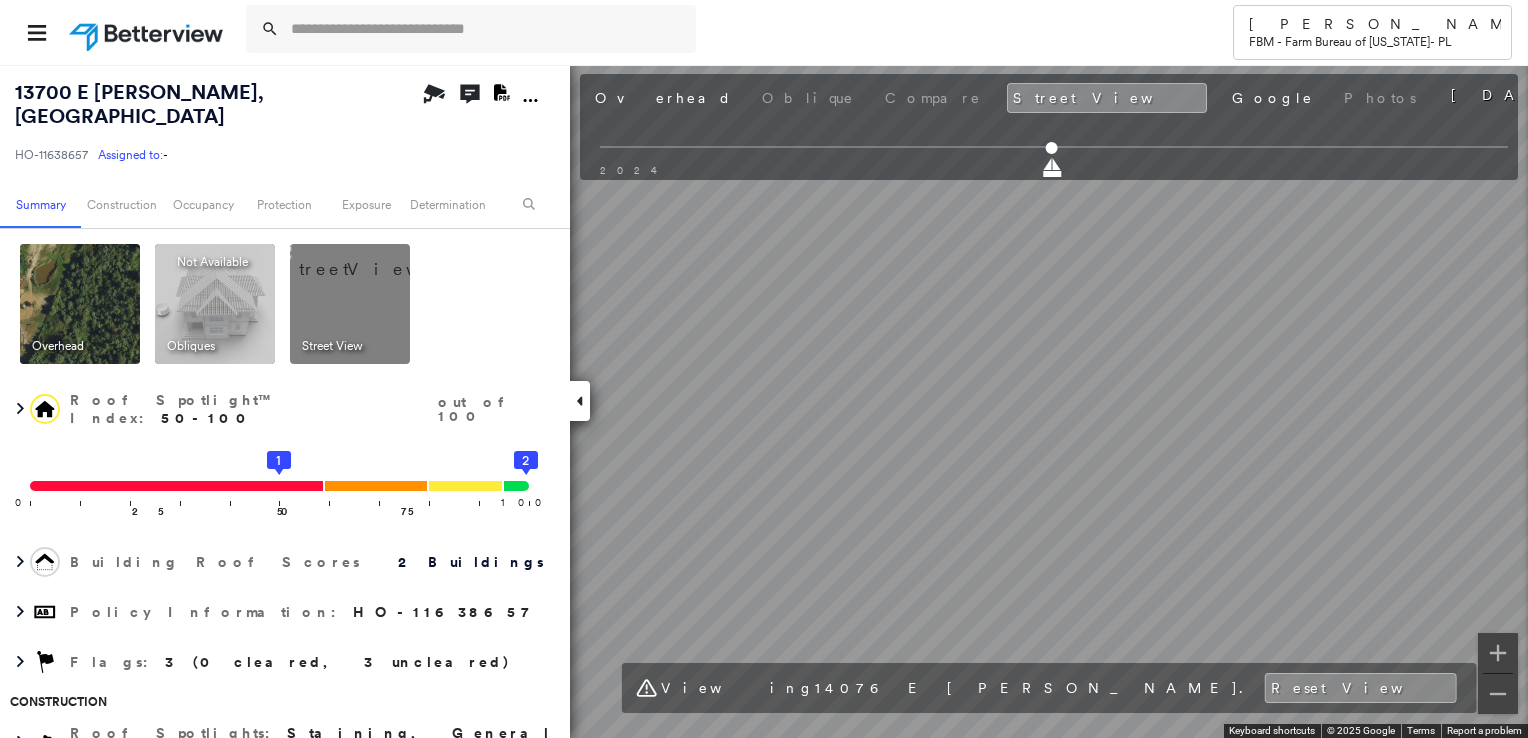 click on "Tower Jordan Schneider FBM - Farm Bureau of Michigan  -   PL 13700 E DIANE DR ,  CAMDEN, MI 49232 HO-11638657 Assigned to:  - Assigned to:  - HO-11638657 Assigned to:  - Open Comments Download PDF Report Summary Construction Occupancy Protection Exposure Determination Overhead Obliques Not Available ; Street View Roof Spotlight™ Index :  50-100 out of 100 0 100 25 50 1 75 2 Building Roof Scores 2 Buildings Policy Information :  HO-11638657 Flags :  3 (0 cleared, 3 uncleared) Construction Roof Spotlights :  Staining, General Wear Property Features :  Trampoline Roof Size & Shape :  2 buildings  Occupancy Protection Exposure FEMA Risk Index Additional Perils Determination Flags :  3 (0 cleared, 3 uncleared) Uncleared Flags (3) Cleared Flags  (0) Trampoline Flagged 06/30/25 Clear Med Medium Priority Flagged 06/30/25 Clear Low Low Priority Flagged 06/30/25 Clear Action Taken New Entry History Quote/New Business Terms & Conditions Added ACV Endorsement Added Cosmetic Endorsement Inspection/Loss Control General" at bounding box center (764, 369) 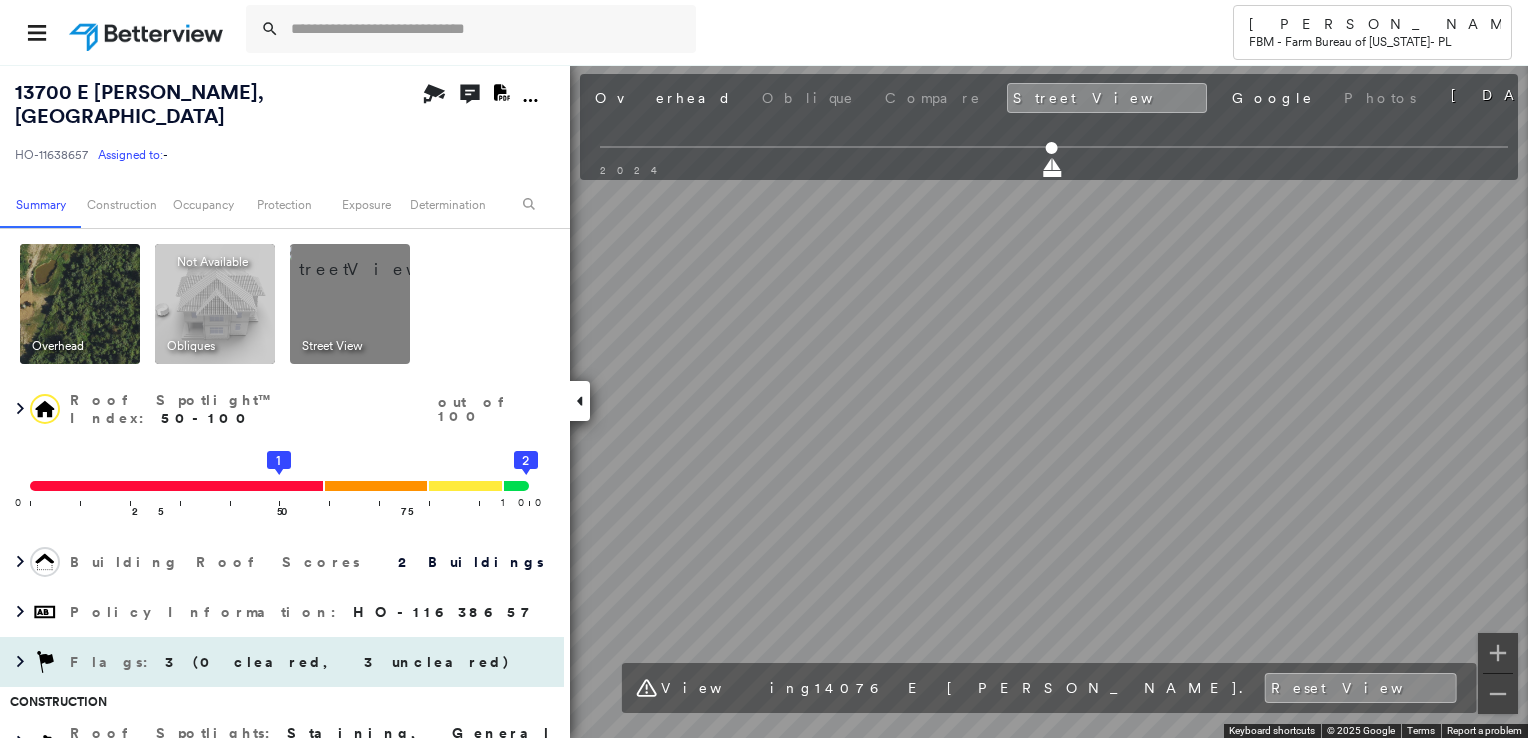 click on "13700 E DIANE DR ,  CAMDEN, MI 49232 HO-11638657 Assigned to:  - Assigned to:  - HO-11638657 Assigned to:  - Open Comments Download PDF Report Summary Construction Occupancy Protection Exposure Determination Overhead Obliques Not Available ; Street View Roof Spotlight™ Index :  50-100 out of 100 0 100 25 50 1 75 2 Building Roof Scores 2 Buildings Policy Information :  HO-11638657 Flags :  3 (0 cleared, 3 uncleared) Construction Roof Spotlights :  Staining, General Wear Property Features :  Trampoline Roof Size & Shape :  2 buildings  Occupancy Protection Exposure FEMA Risk Index Additional Perils Determination Flags :  3 (0 cleared, 3 uncleared) Uncleared Flags (3) Cleared Flags  (0) Trampoline Flagged 06/30/25 Clear Med Medium Priority Flagged 06/30/25 Clear Low Low Priority Flagged 06/30/25 Clear Action Taken New Entry History Quote/New Business Terms & Conditions Added ACV Endorsement Added Cosmetic Endorsement Inspection/Loss Control Report Information Added to Inspection Survey General Save Renewal" at bounding box center [764, 401] 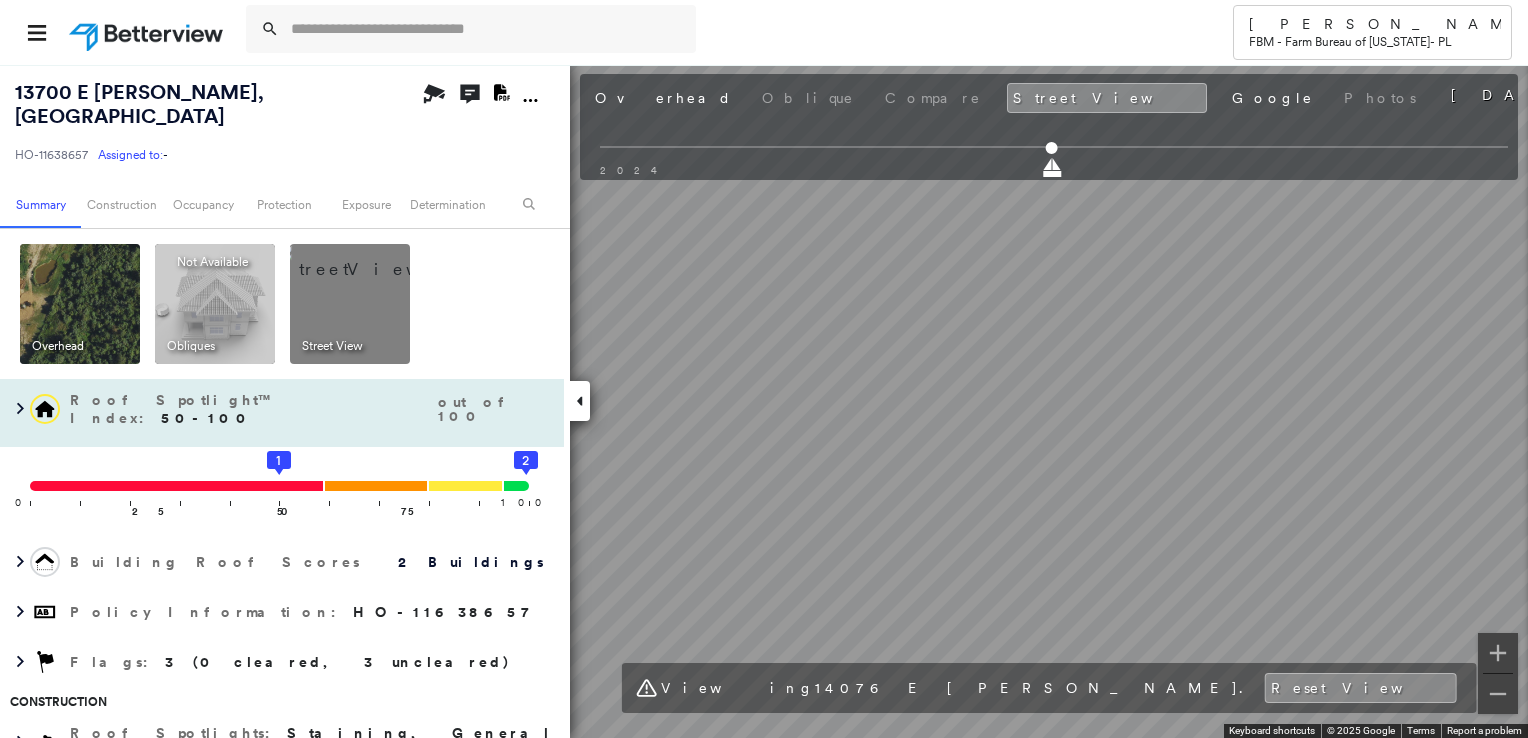 click on "13700 E DIANE DR ,  CAMDEN, MI 49232 HO-11638657 Assigned to:  - Assigned to:  - HO-11638657 Assigned to:  - Open Comments Download PDF Report Summary Construction Occupancy Protection Exposure Determination Overhead Obliques Not Available ; Street View Roof Spotlight™ Index :  50-100 out of 100 0 100 25 50 1 75 2 Building Roof Scores 2 Buildings Policy Information :  HO-11638657 Flags :  3 (0 cleared, 3 uncleared) Construction Roof Spotlights :  Staining, General Wear Property Features :  Trampoline Roof Size & Shape :  2 buildings  Occupancy Protection Exposure FEMA Risk Index Additional Perils Determination Flags :  3 (0 cleared, 3 uncleared) Uncleared Flags (3) Cleared Flags  (0) Trampoline Flagged 06/30/25 Clear Med Medium Priority Flagged 06/30/25 Clear Low Low Priority Flagged 06/30/25 Clear Action Taken New Entry History Quote/New Business Terms & Conditions Added ACV Endorsement Added Cosmetic Endorsement Inspection/Loss Control Report Information Added to Inspection Survey General Save Renewal" at bounding box center (764, 401) 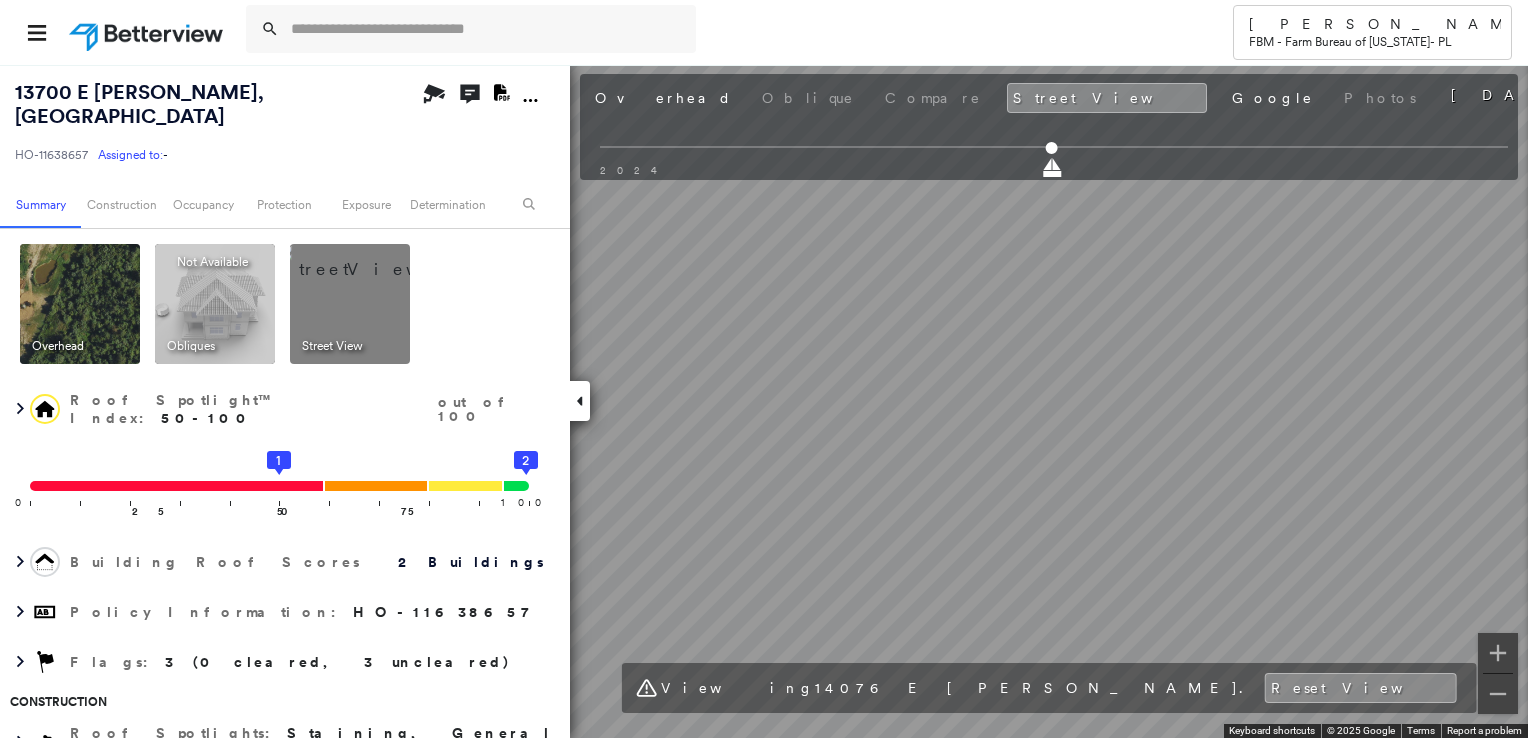 click at bounding box center (80, 304) 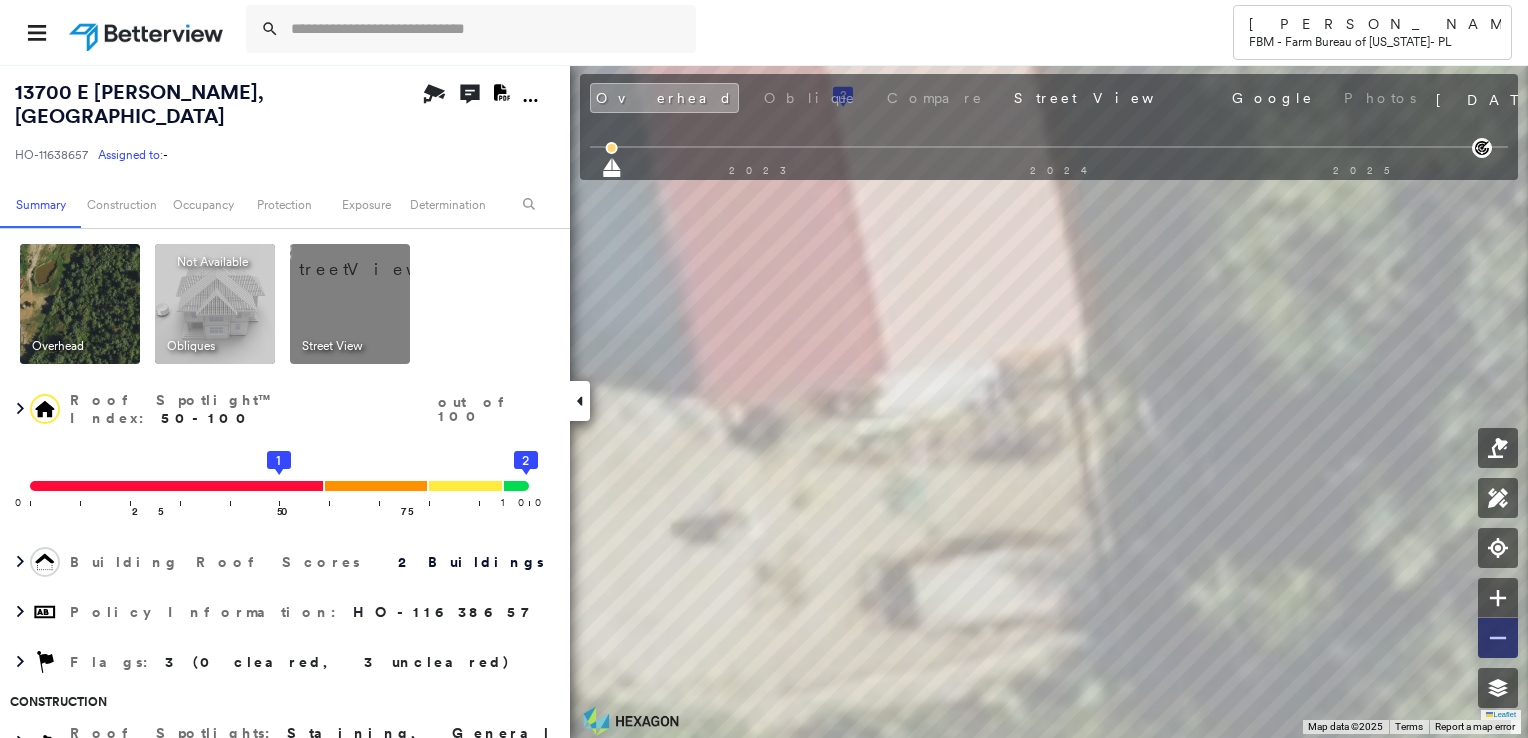 click 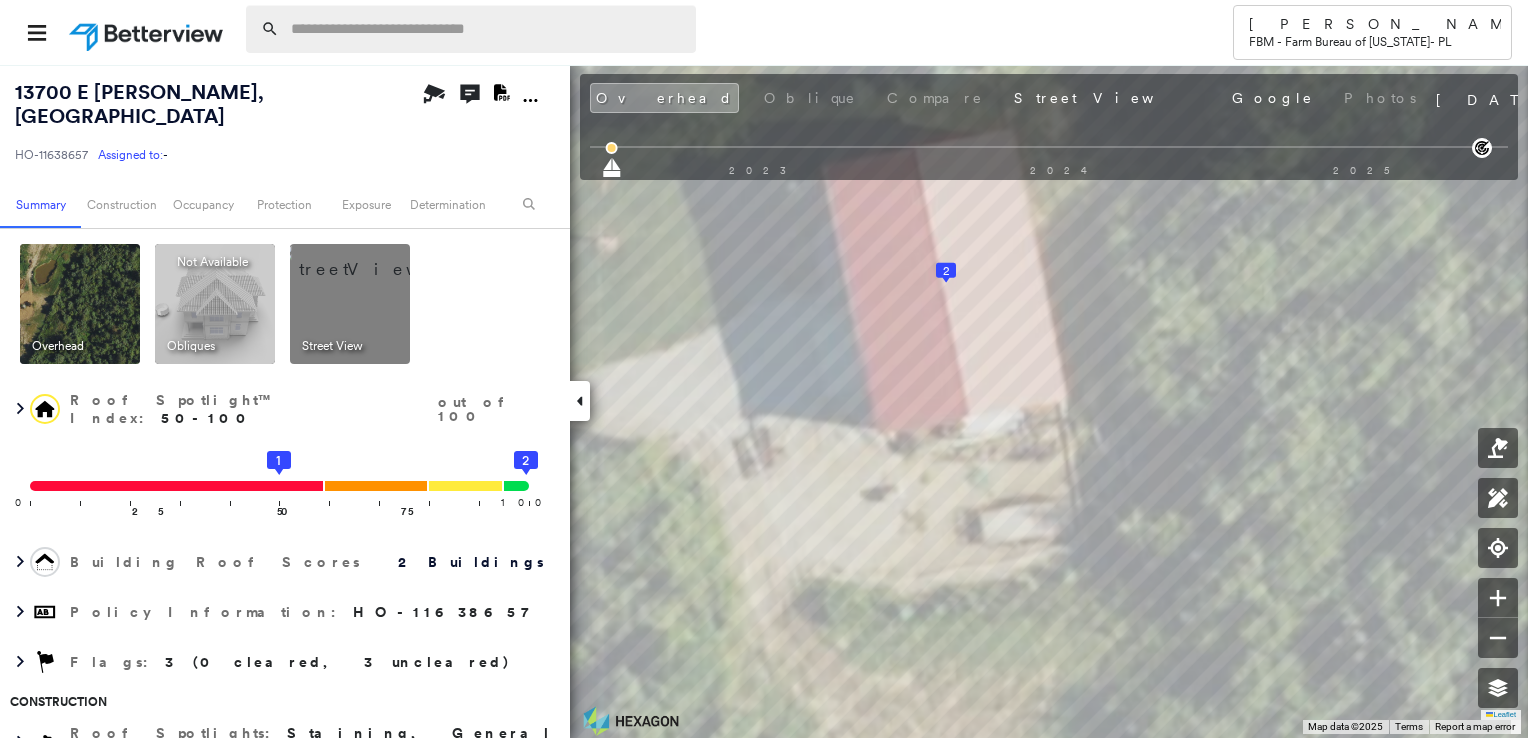 paste on "**********" 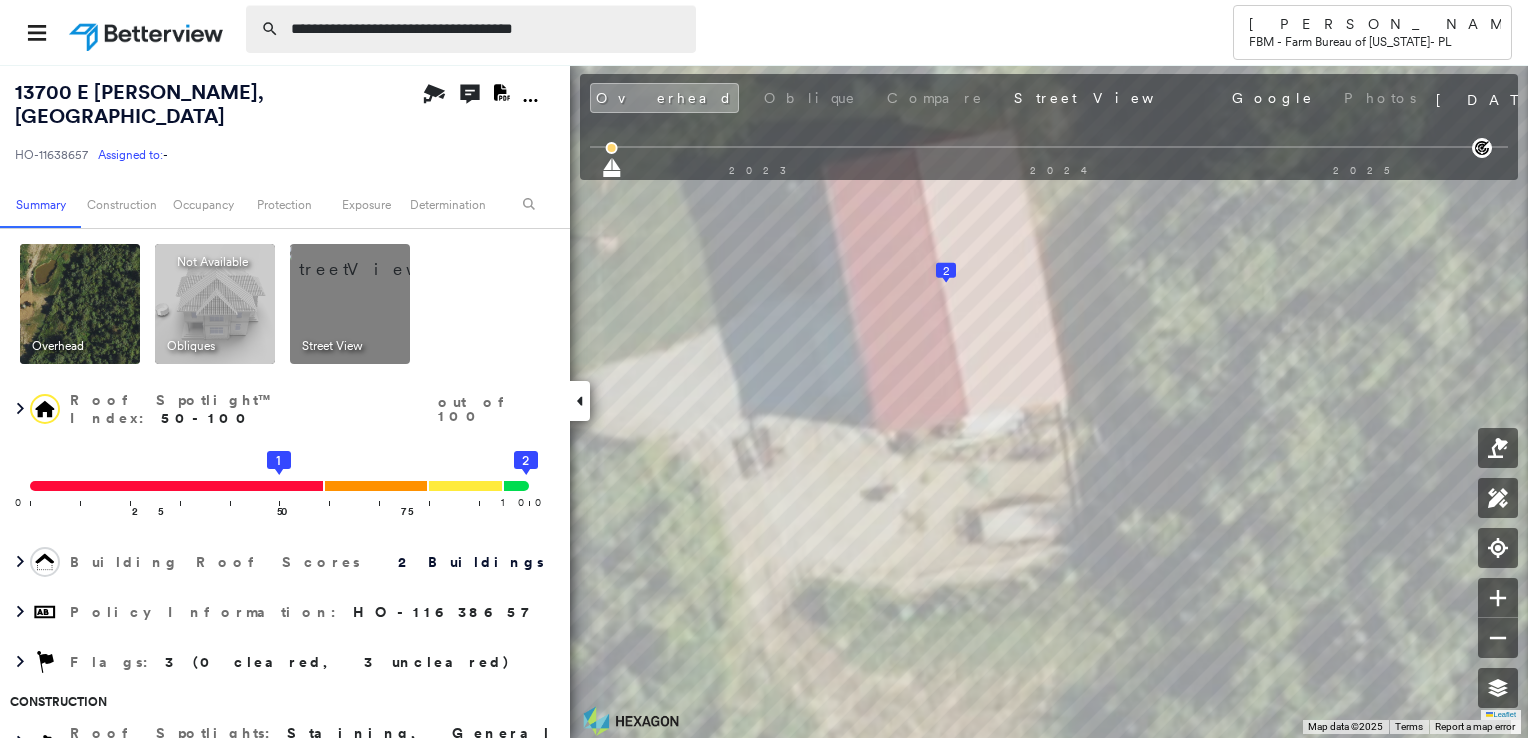 click on "**********" at bounding box center (487, 29) 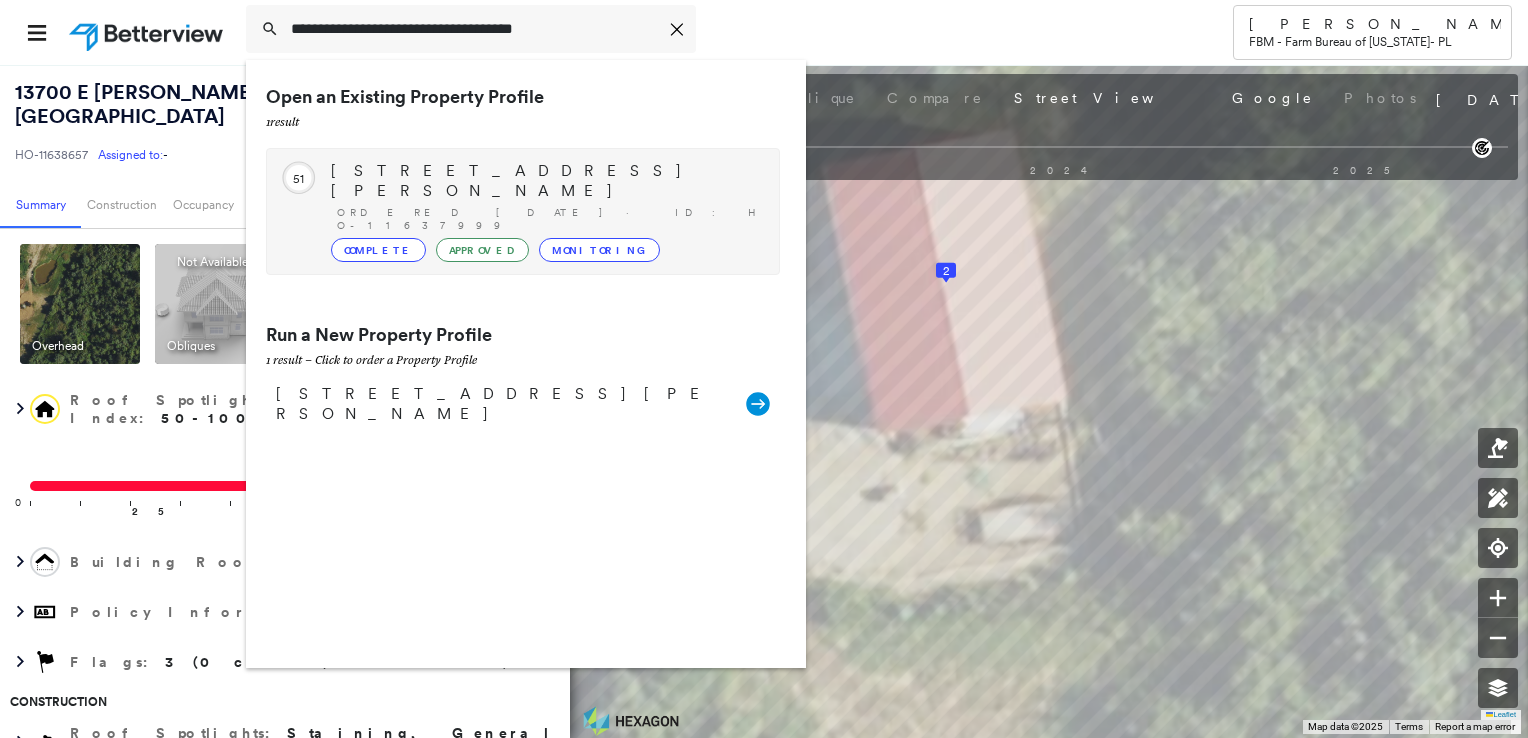 type on "**********" 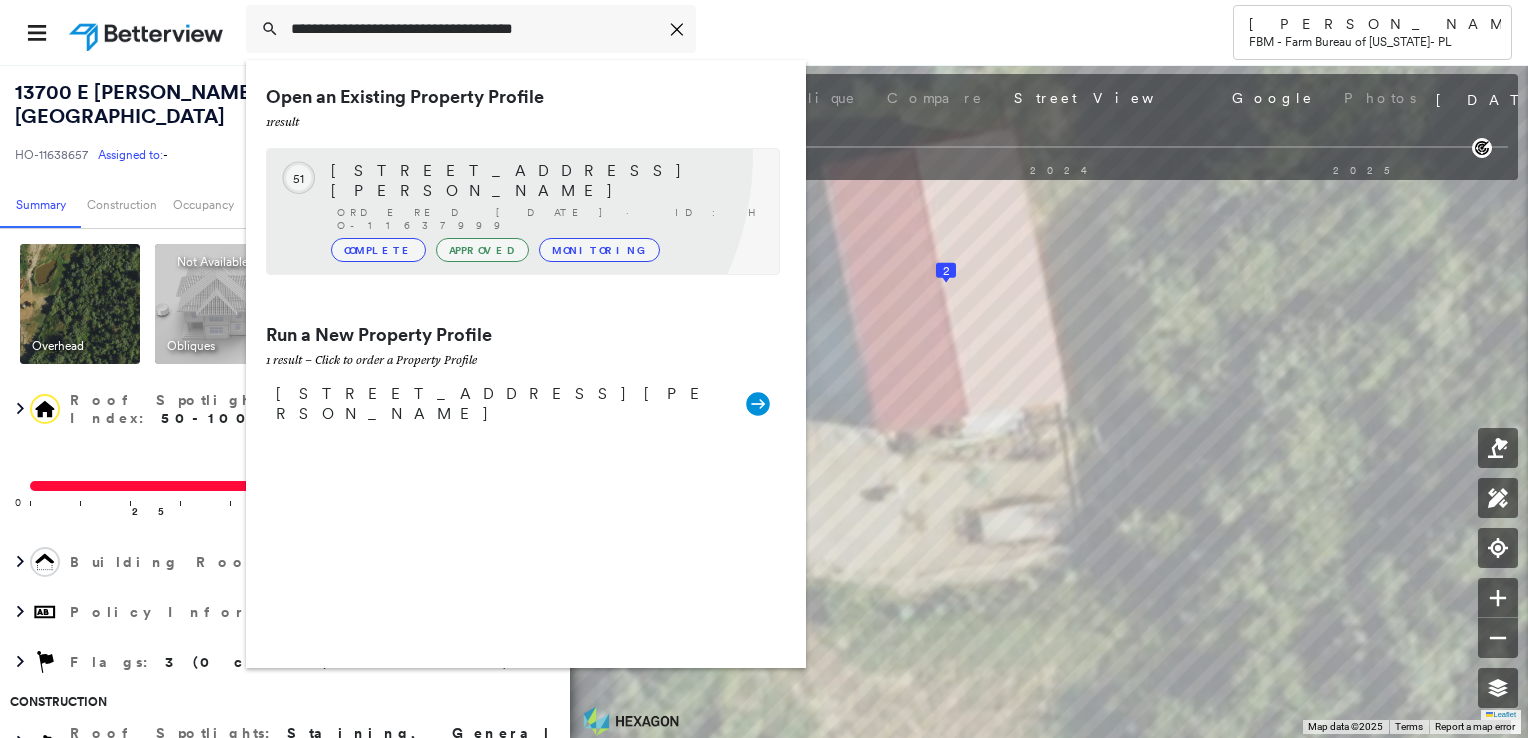 click on "Circled Text Icon 51 36783 VARGO ST, LIVONIA, MI 48152 Ordered 06/30/25 · ID: HO-11637999 Complete Approved Monitoring" at bounding box center [523, 211] 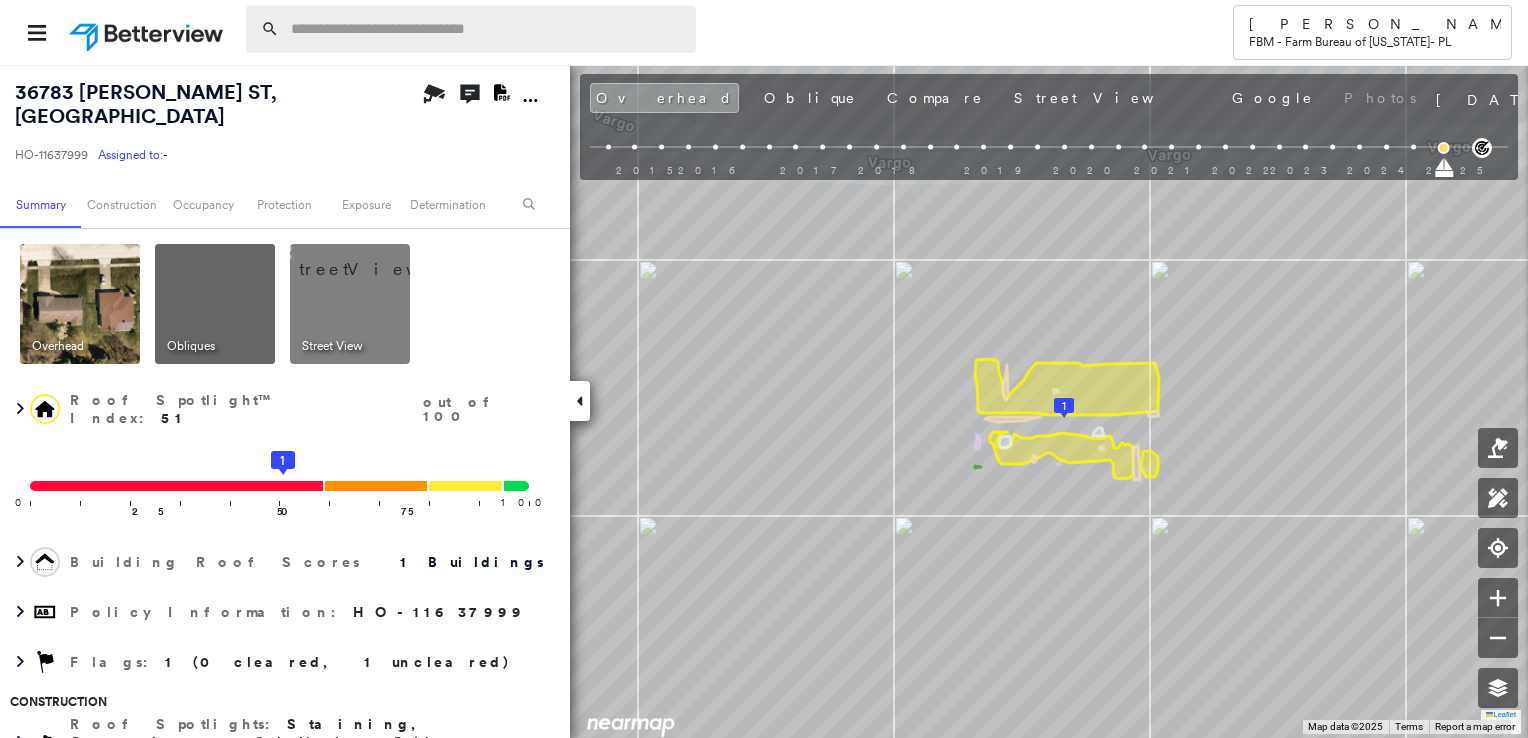 click at bounding box center (487, 29) 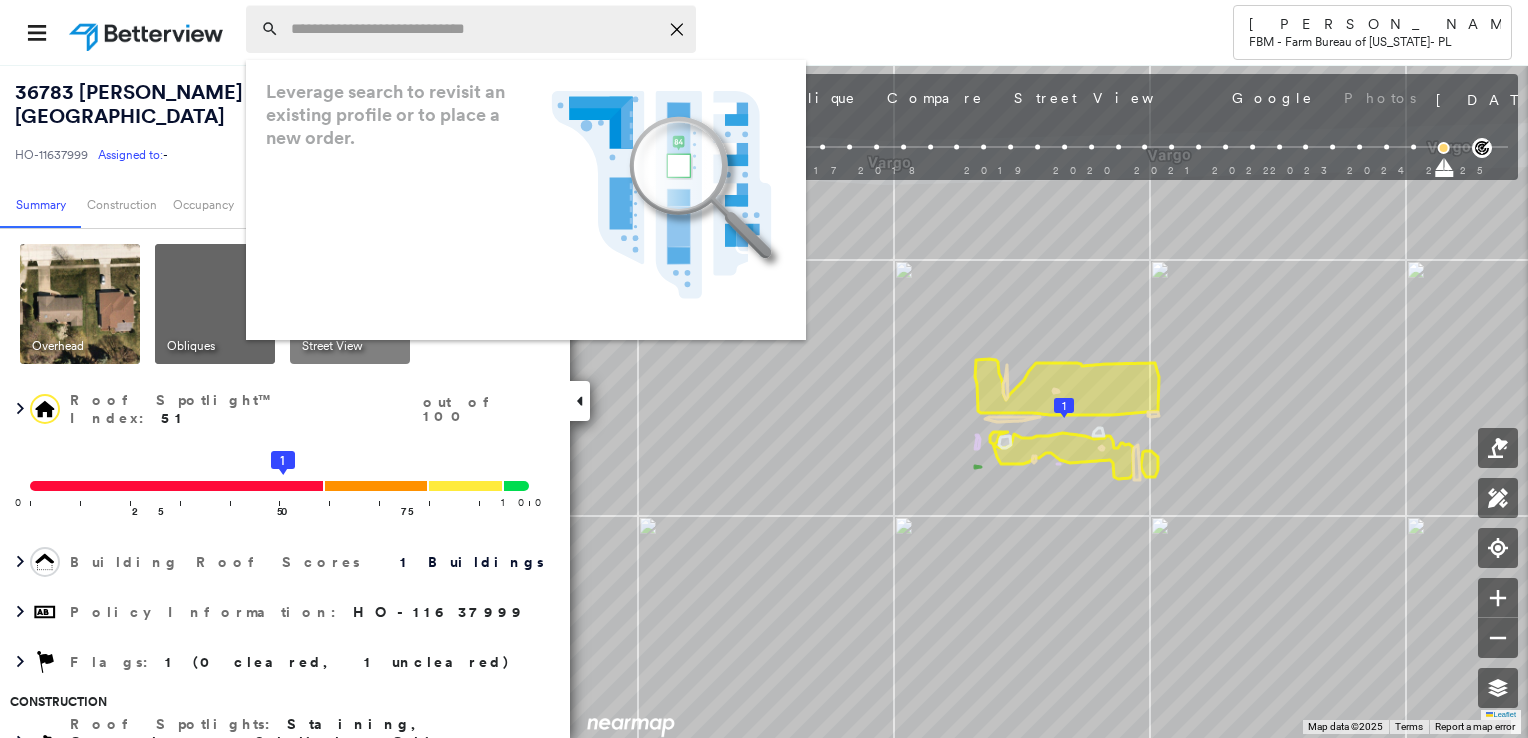 click at bounding box center [474, 29] 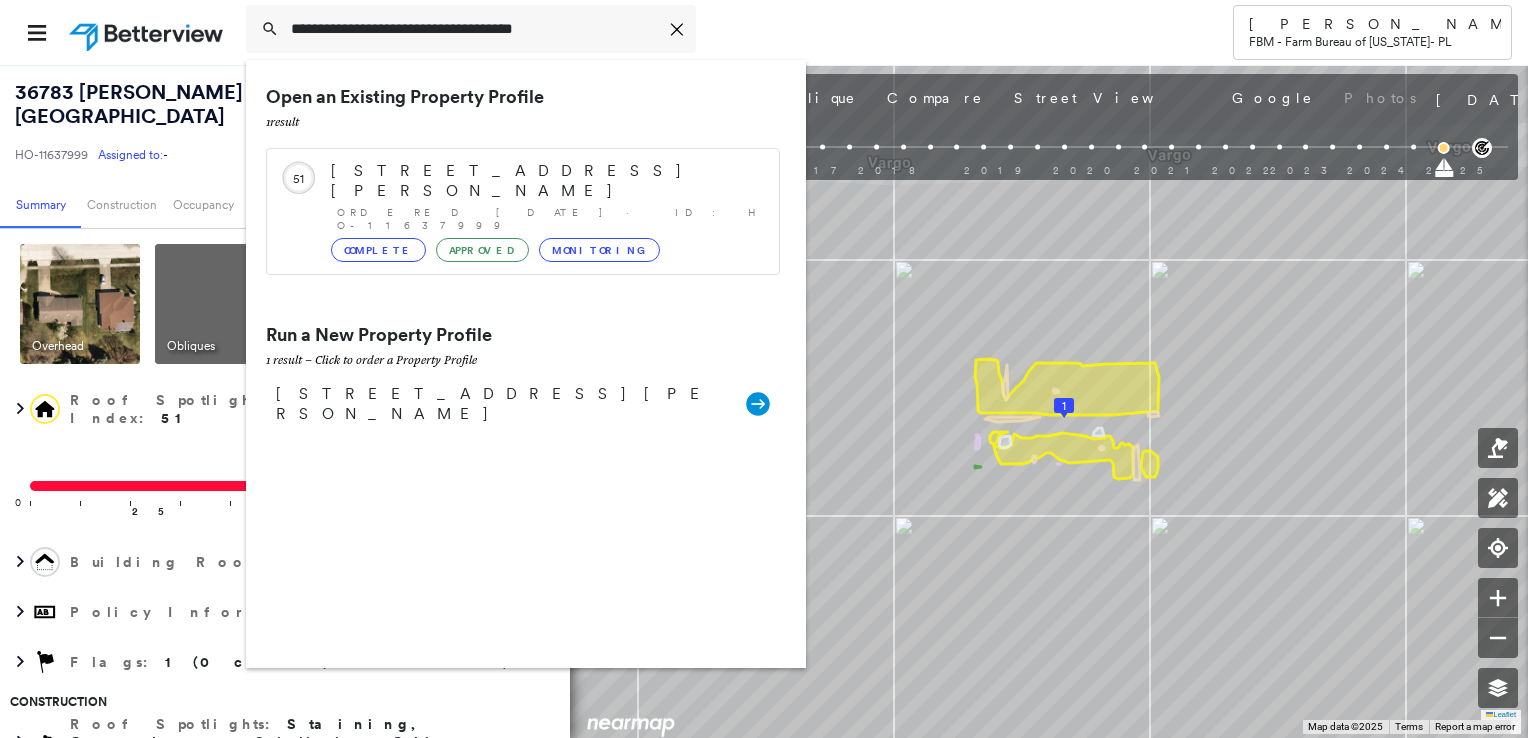 type on "**********" 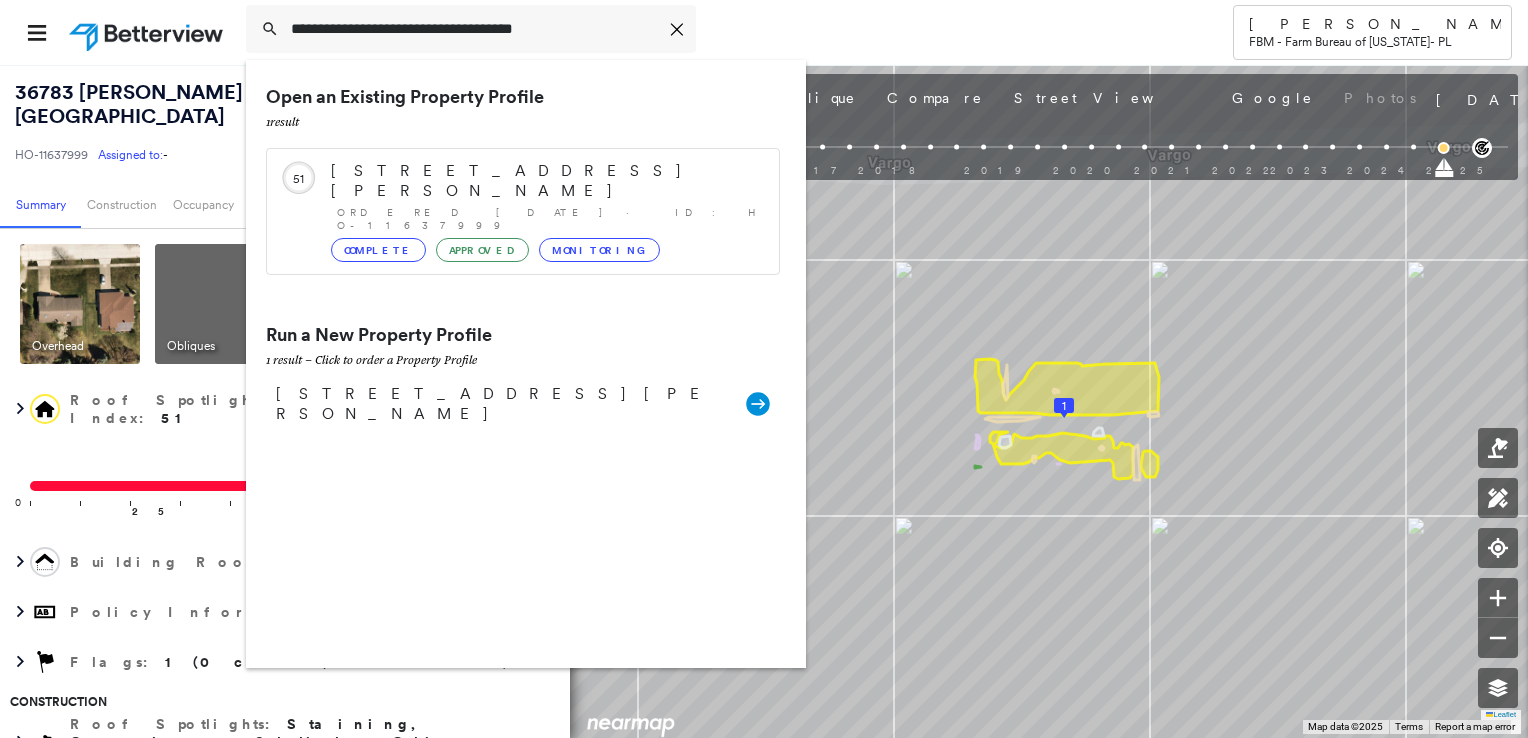 click at bounding box center [148, 32] 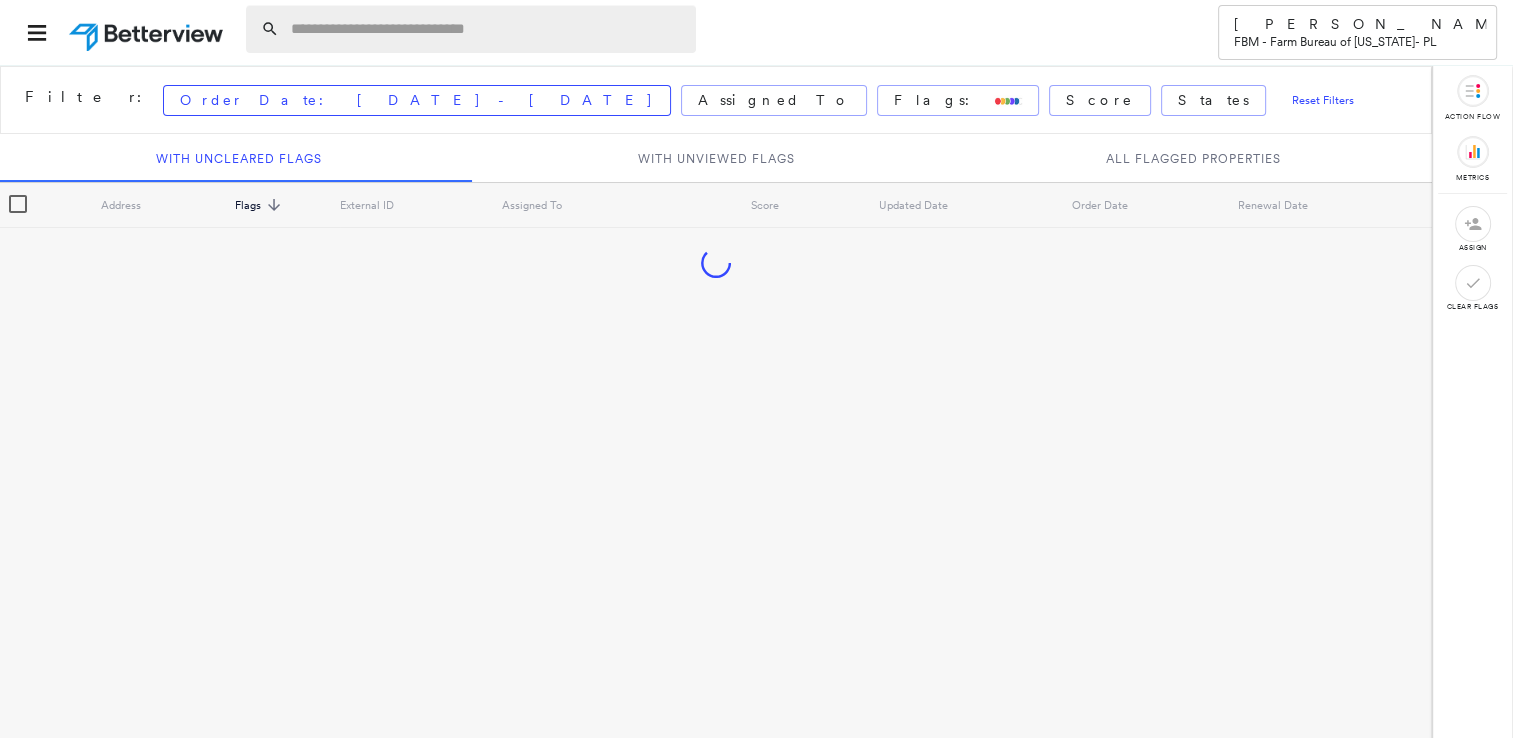 click at bounding box center [487, 29] 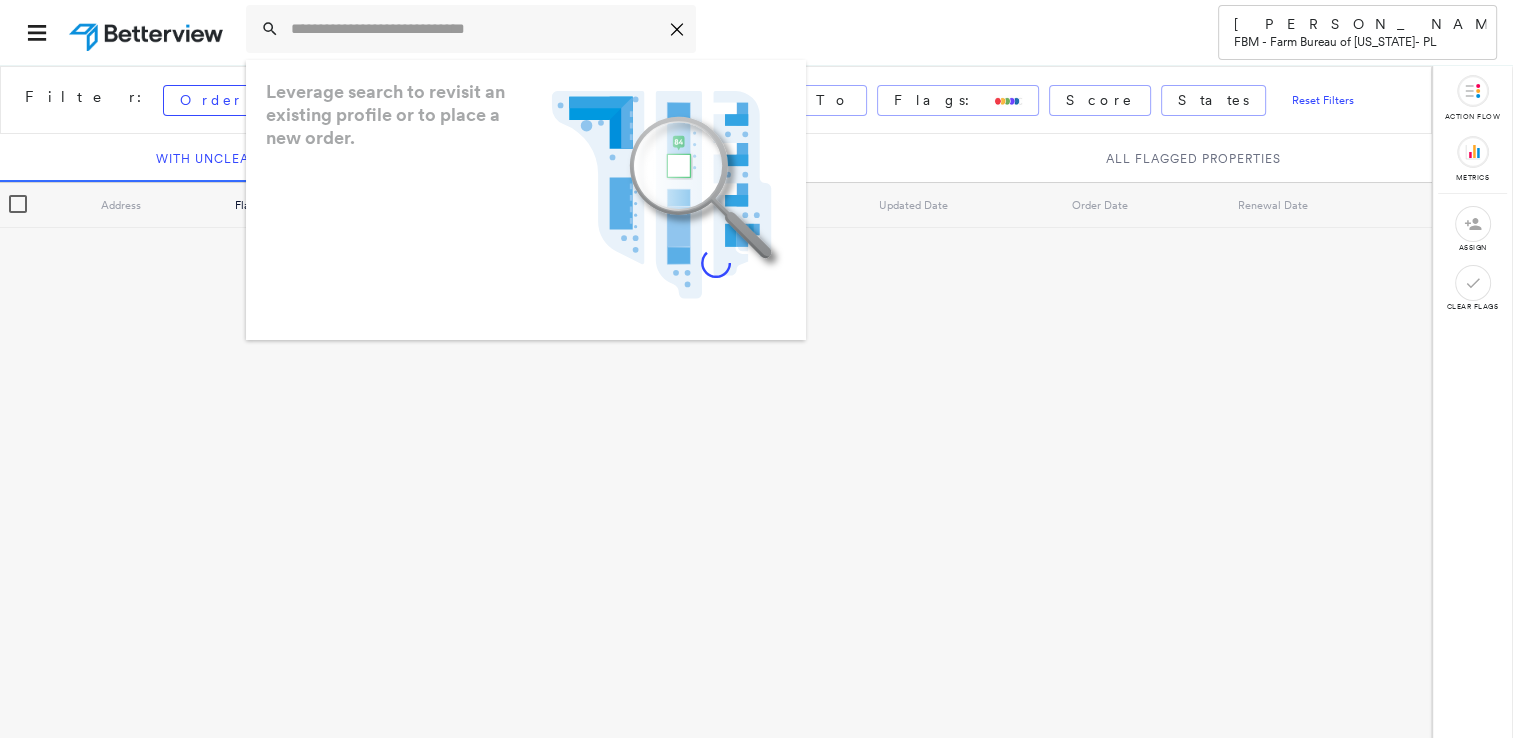 click on "Icon_Closemodal Leverage search to revisit an existing profile or to place a new order. .landscape-no-results-icon_svg__cls-3{fill:#5bafe7}.landscape-no-results-icon_svg__cls-4{fill:#90c5ee}.landscape-no-results-icon_svg__cls-12{fill:#33a4e3}.landscape-no-results-icon_svg__cls-13{fill:#fff}.landscape-no-results-icon_svg__cls-15{opacity:.3;mix-blend-mode:multiply}.landscape-no-results-icon_svg__cls-17{fill:#00a74f}" at bounding box center [703, 32] 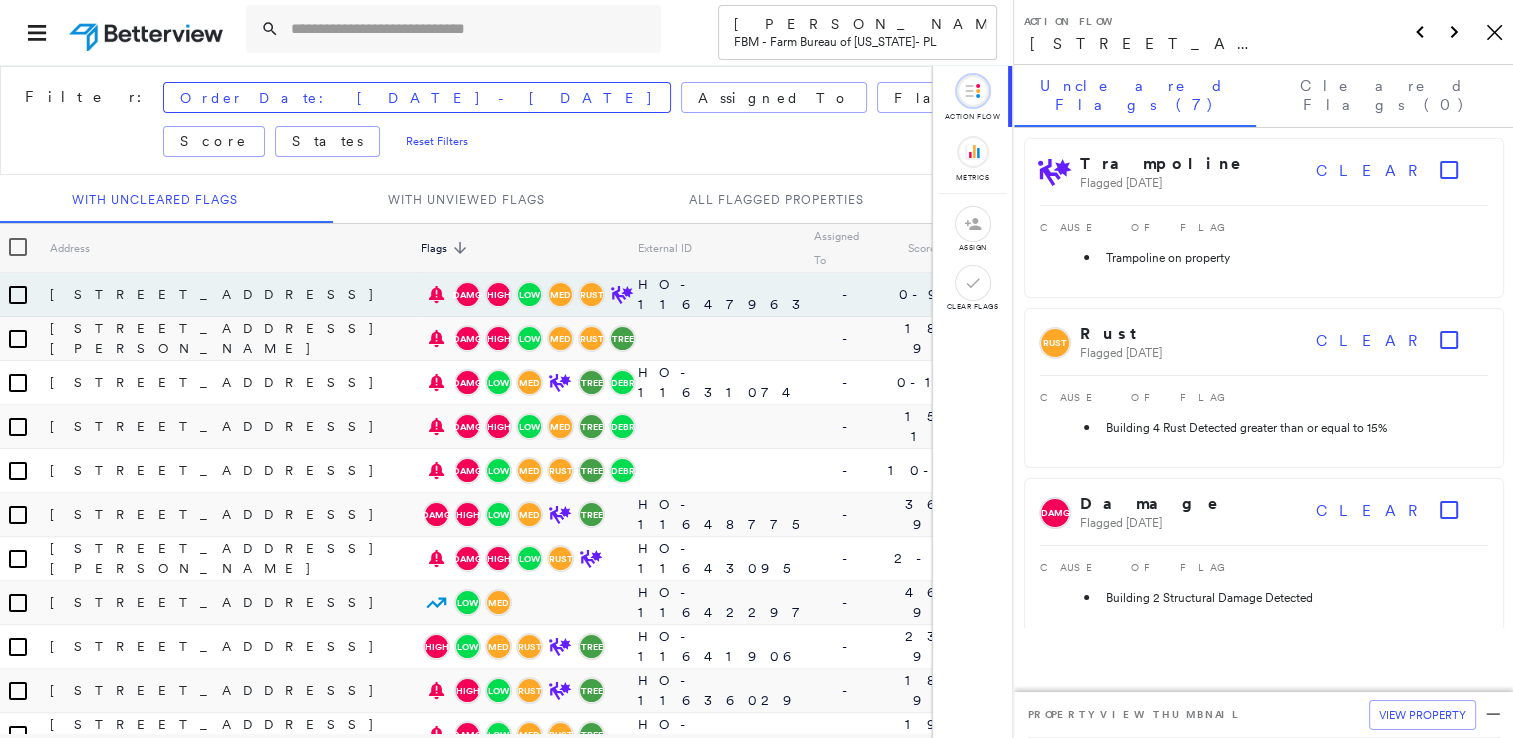 click on "Order Date: Apr 2025 - Today Assigned To Flags: Score States Reset Filters" at bounding box center (638, 120) 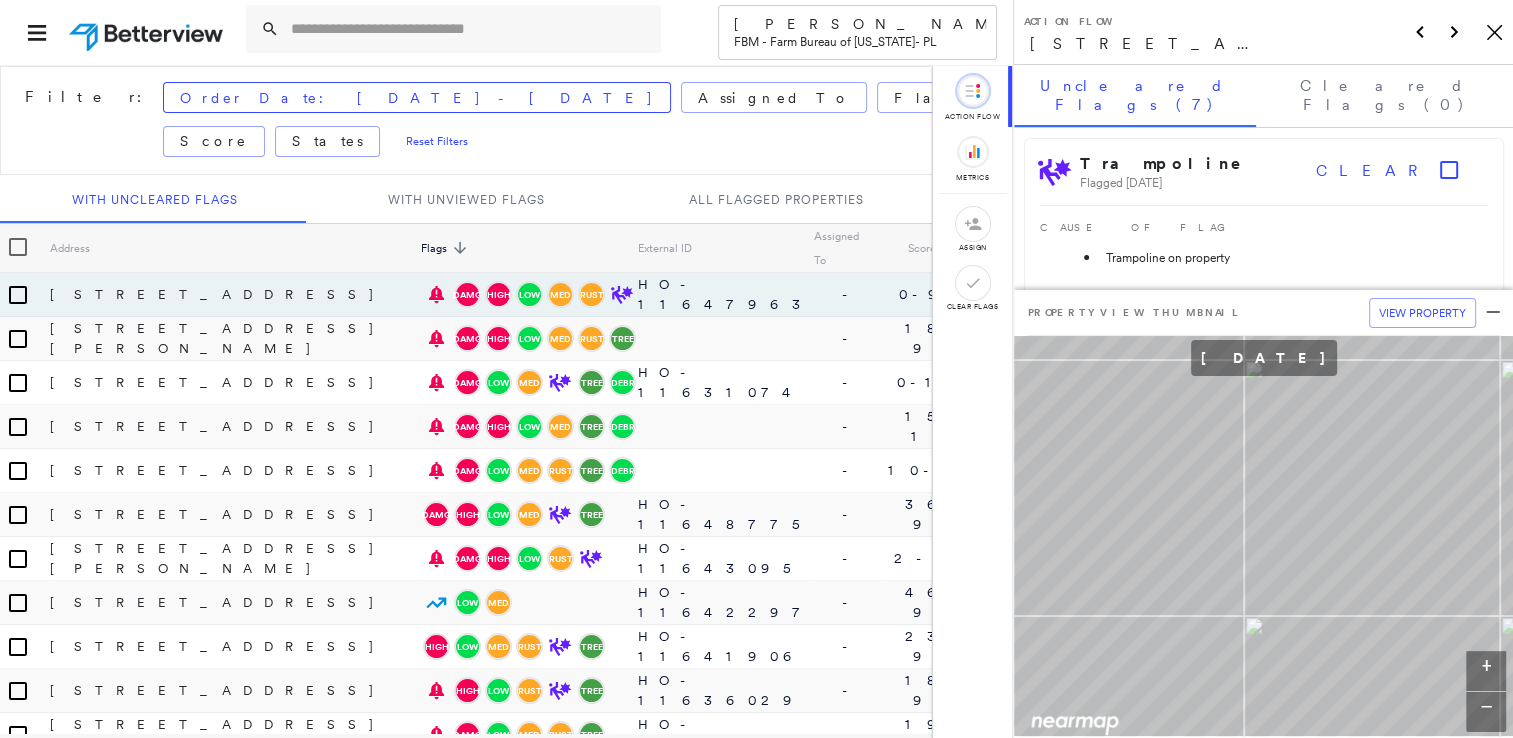 click on "Updated Date" at bounding box center [1032, 248] 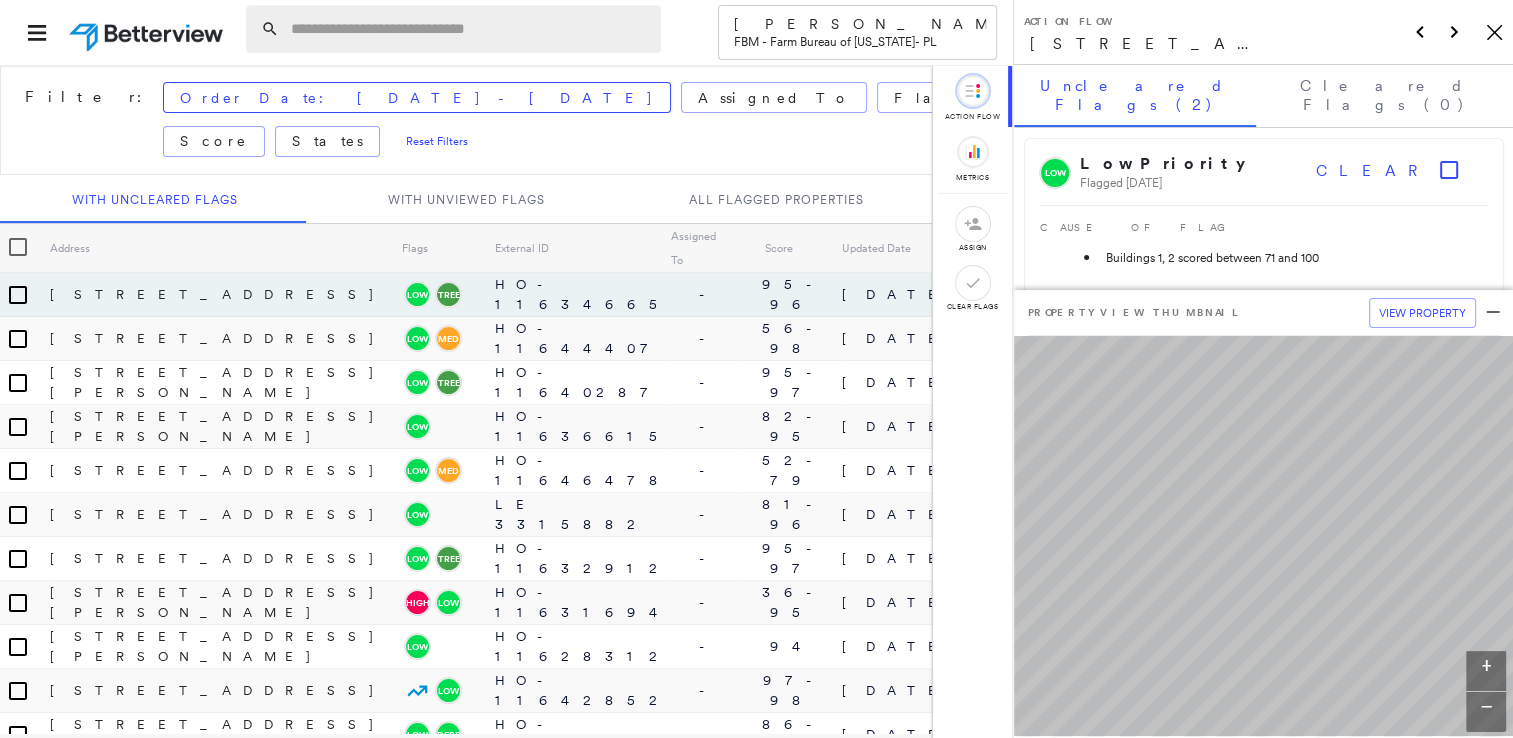 paste on "**********" 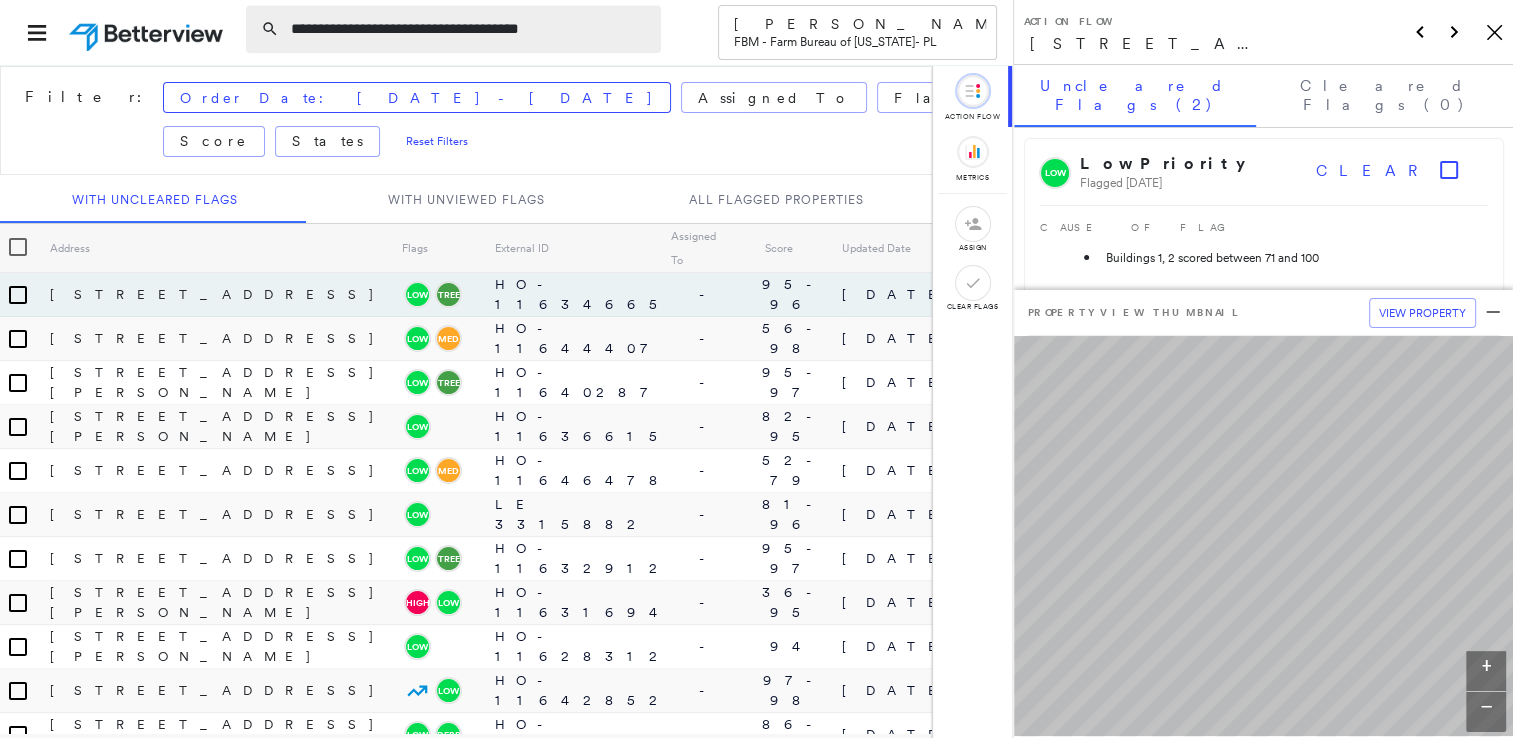 click on "**********" at bounding box center [470, 29] 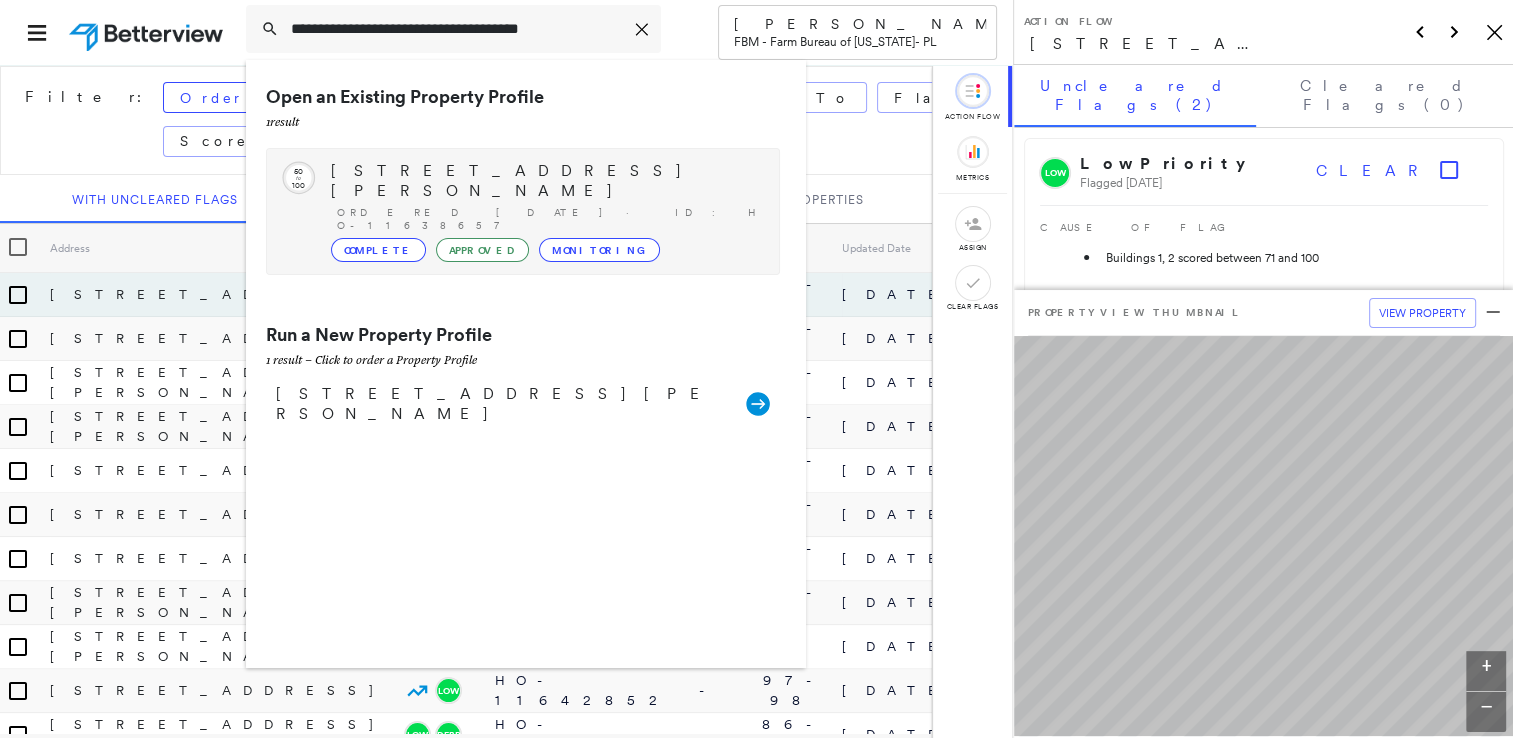 type on "**********" 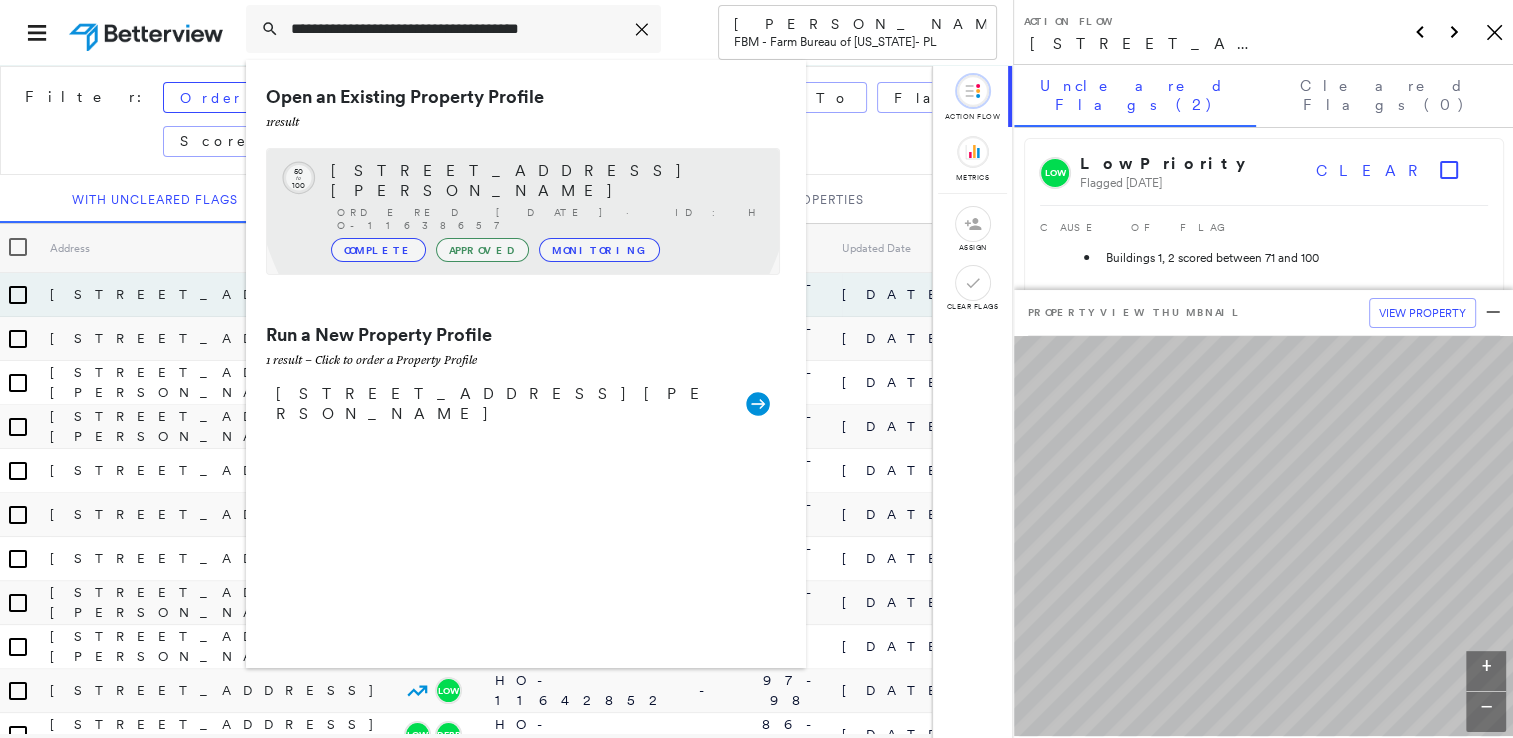 click on "Circled Text Icon 50 to 100 13700 E DIANE DR, CAMDEN, MI 49232 Ordered 06/30/25 · ID: HO-11638657 Complete Approved Monitoring" at bounding box center [523, 211] 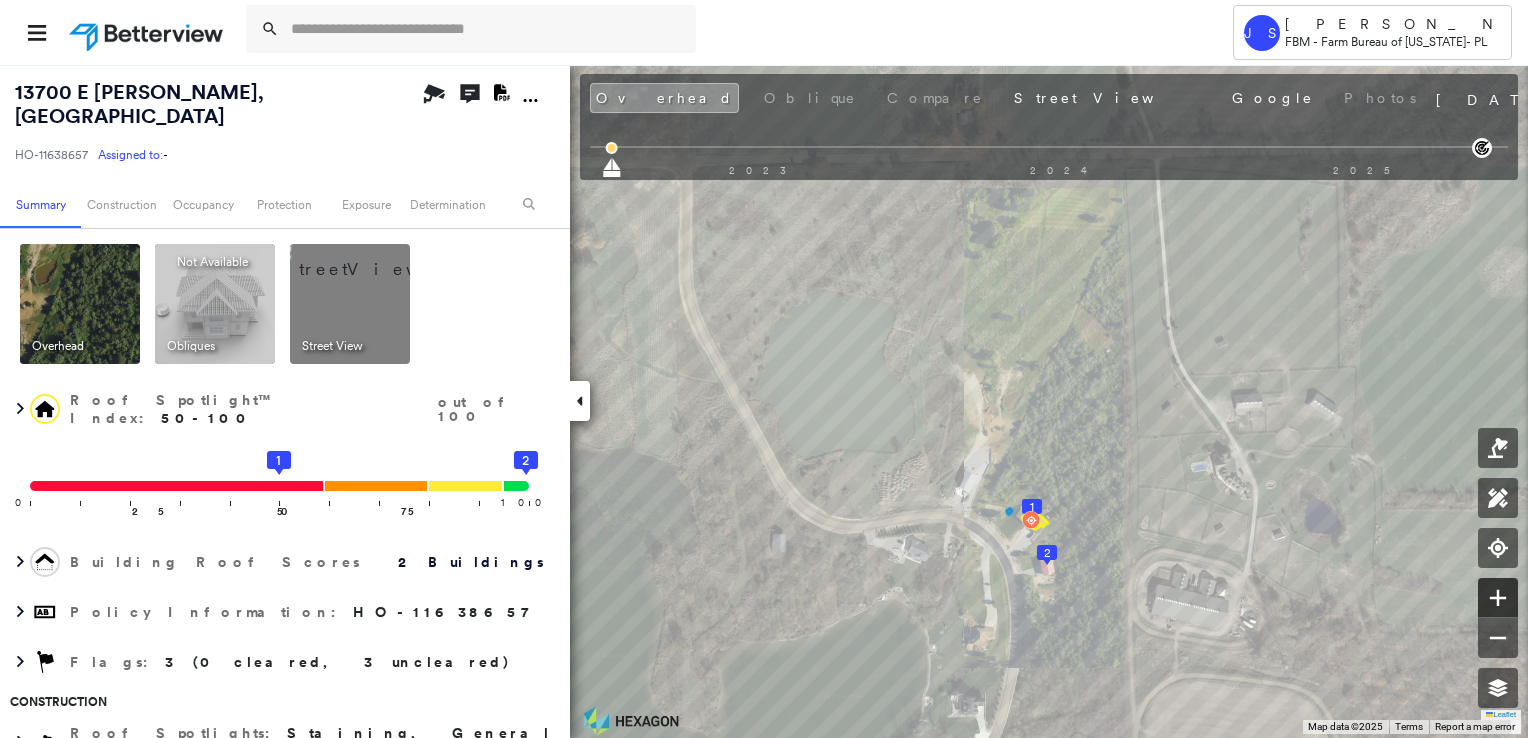 click 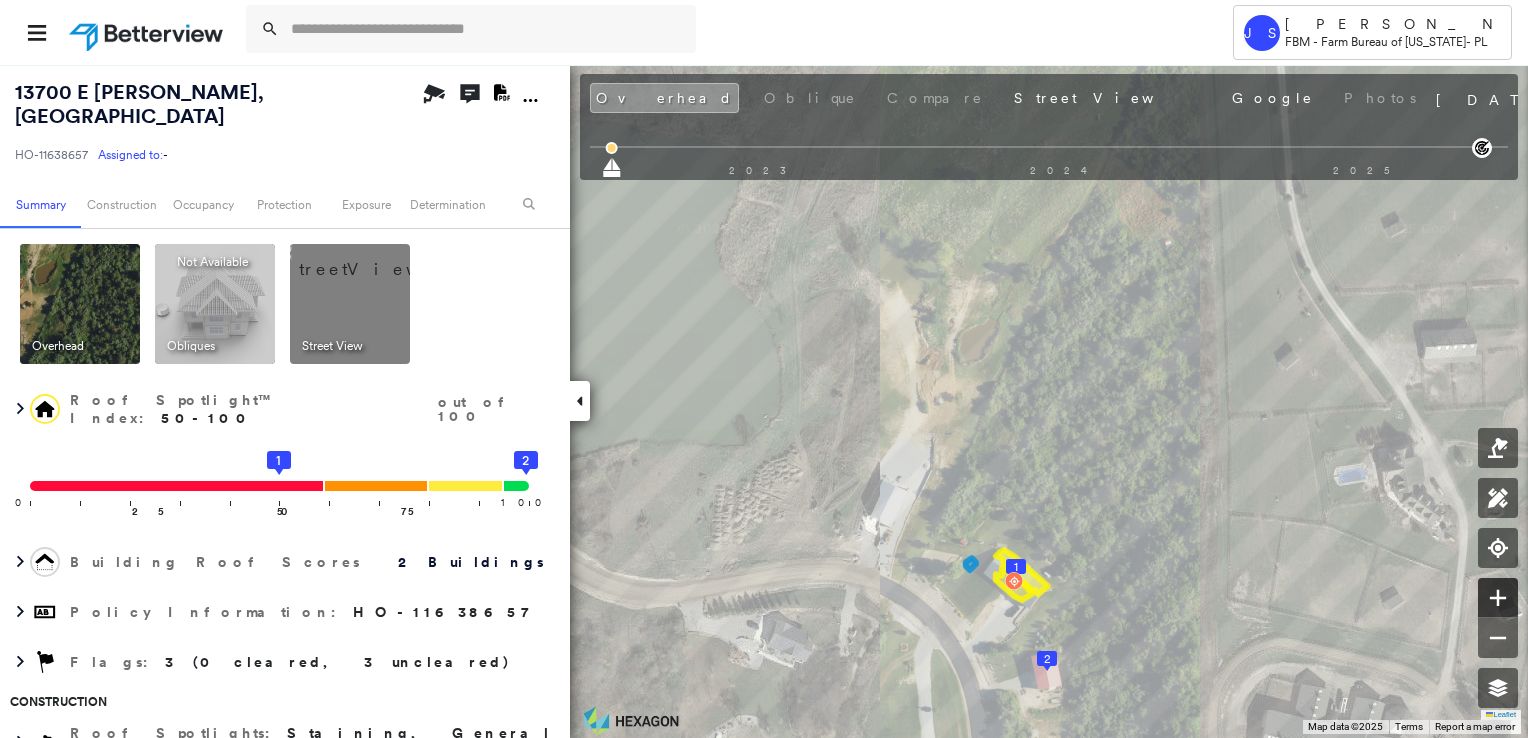 click 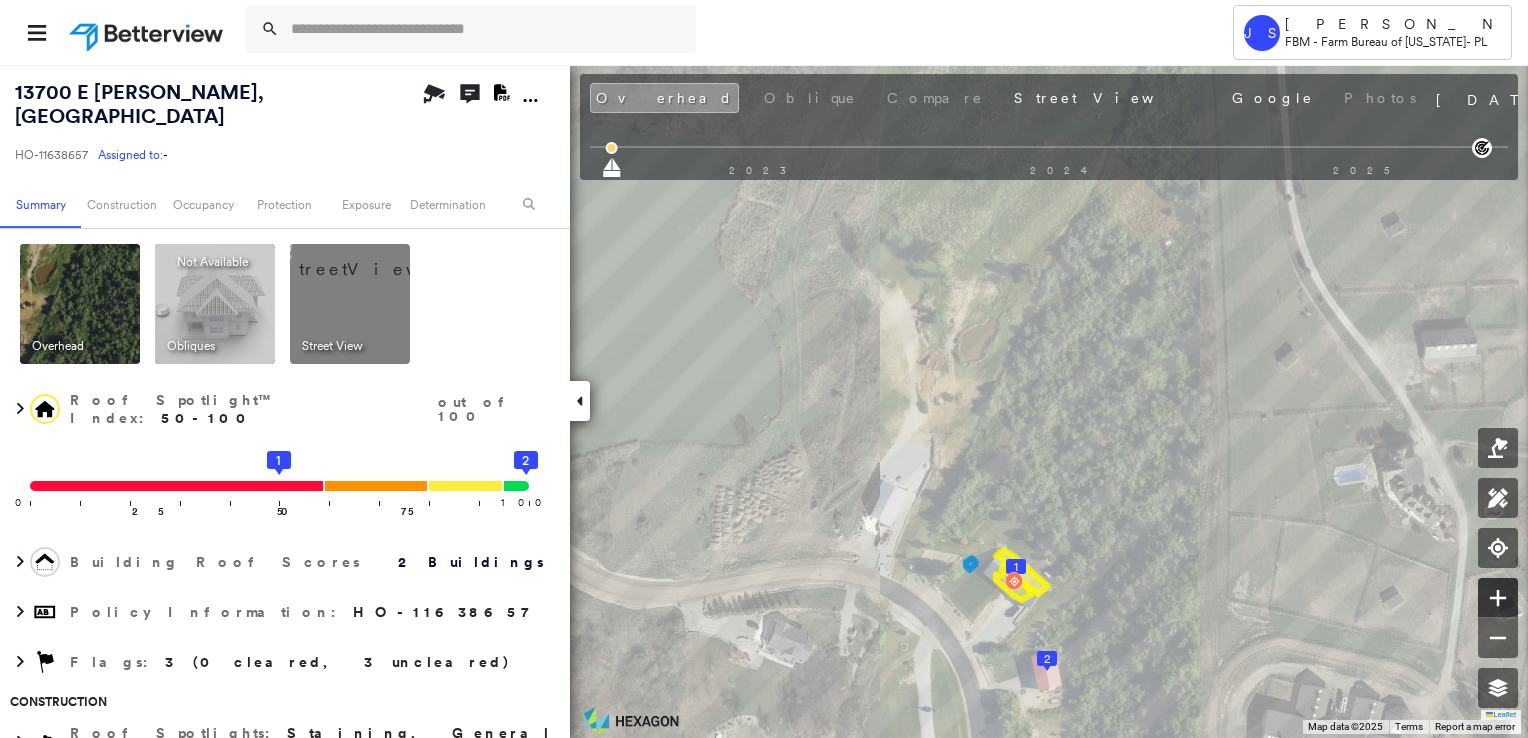 click 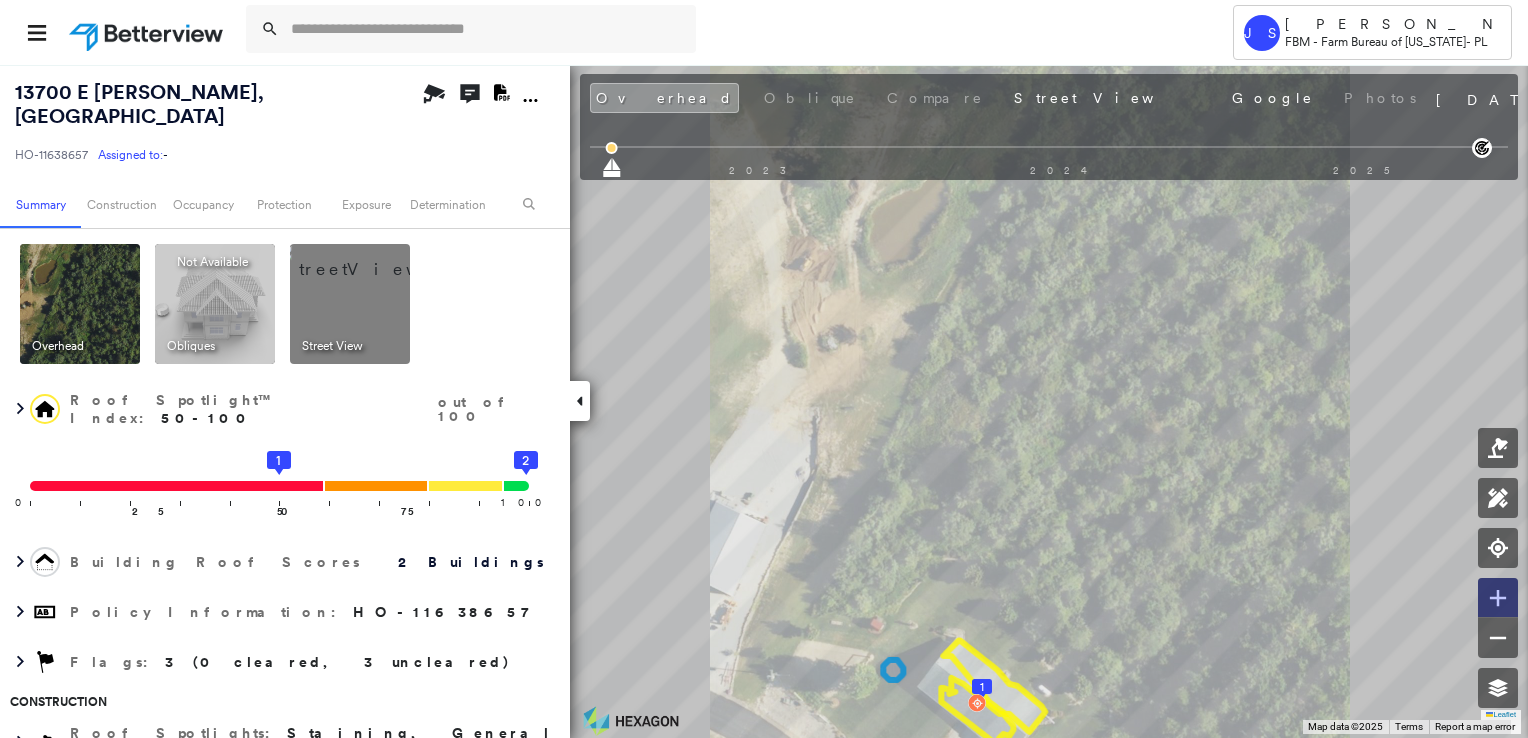 click 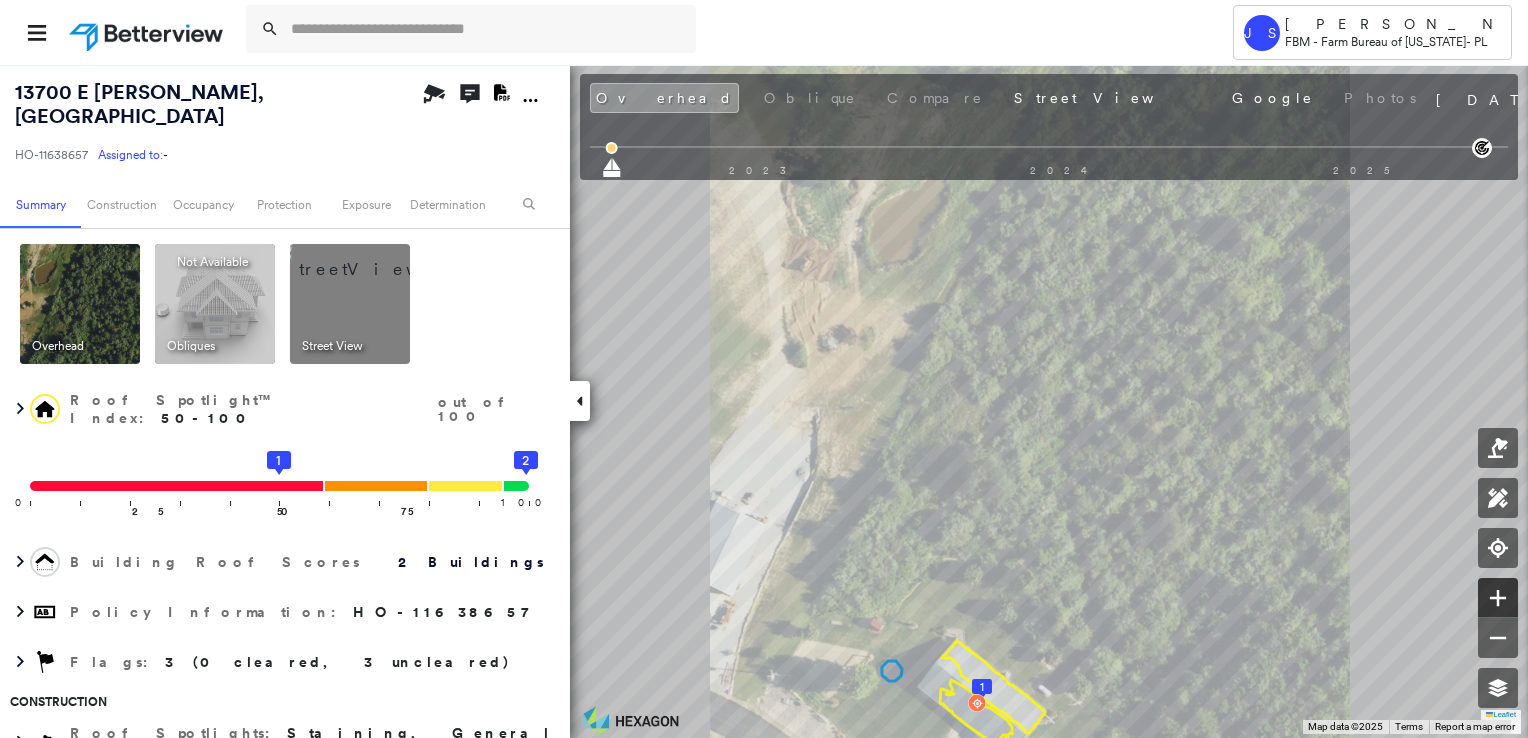 click 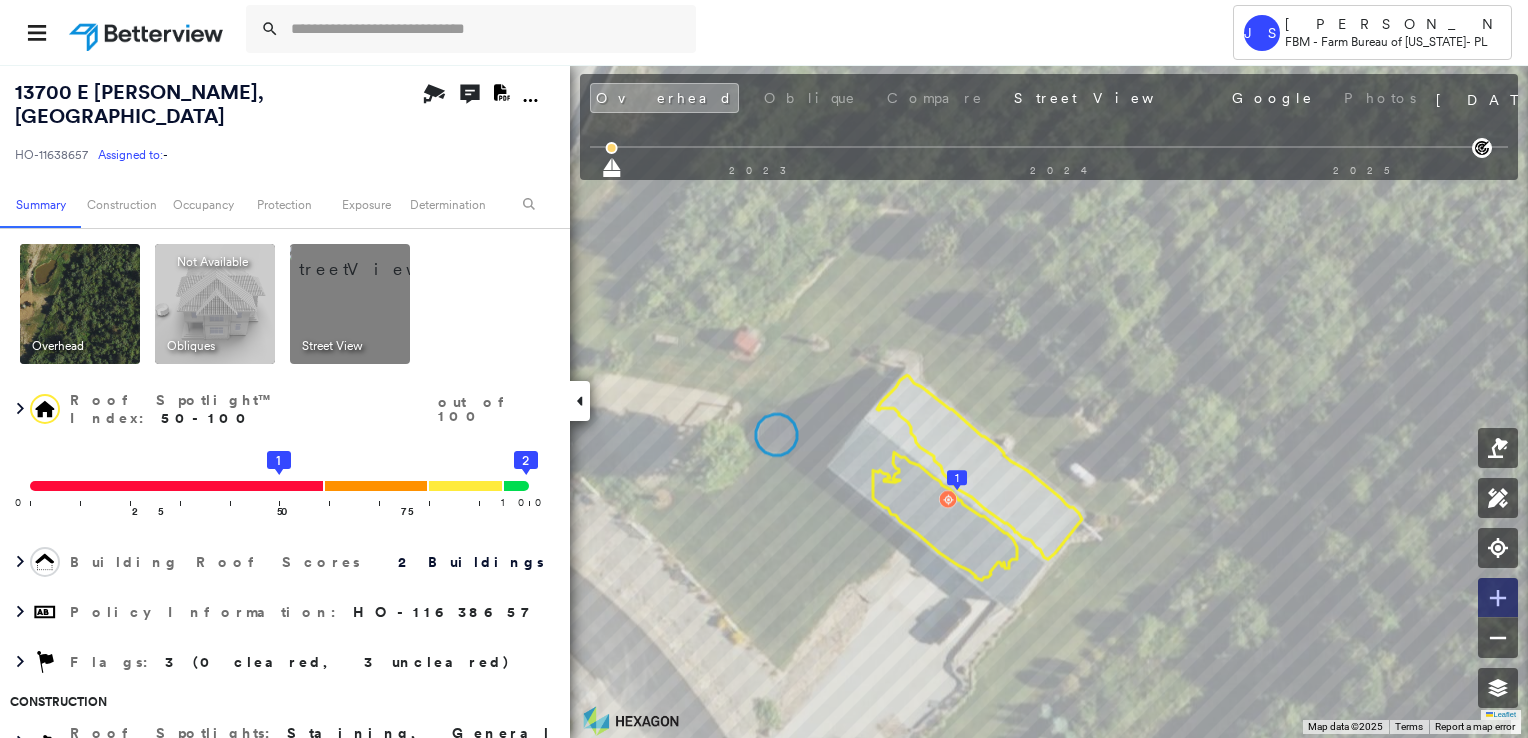 click 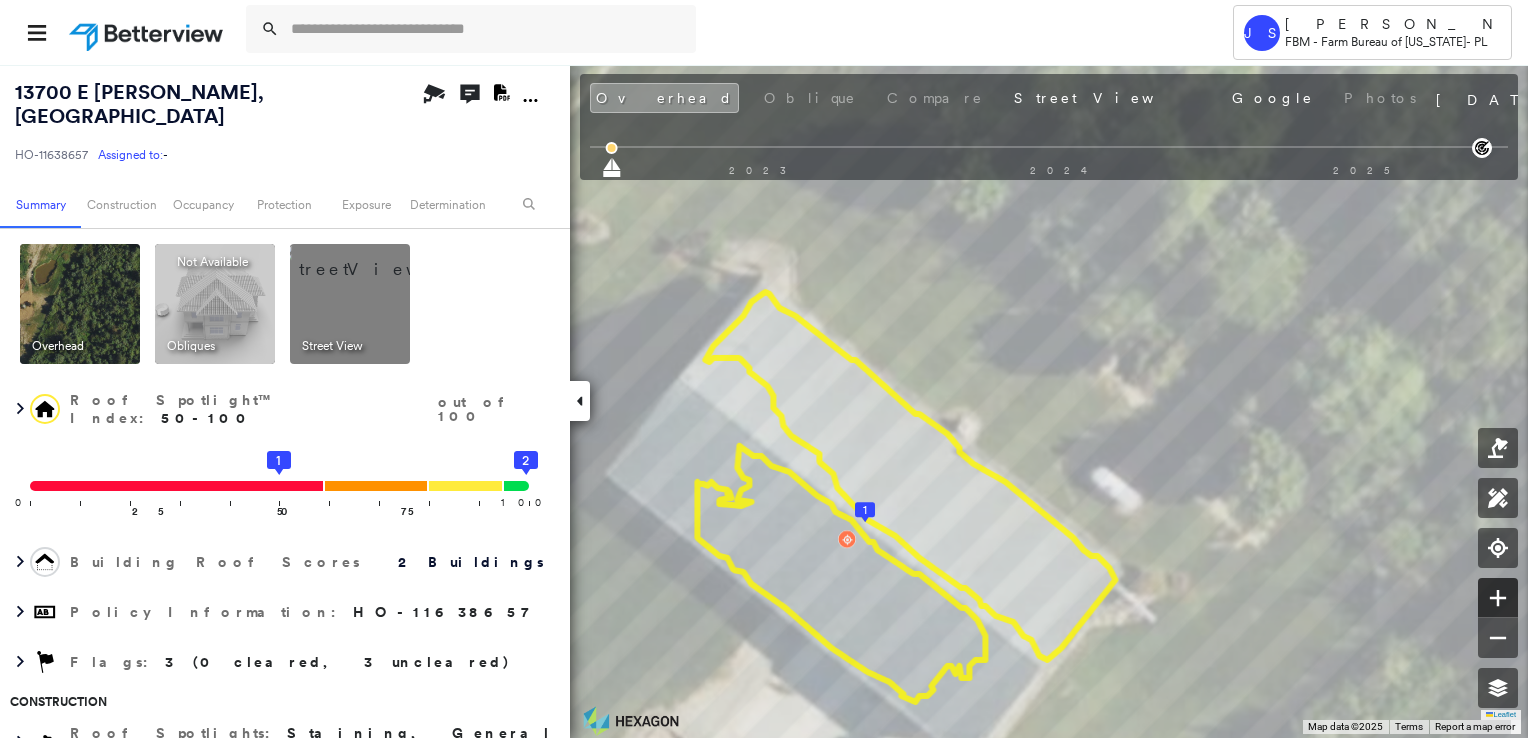 click 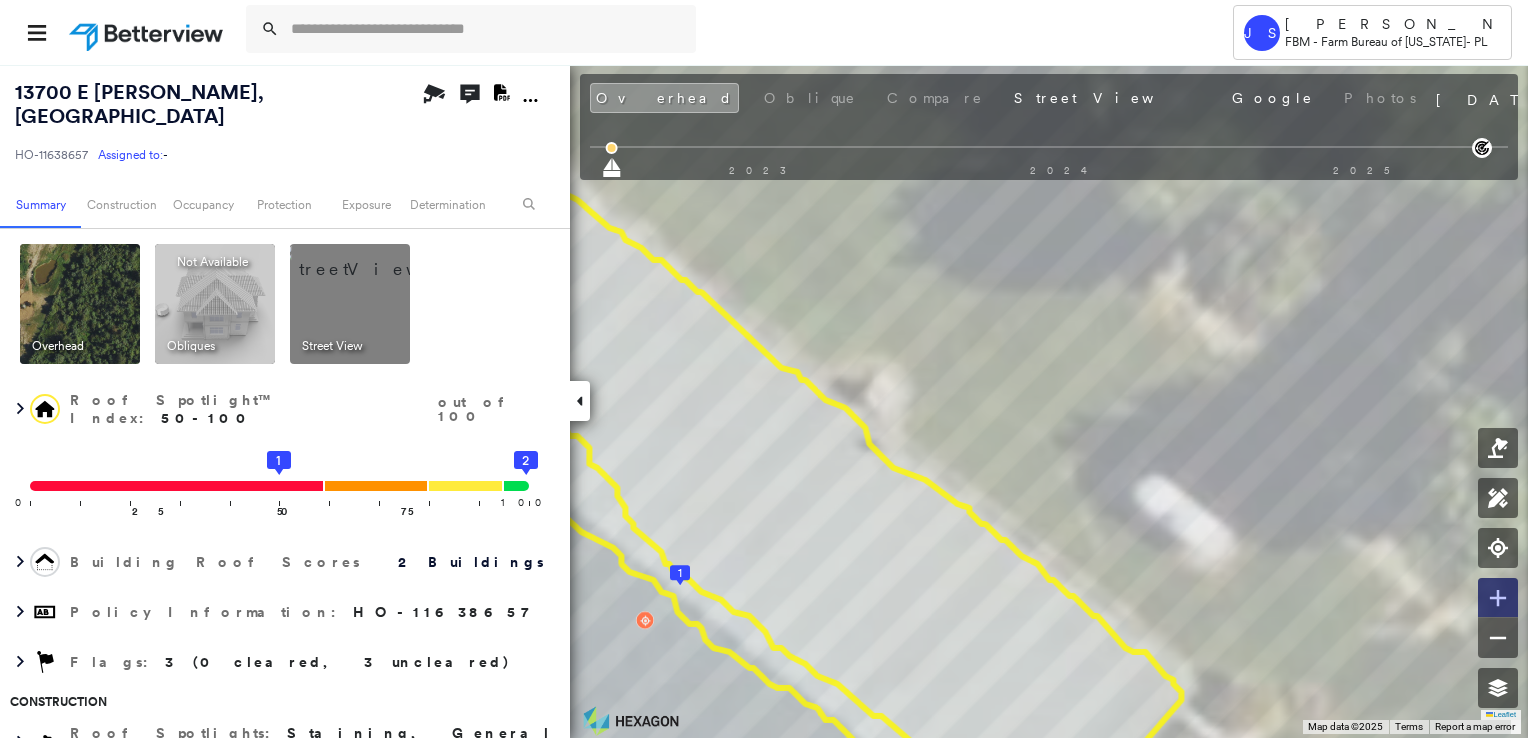 click 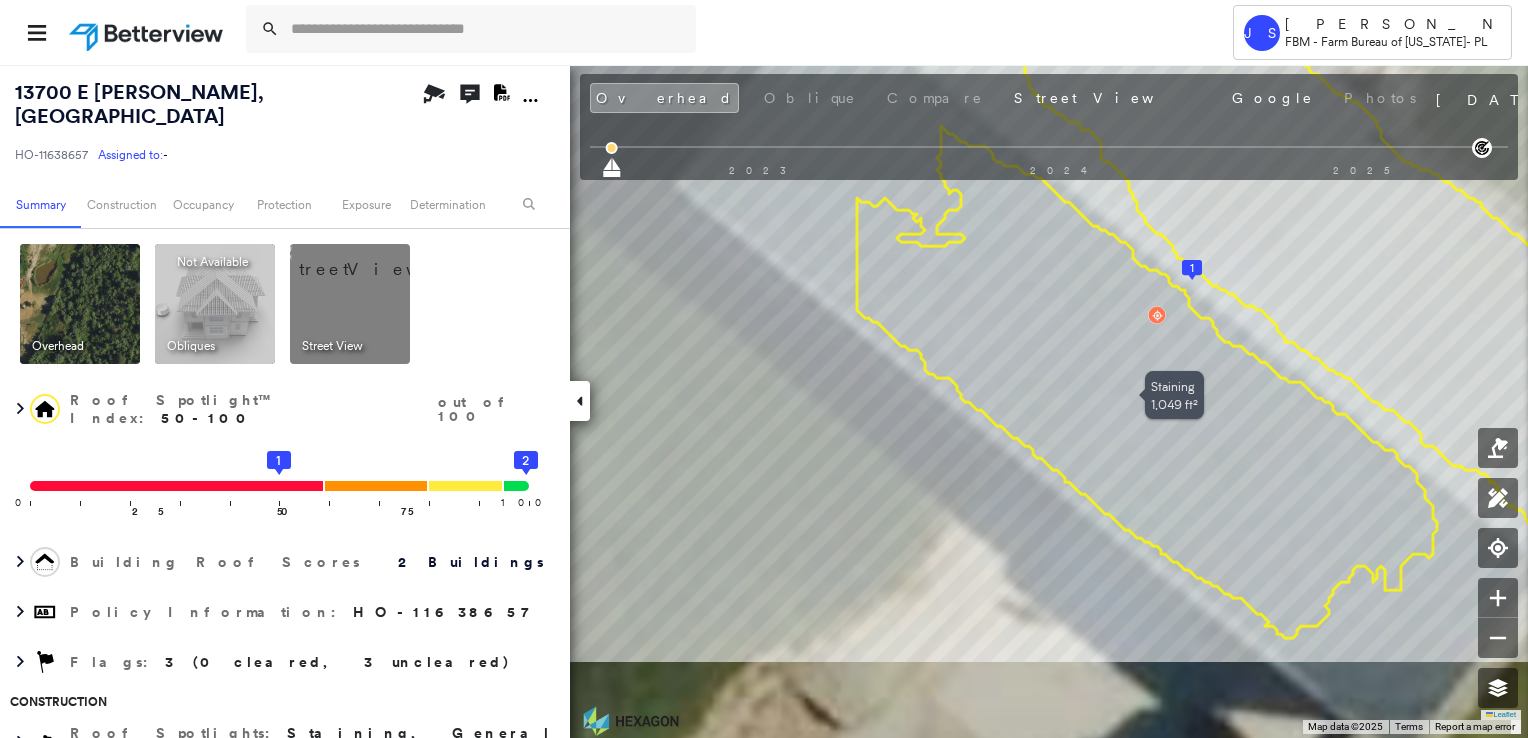 drag, startPoint x: 727, startPoint y: 506, endPoint x: 1140, endPoint y: 329, distance: 449.33063 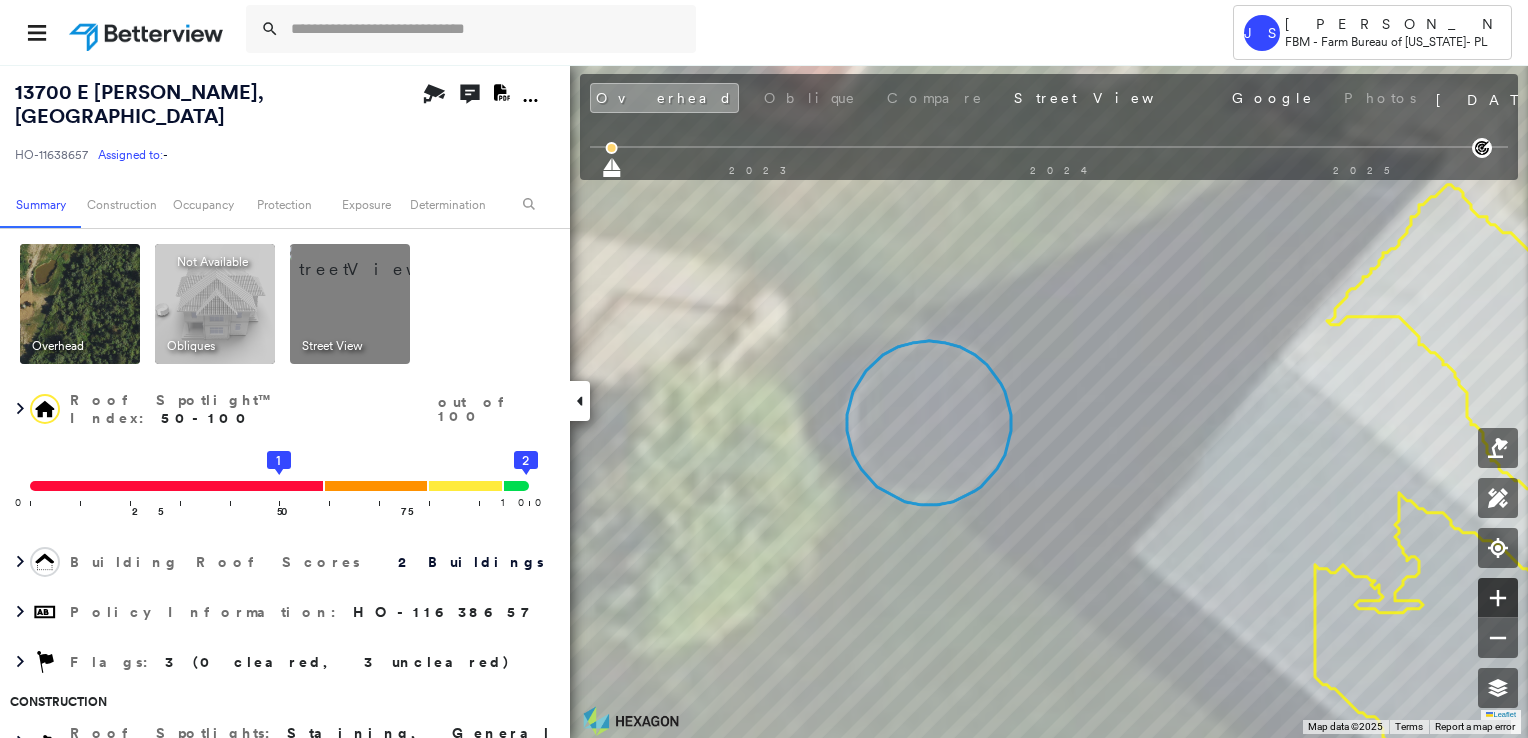 click 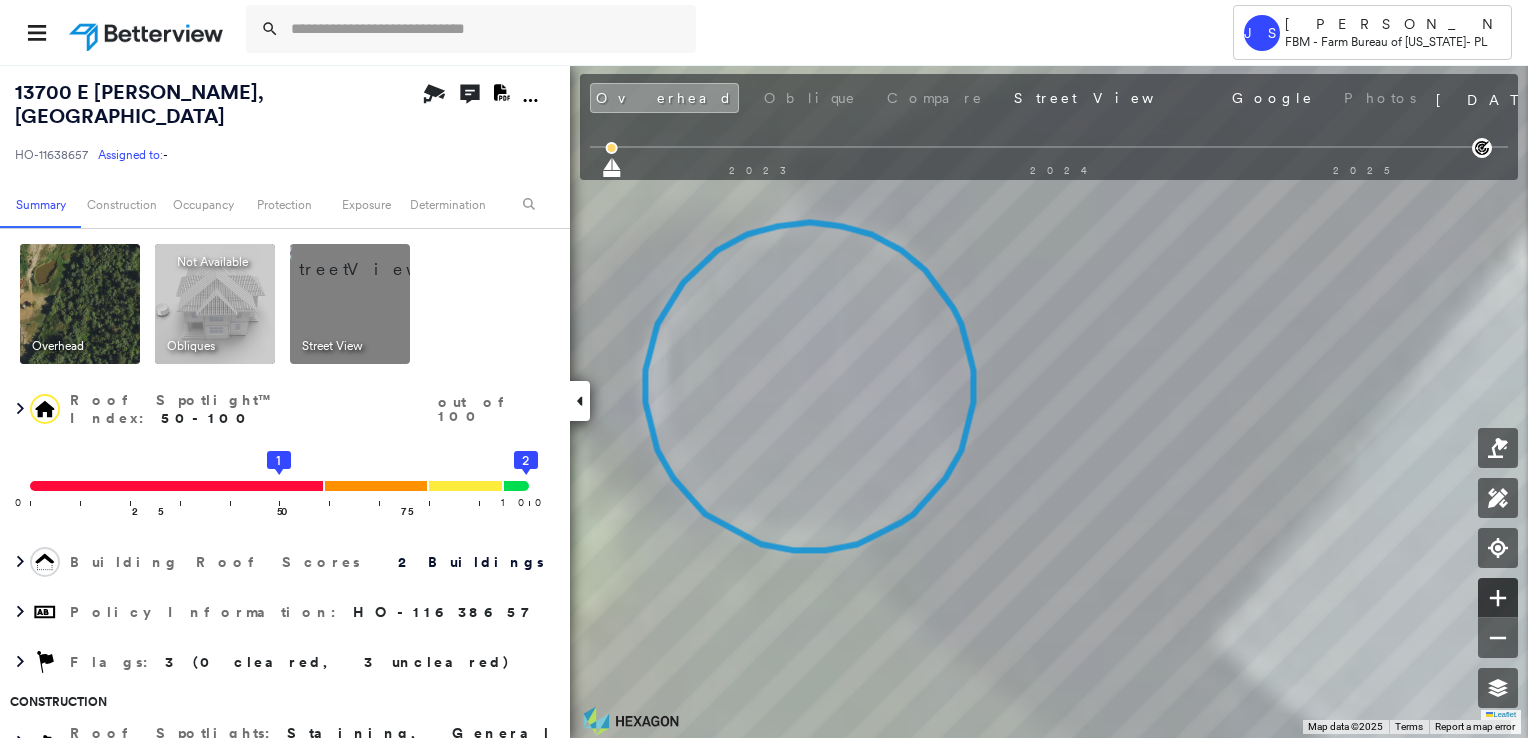 click 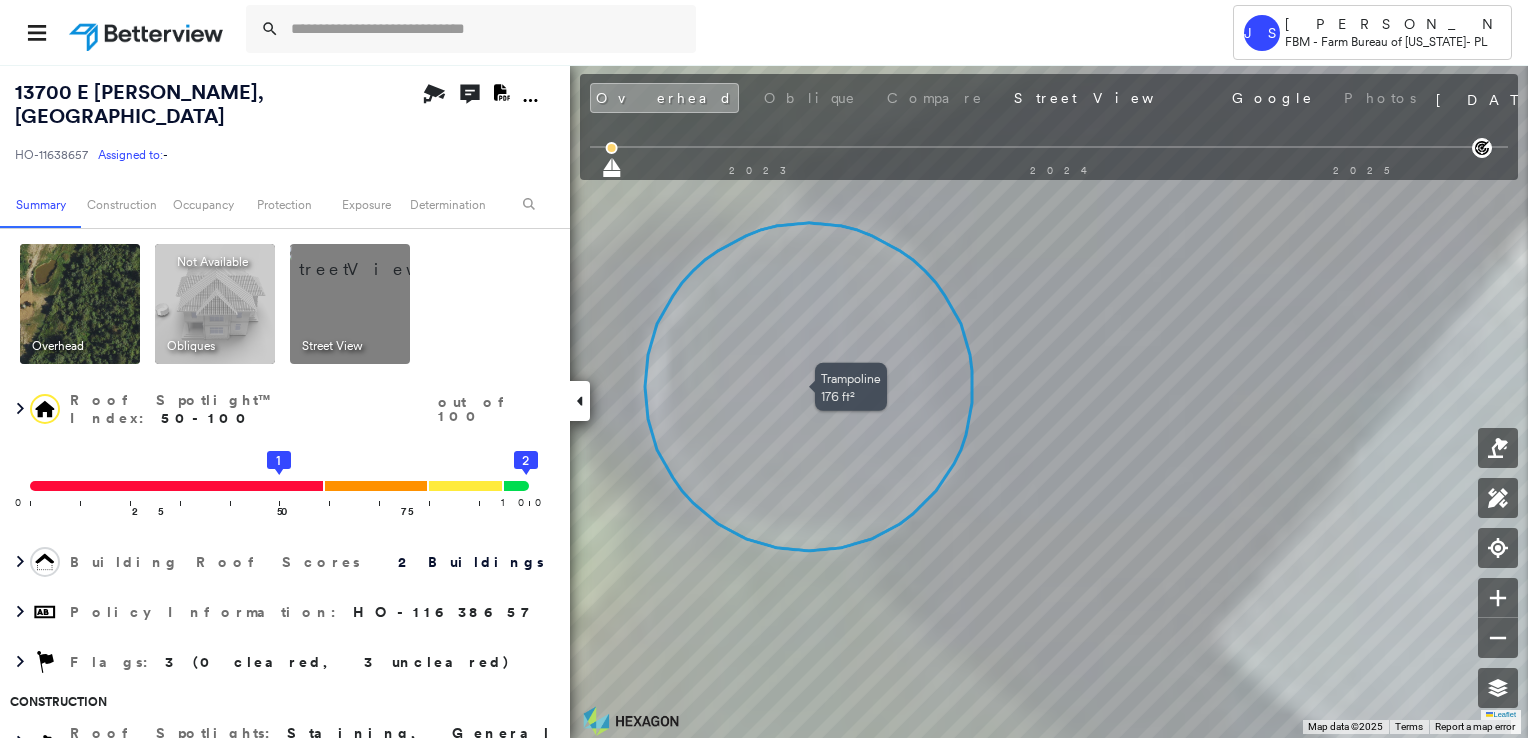 click 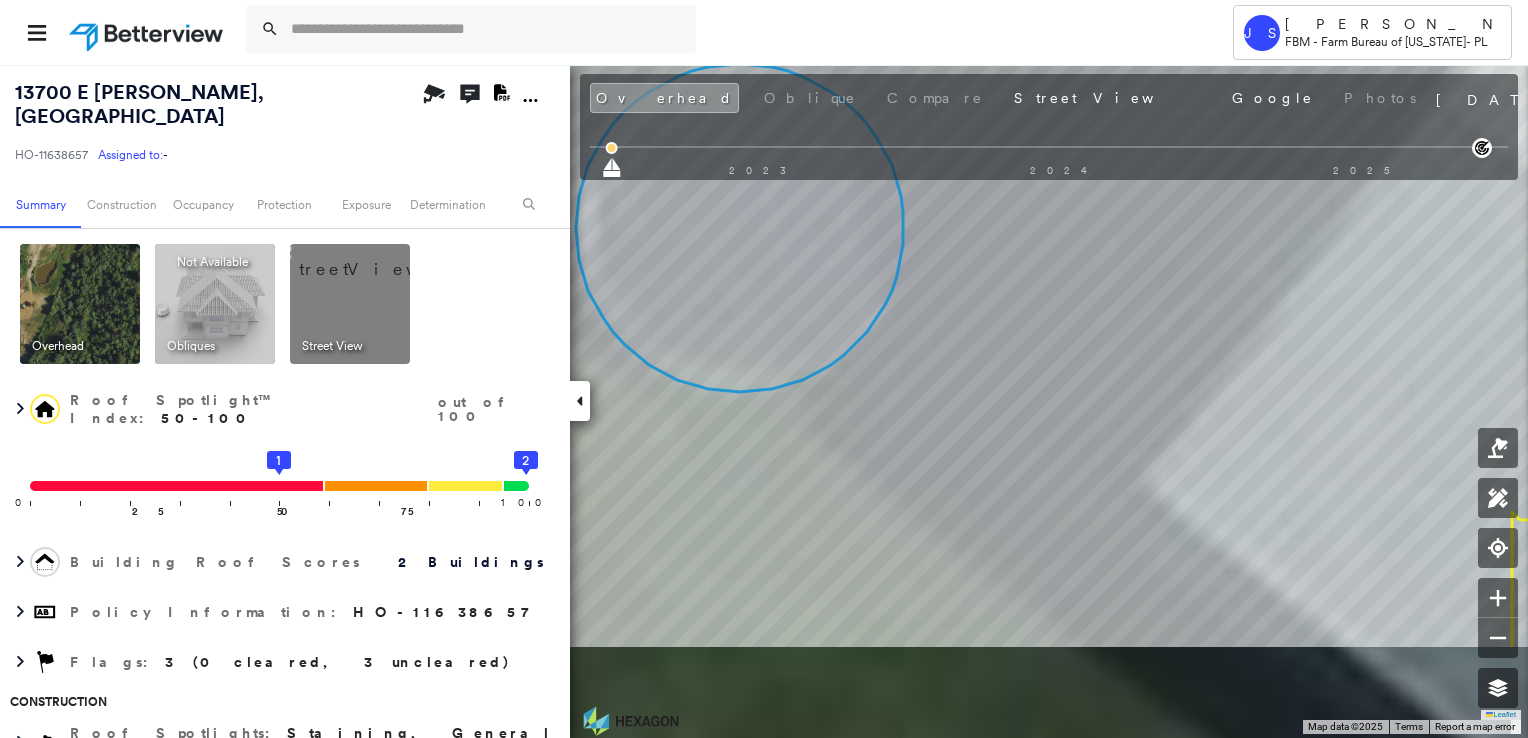 drag, startPoint x: 883, startPoint y: 405, endPoint x: 767, endPoint y: 158, distance: 272.88275 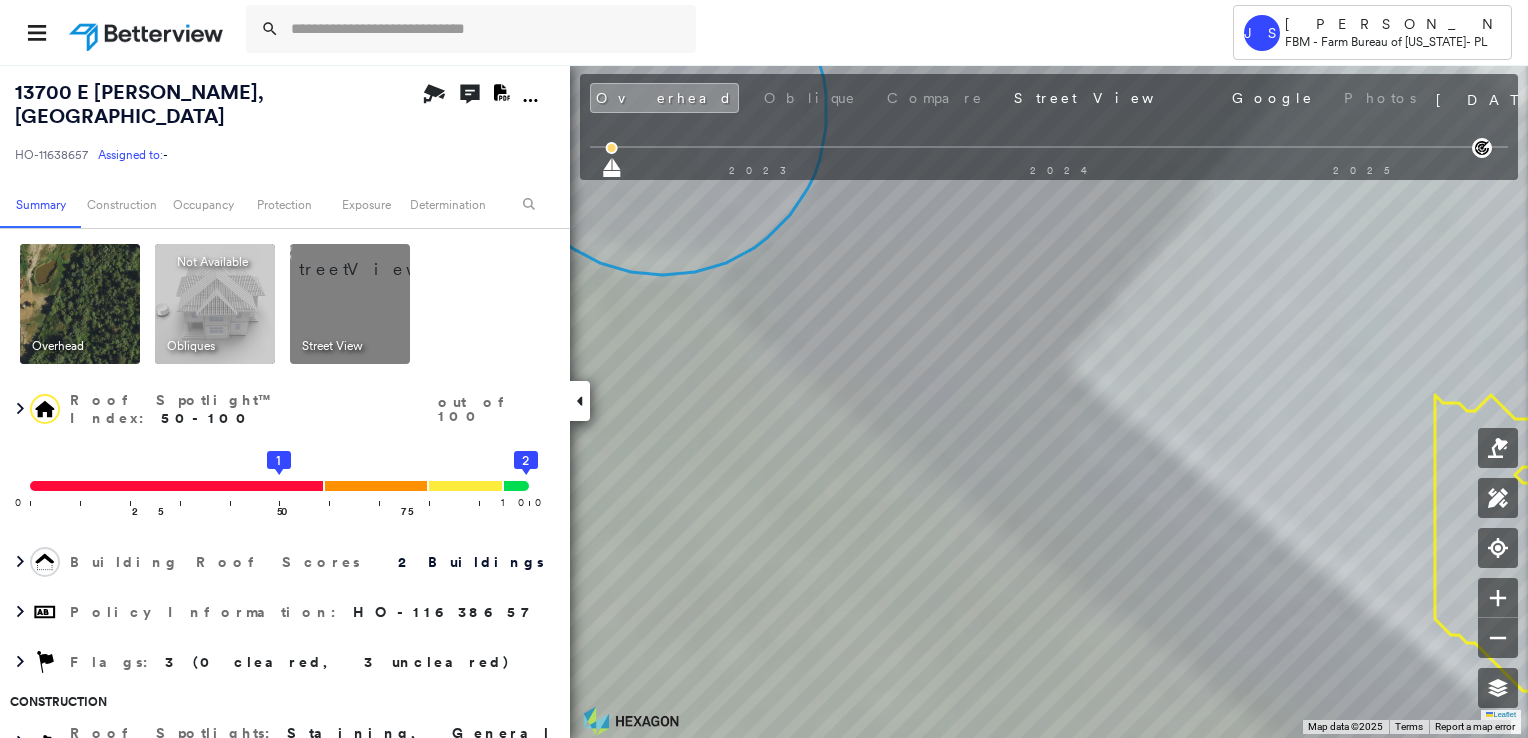 click on "Street View" at bounding box center (332, 346) 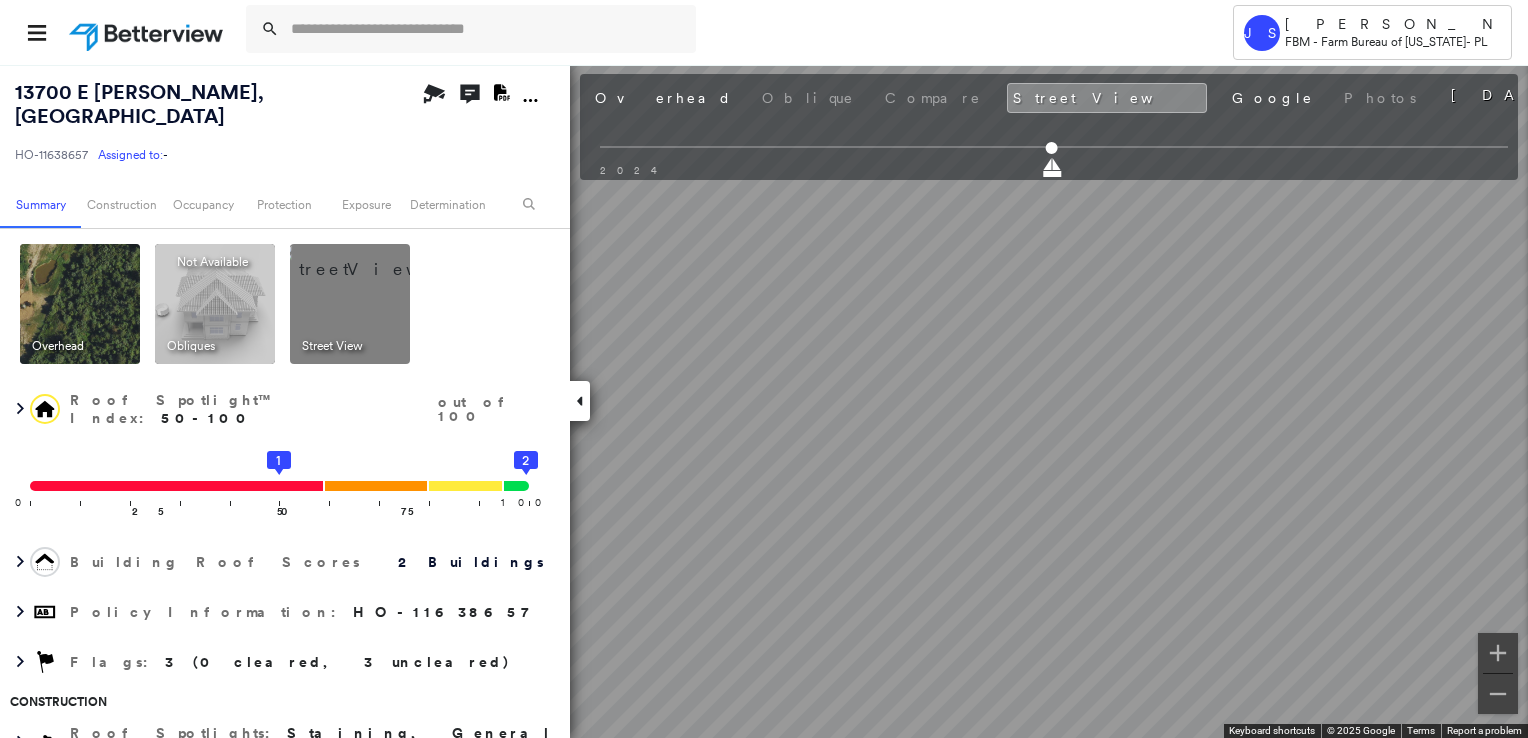 click at bounding box center (374, 259) 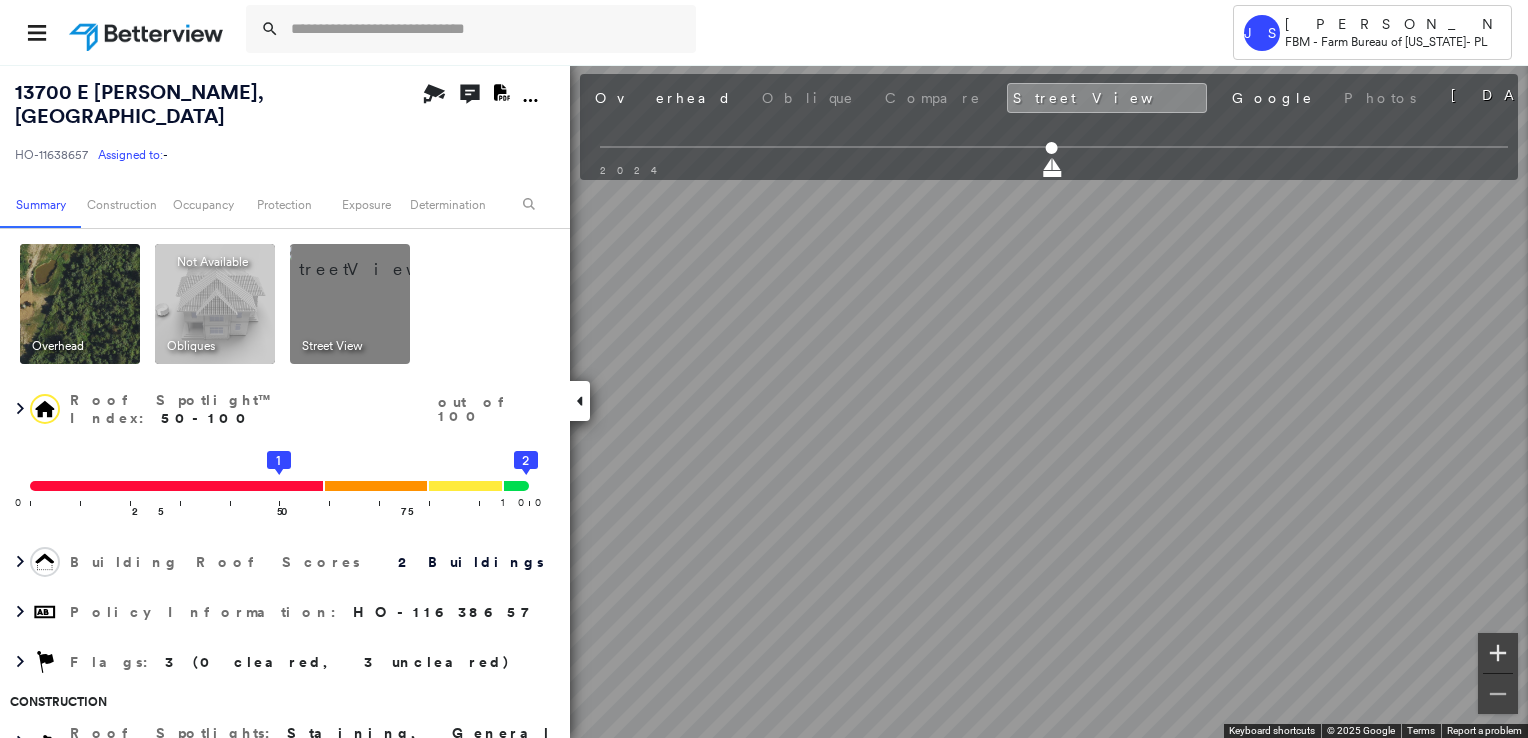 click at bounding box center (1498, 653) 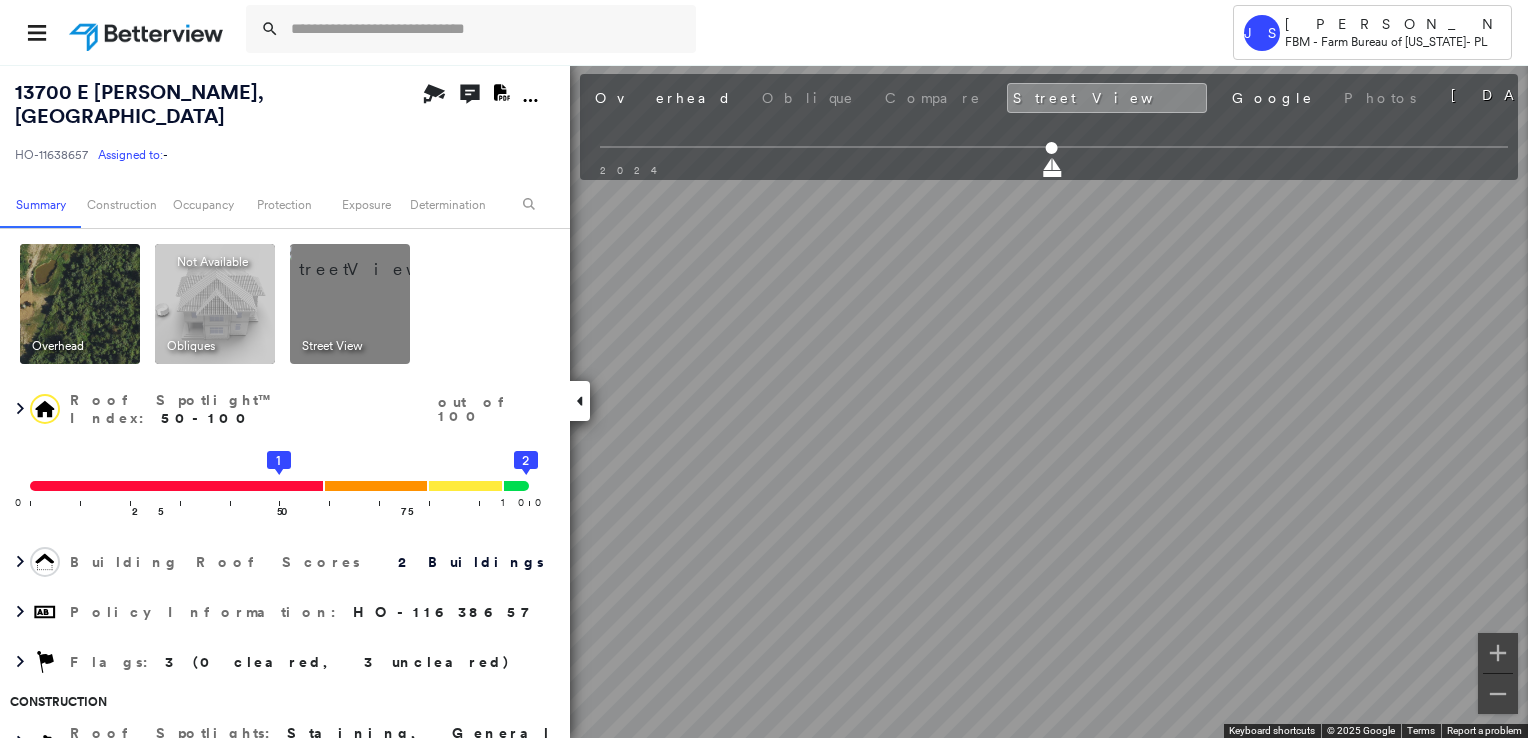 click on "Tower JS Jordan Schneider FBM - Farm Bureau of Michigan  -   PL 13700 E DIANE DR ,  CAMDEN, MI 49232 HO-11638657 Assigned to:  - Assigned to:  - HO-11638657 Assigned to:  - Open Comments Download PDF Report Summary Construction Occupancy Protection Exposure Determination Overhead Obliques Not Available ; Street View Roof Spotlight™ Index :  50-100 out of 100 0 100 25 50 1 75 2 Building Roof Scores 2 Buildings Policy Information :  HO-11638657 Flags :  3 (0 cleared, 3 uncleared) Construction Roof Spotlights :  Staining, General Wear Property Features :  Trampoline Roof Size & Shape :  2 buildings  Occupancy Protection Exposure FEMA Risk Index Additional Perils Determination Flags :  3 (0 cleared, 3 uncleared) Uncleared Flags (3) Cleared Flags  (0) Trampoline Flagged 06/30/25 Clear Med Medium Priority Flagged 06/30/25 Clear Low Low Priority Flagged 06/30/25 Clear Action Taken New Entry History Quote/New Business Terms & Conditions Added ACV Endorsement Added Cosmetic Endorsement Inspection/Loss Control Save" at bounding box center (764, 369) 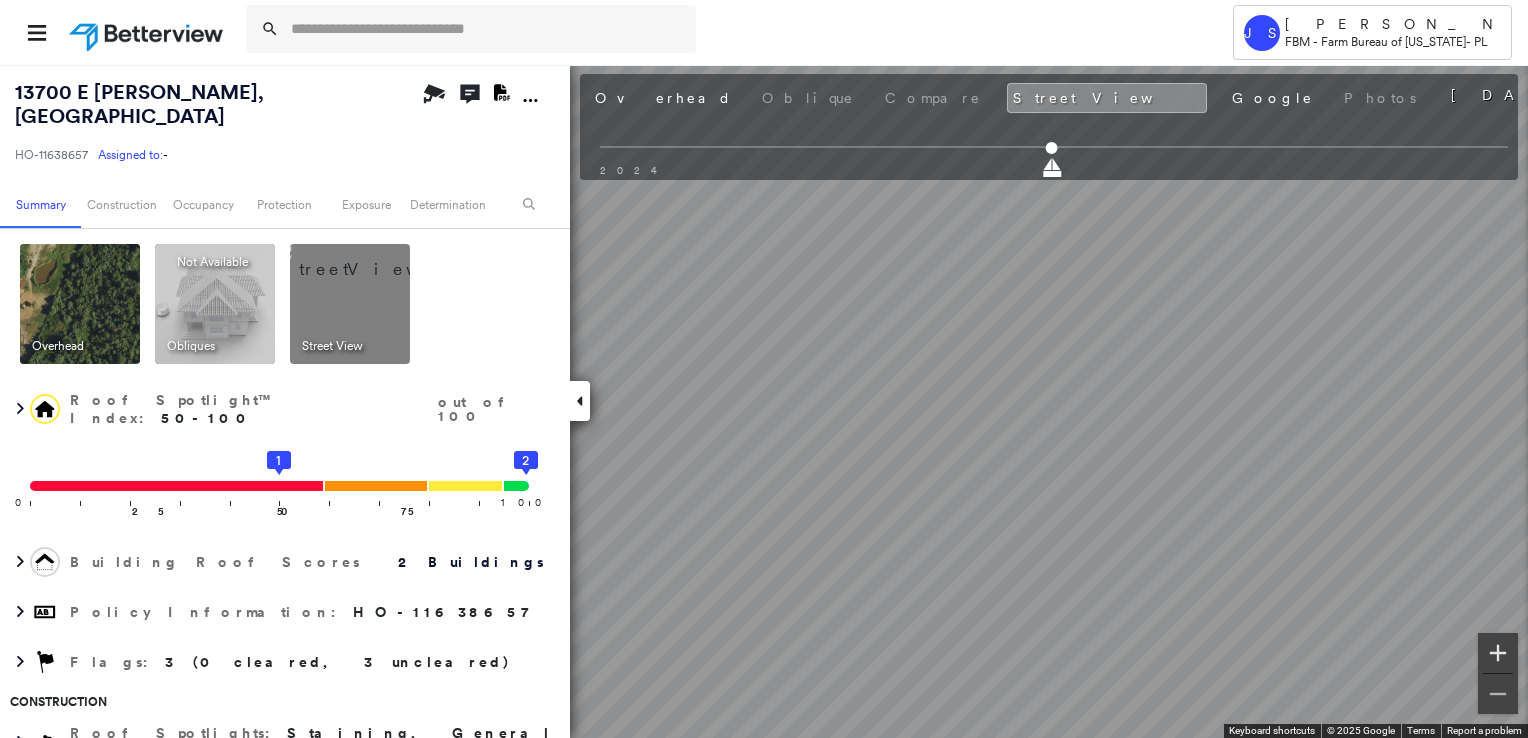 click at bounding box center (1498, 653) 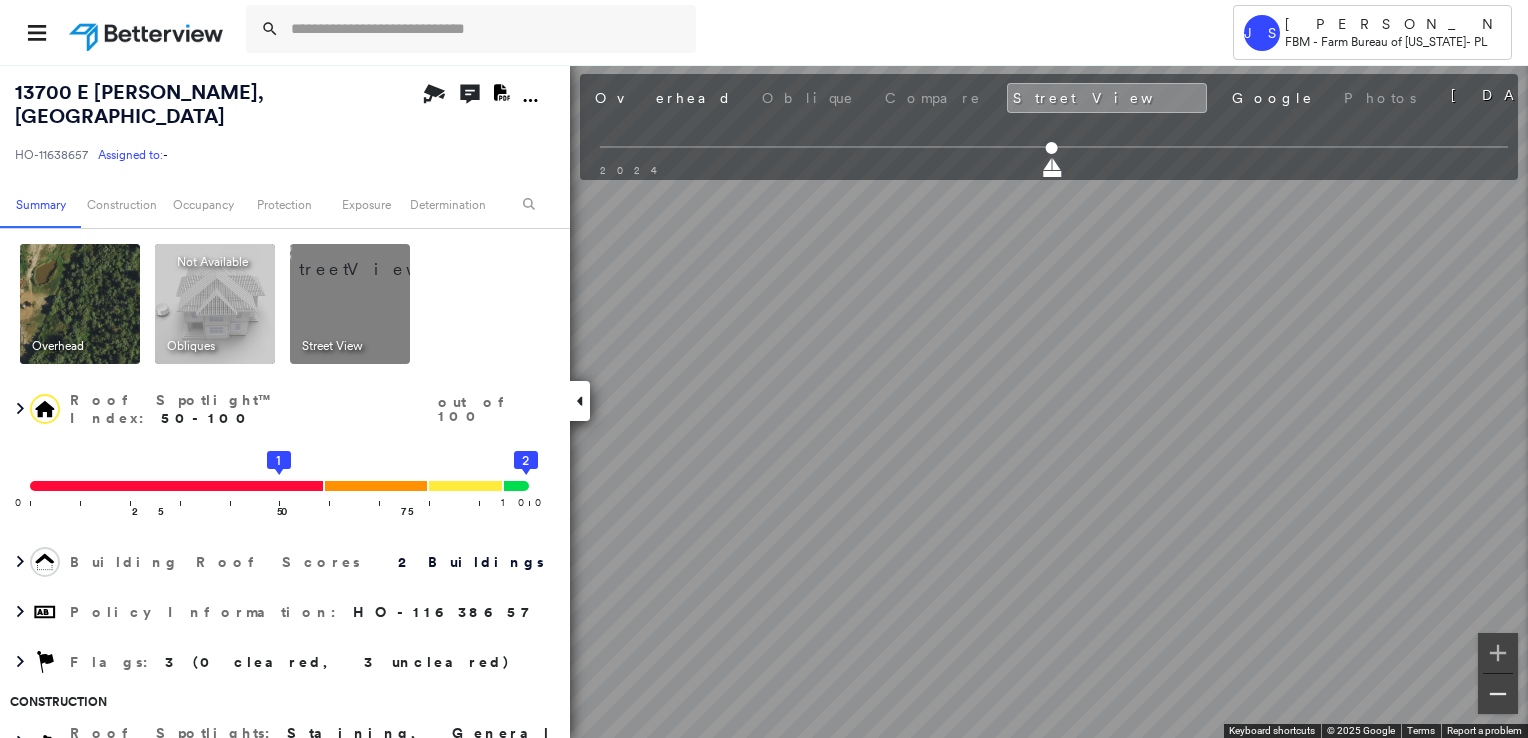 click at bounding box center [1498, 694] 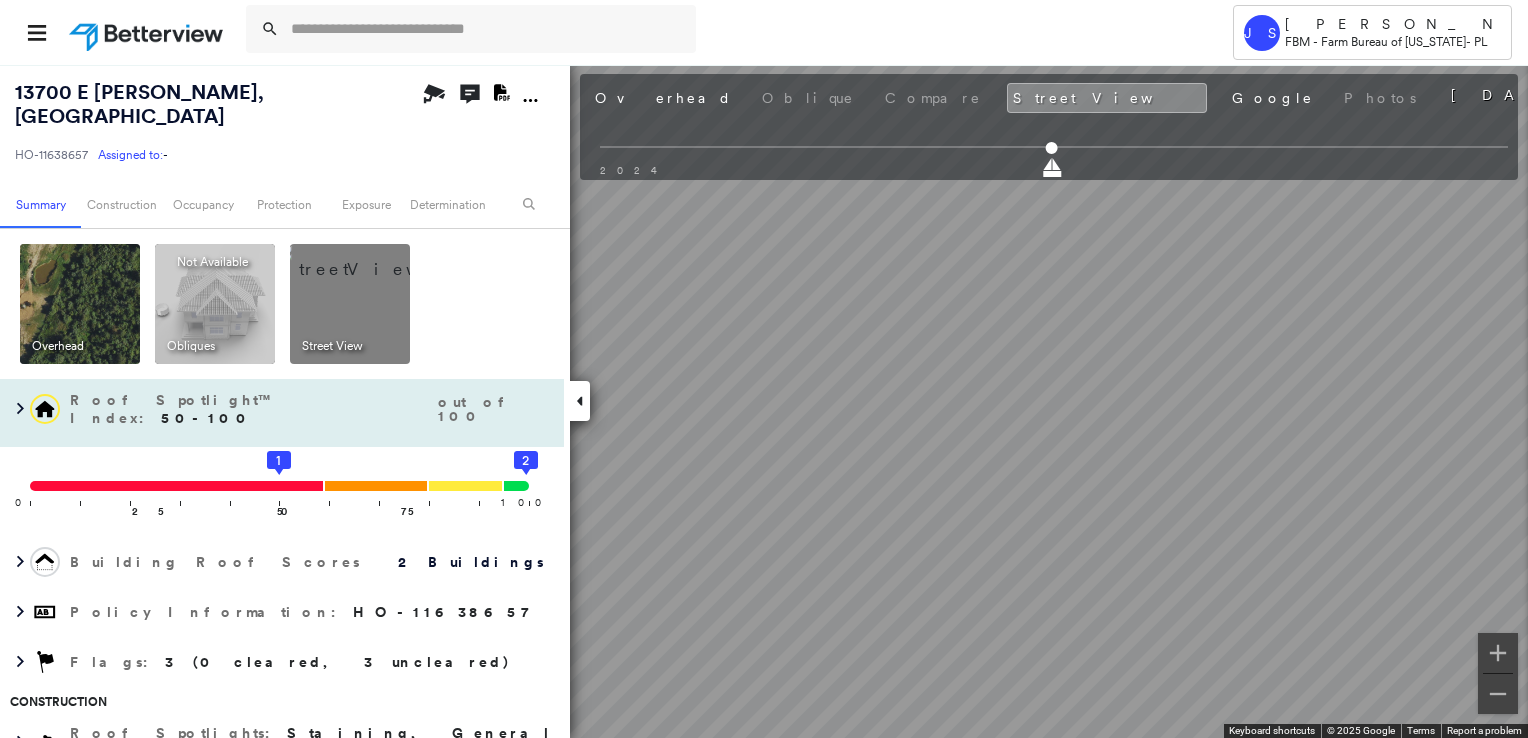 click on "13700 E DIANE DR ,  CAMDEN, MI 49232 HO-11638657 Assigned to:  - Assigned to:  - HO-11638657 Assigned to:  - Open Comments Download PDF Report Summary Construction Occupancy Protection Exposure Determination Overhead Obliques Not Available ; Street View Roof Spotlight™ Index :  50-100 out of 100 0 100 25 50 1 75 2 Building Roof Scores 2 Buildings Policy Information :  HO-11638657 Flags :  3 (0 cleared, 3 uncleared) Construction Roof Spotlights :  Staining, General Wear Property Features :  Trampoline Roof Size & Shape :  2 buildings  Occupancy Protection Exposure FEMA Risk Index Additional Perils Determination Flags :  3 (0 cleared, 3 uncleared) Uncleared Flags (3) Cleared Flags  (0) Trampoline Flagged 06/30/25 Clear Med Medium Priority Flagged 06/30/25 Clear Low Low Priority Flagged 06/30/25 Clear Action Taken New Entry History Quote/New Business Terms & Conditions Added ACV Endorsement Added Cosmetic Endorsement Inspection/Loss Control Report Information Added to Inspection Survey General Save Renewal" at bounding box center (764, 401) 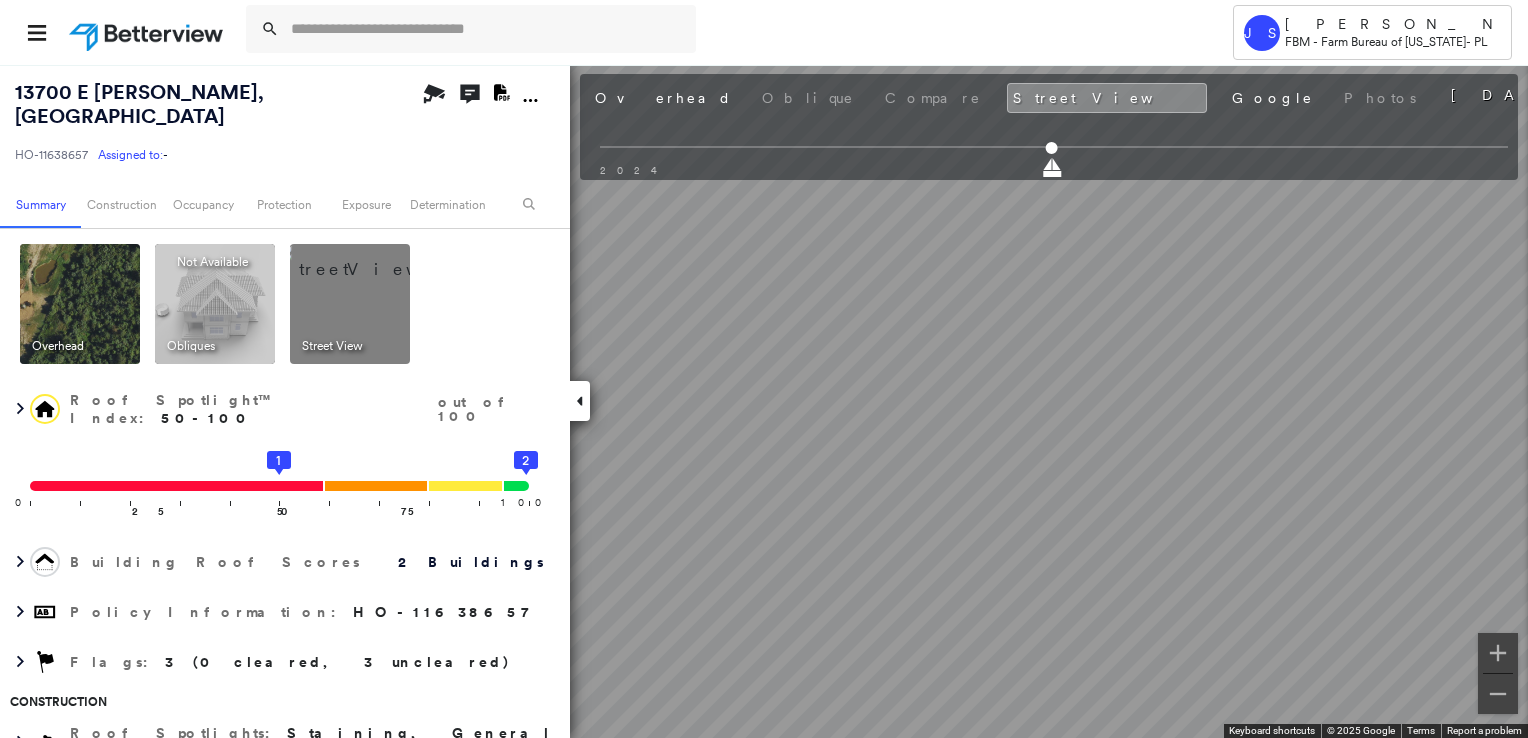 click on "Tower JS Jordan Schneider FBM - Farm Bureau of Michigan  -   PL 13700 E DIANE DR ,  CAMDEN, MI 49232 HO-11638657 Assigned to:  - Assigned to:  - HO-11638657 Assigned to:  - Open Comments Download PDF Report Summary Construction Occupancy Protection Exposure Determination Overhead Obliques Not Available ; Street View Roof Spotlight™ Index :  50-100 out of 100 0 100 25 50 1 75 2 Building Roof Scores 2 Buildings Policy Information :  HO-11638657 Flags :  3 (0 cleared, 3 uncleared) Construction Roof Spotlights :  Staining, General Wear Property Features :  Trampoline Roof Size & Shape :  2 buildings  Occupancy Protection Exposure FEMA Risk Index Additional Perils Determination Flags :  3 (0 cleared, 3 uncleared) Uncleared Flags (3) Cleared Flags  (0) Trampoline Flagged 06/30/25 Clear Med Medium Priority Flagged 06/30/25 Clear Low Low Priority Flagged 06/30/25 Clear Action Taken New Entry History Quote/New Business Terms & Conditions Added ACV Endorsement Added Cosmetic Endorsement Inspection/Loss Control Save" at bounding box center [764, 369] 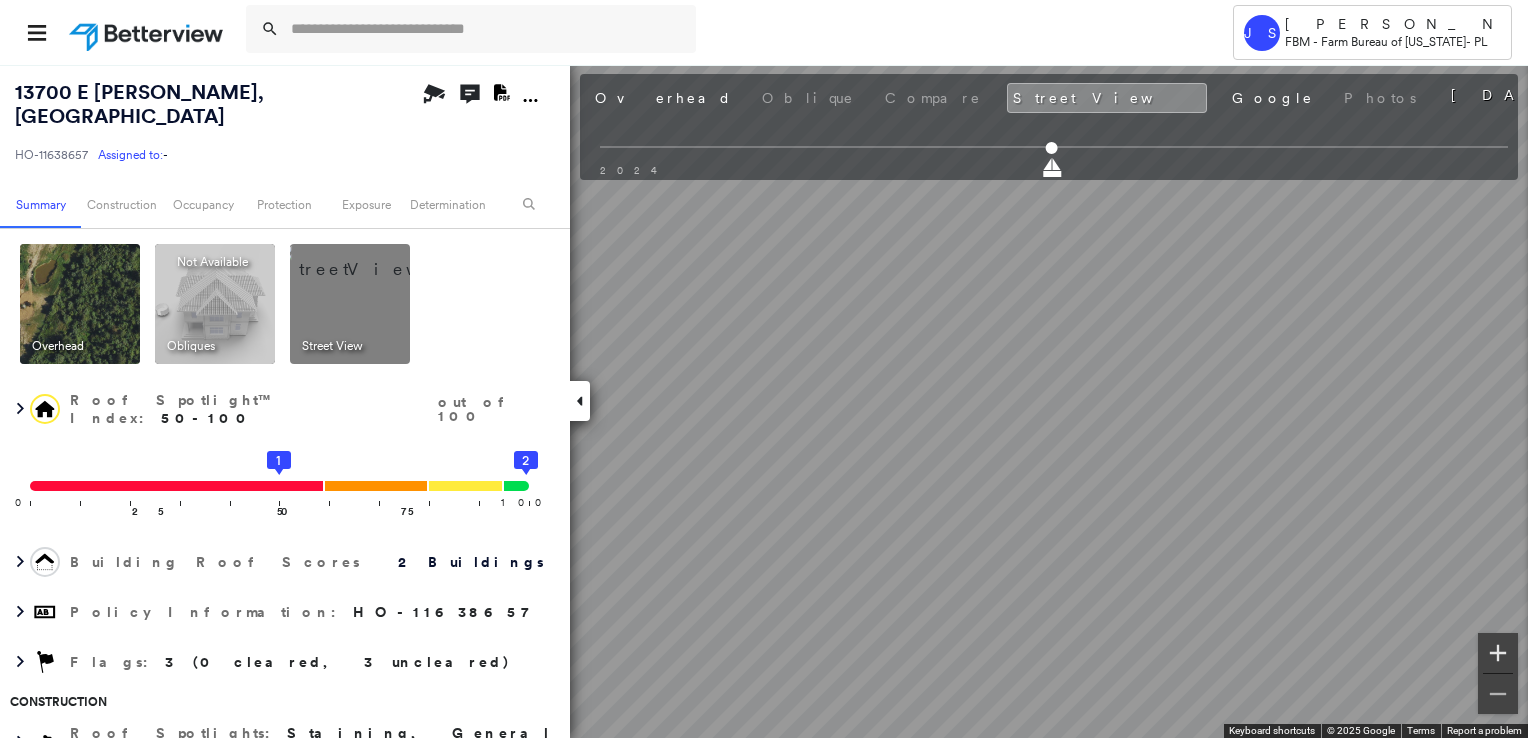 click at bounding box center (1498, 653) 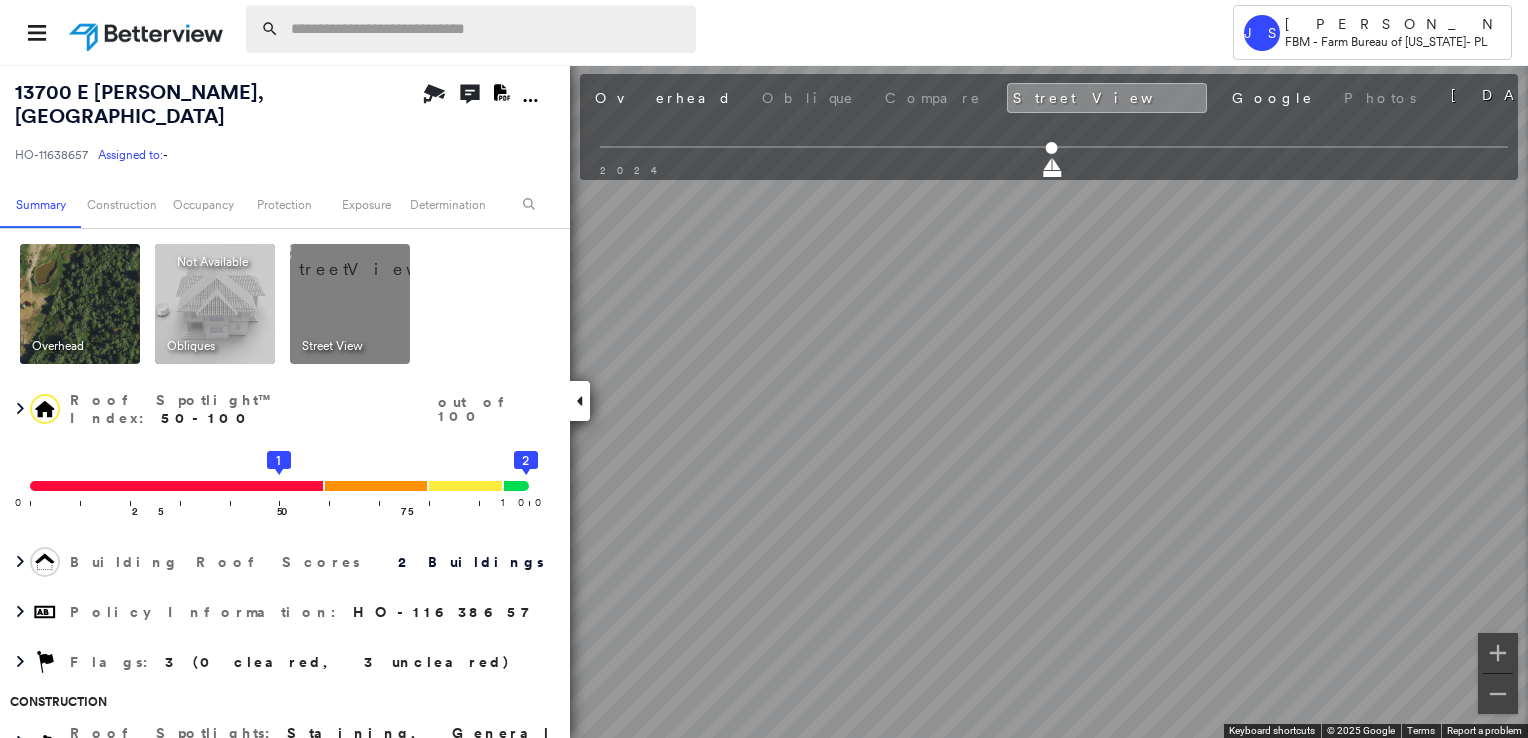 click at bounding box center (487, 29) 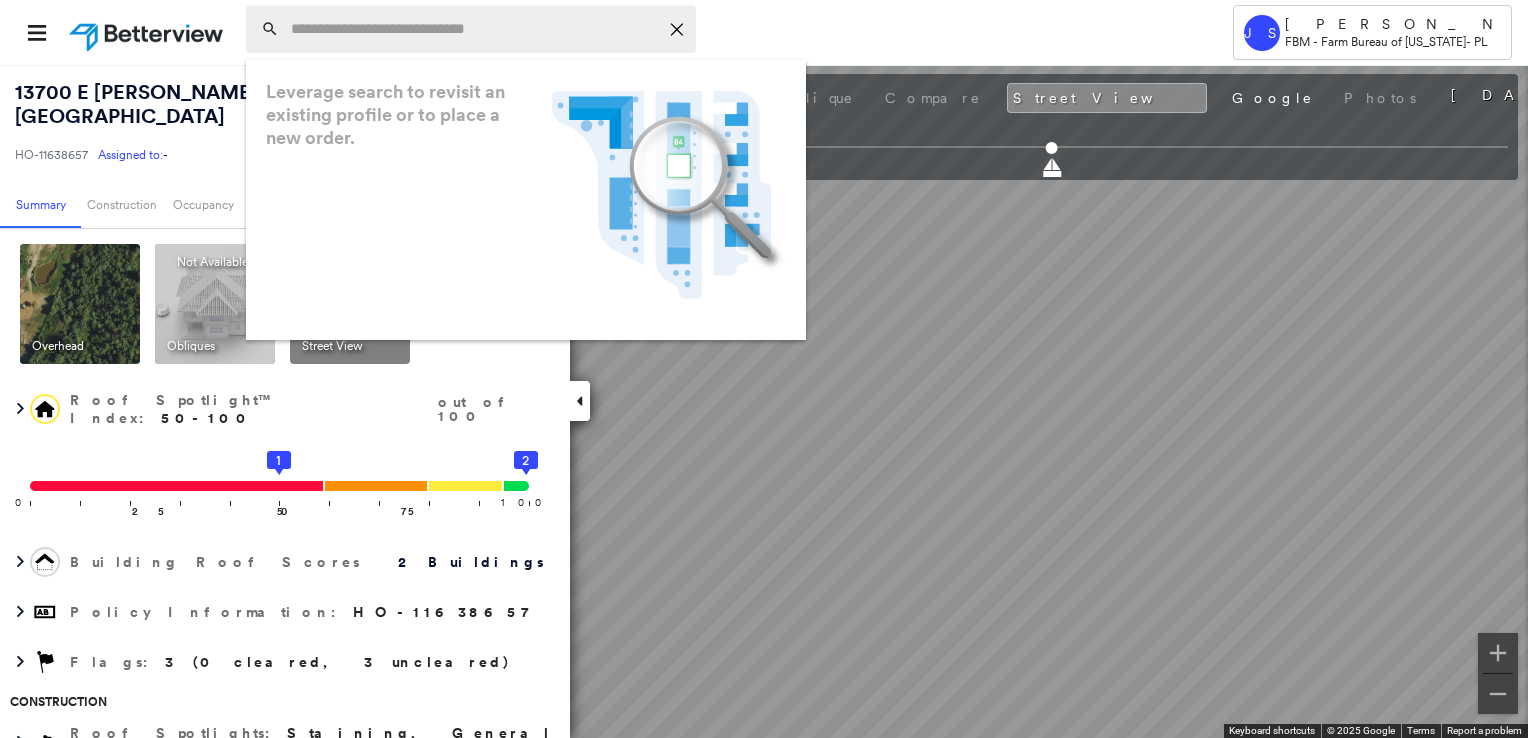 paste on "**********" 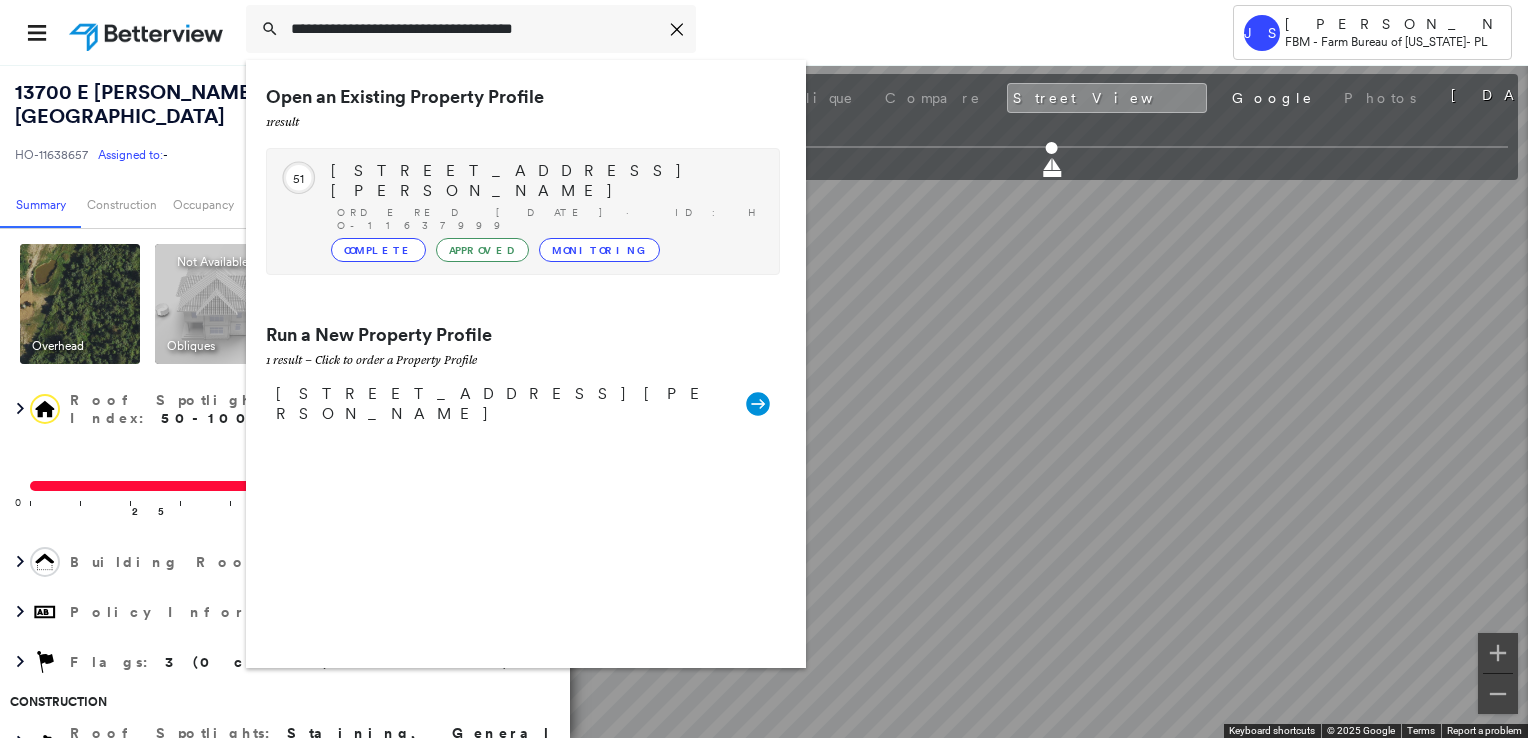 type on "**********" 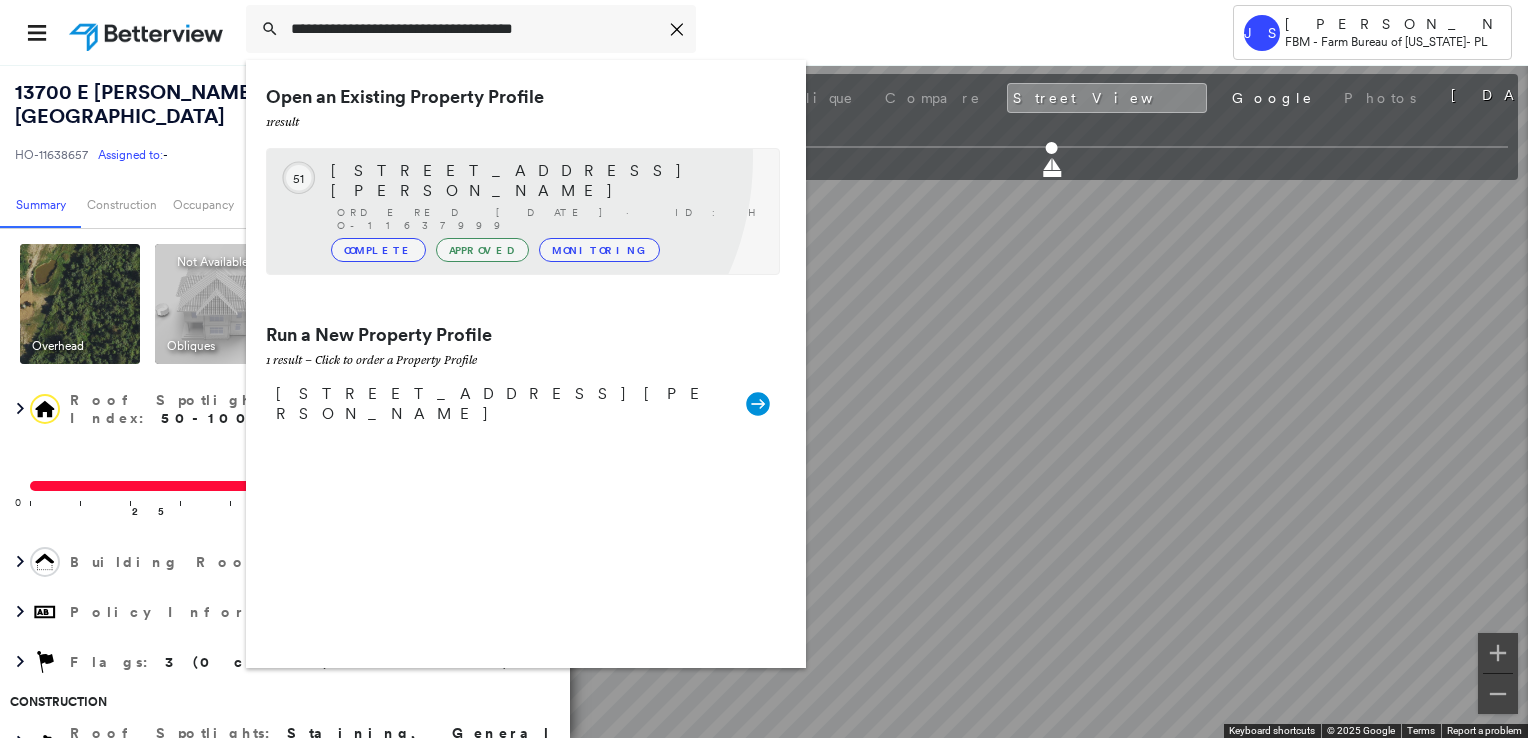 click on "Circled Text Icon 51 36783 VARGO ST, LIVONIA, MI 48152 Ordered 06/30/25 · ID: HO-11637999 Complete Approved Monitoring" at bounding box center [523, 211] 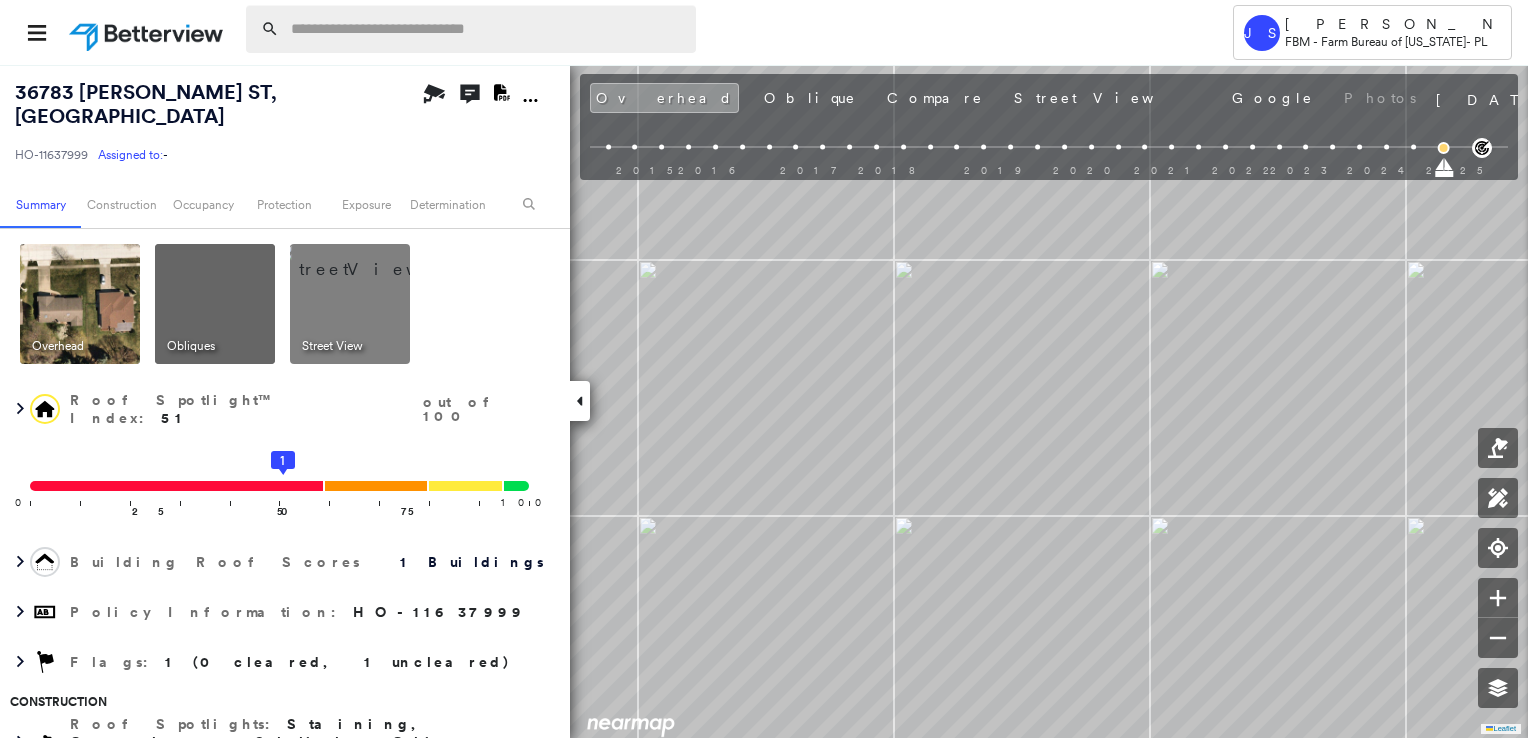 paste on "**********" 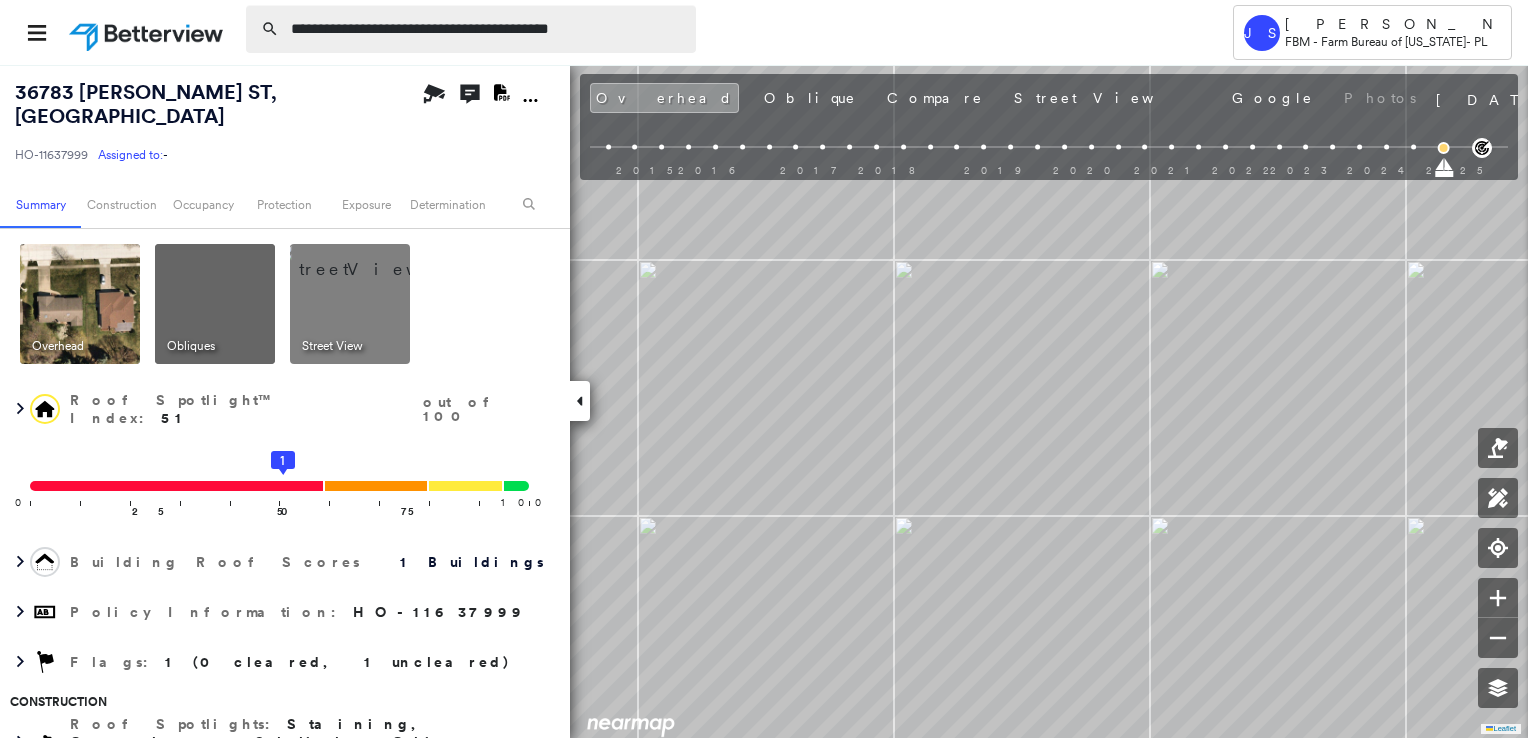 click on "**********" at bounding box center [487, 29] 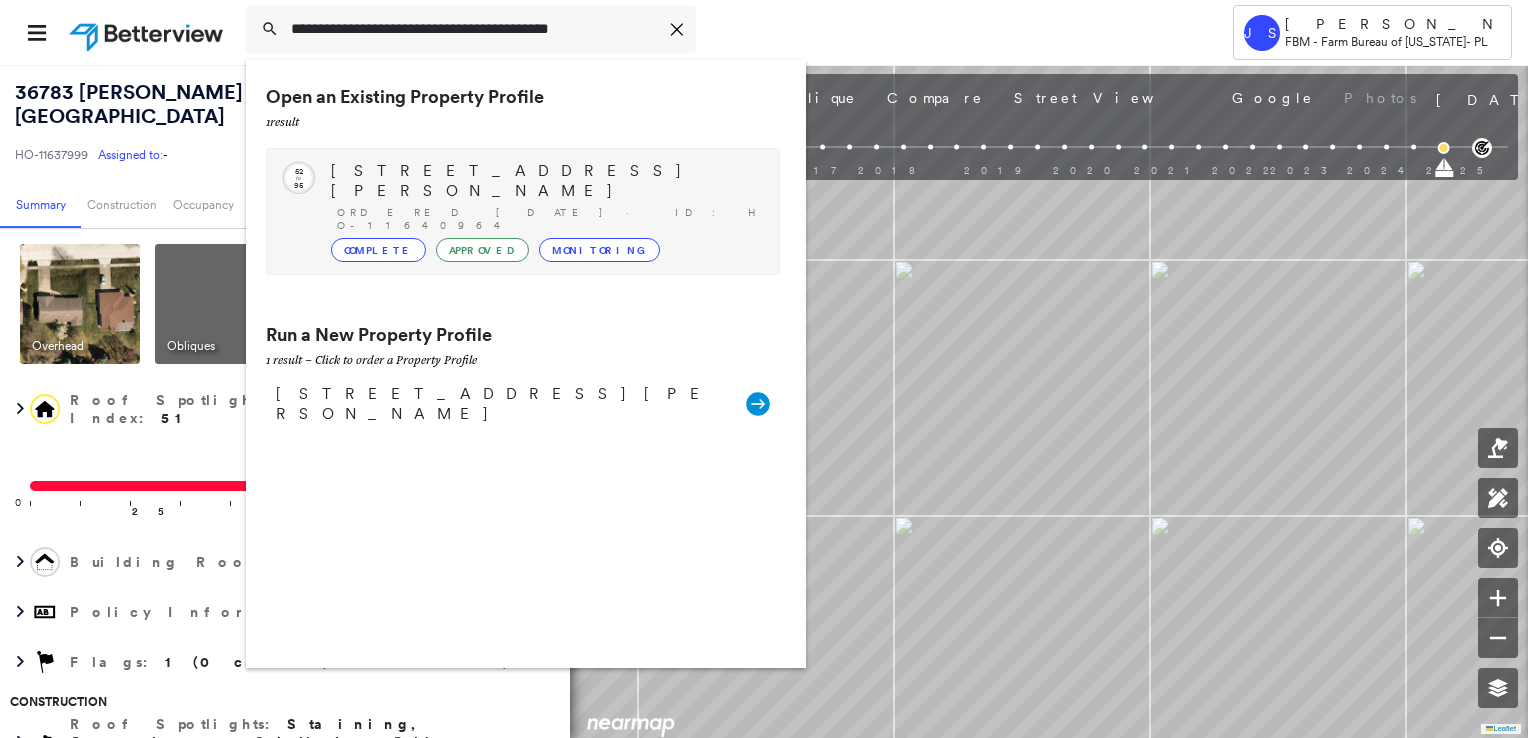 type on "**********" 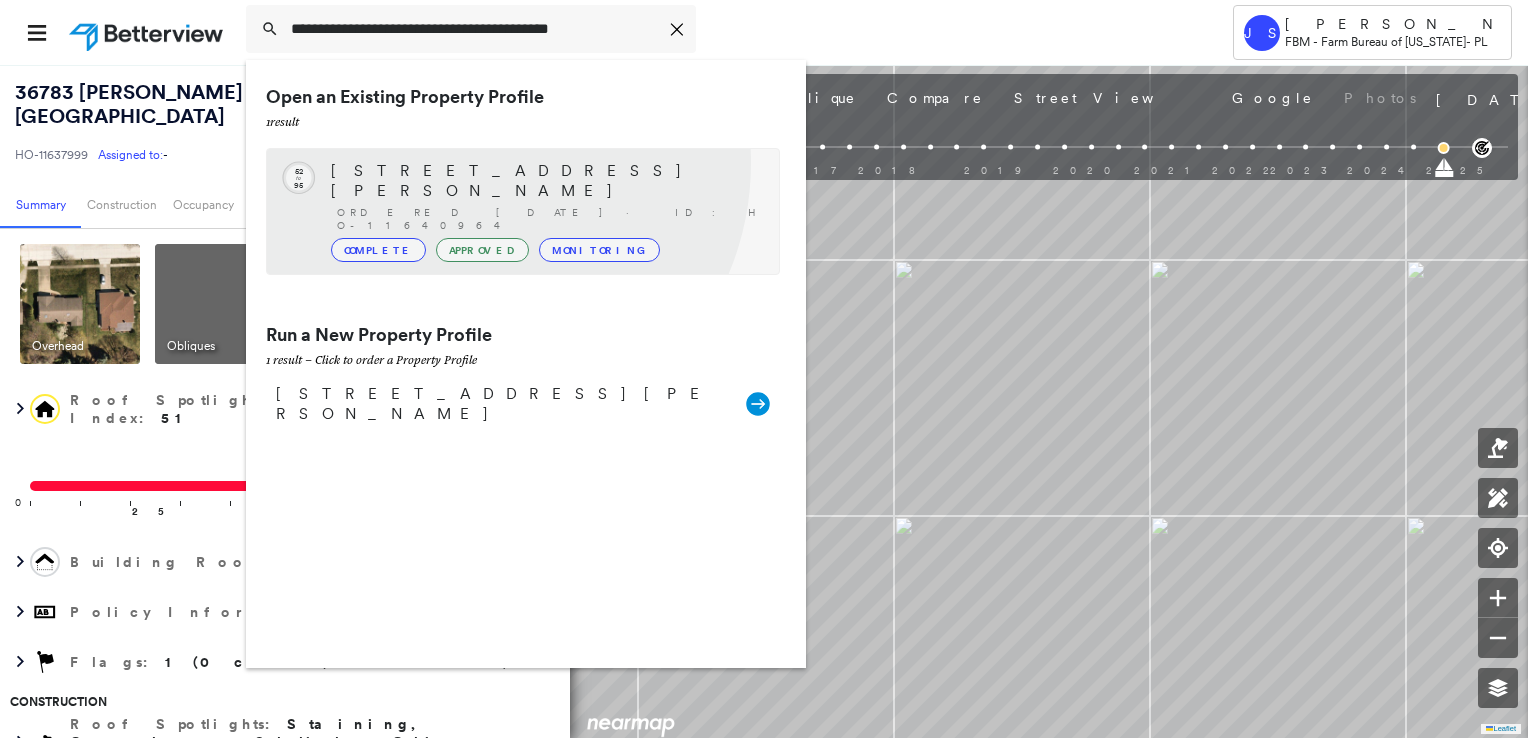click on "10303 BELDING RD NE, ROCKFORD, MI 49341" at bounding box center [545, 181] 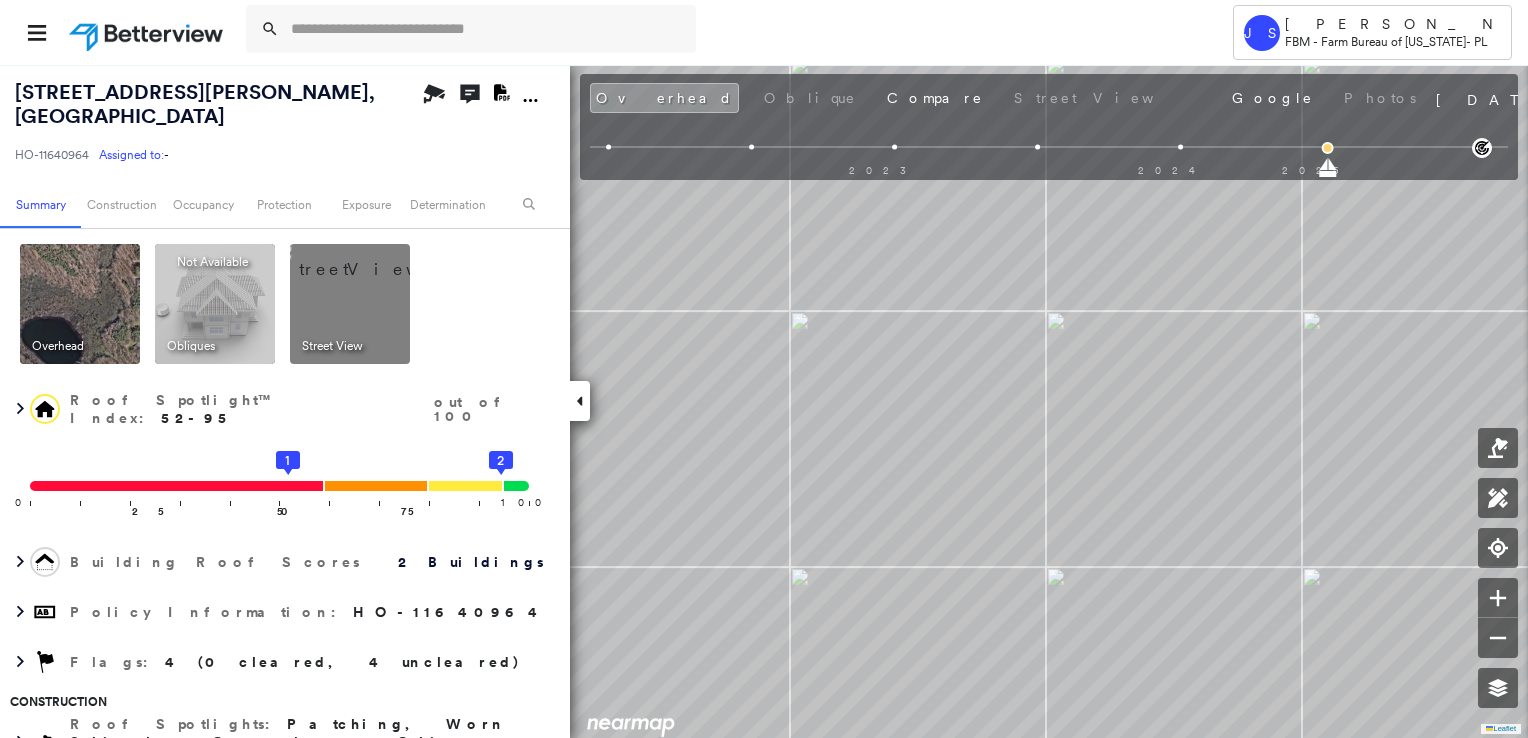 click at bounding box center [374, 259] 